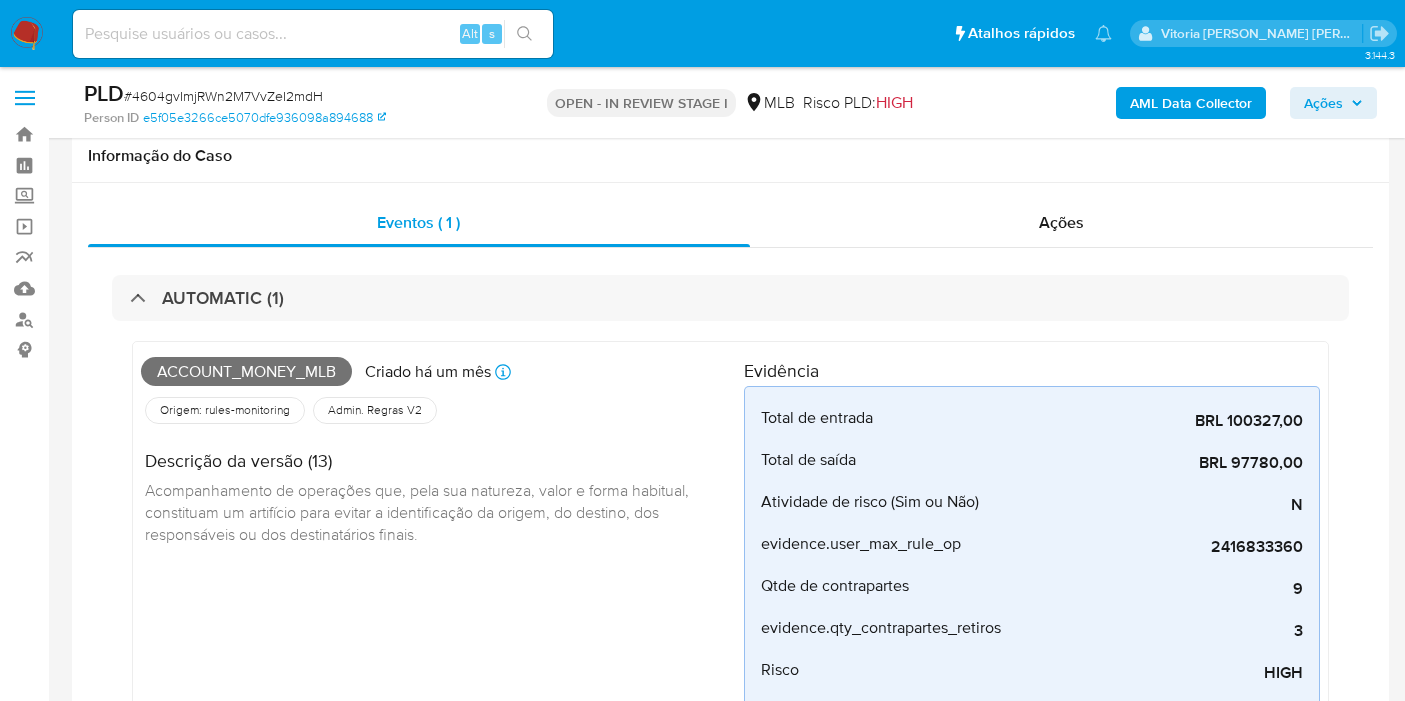 scroll, scrollTop: 2777, scrollLeft: 0, axis: vertical 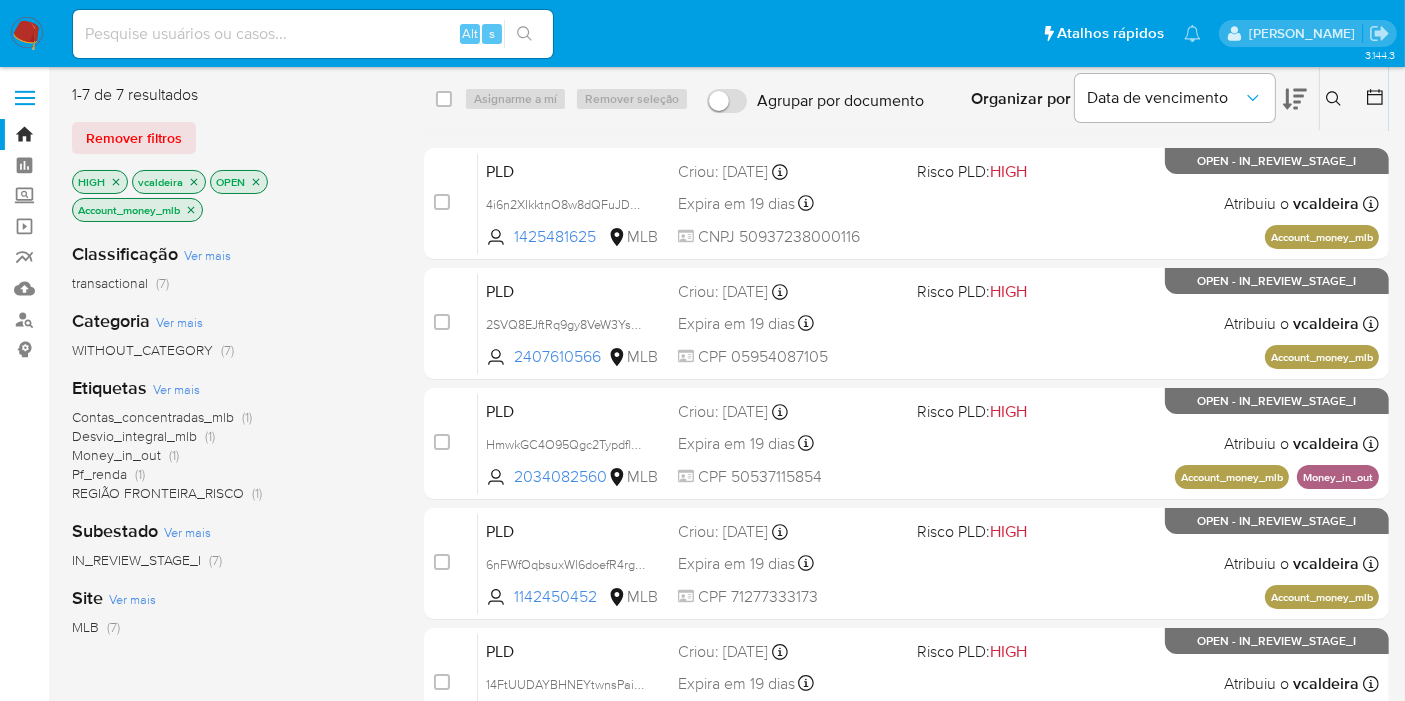 click 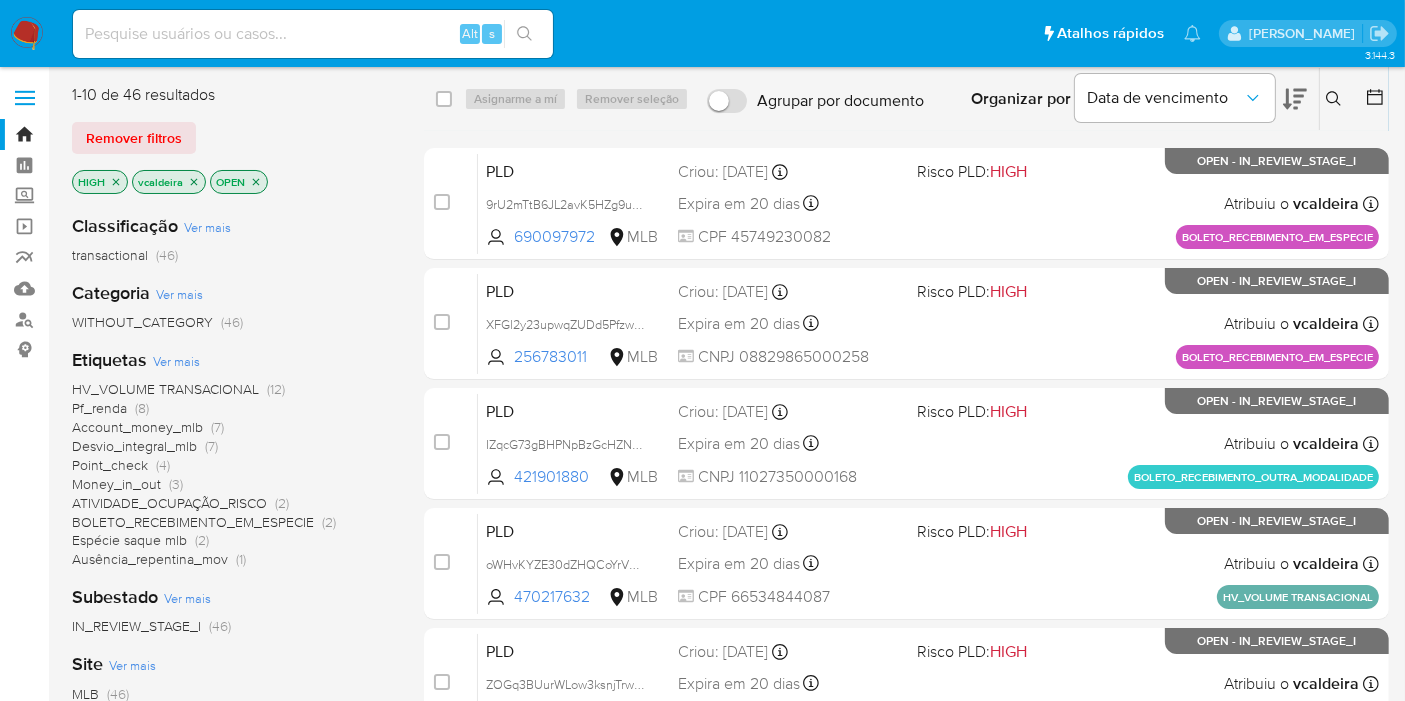 click on "Money_in_out" at bounding box center (116, 484) 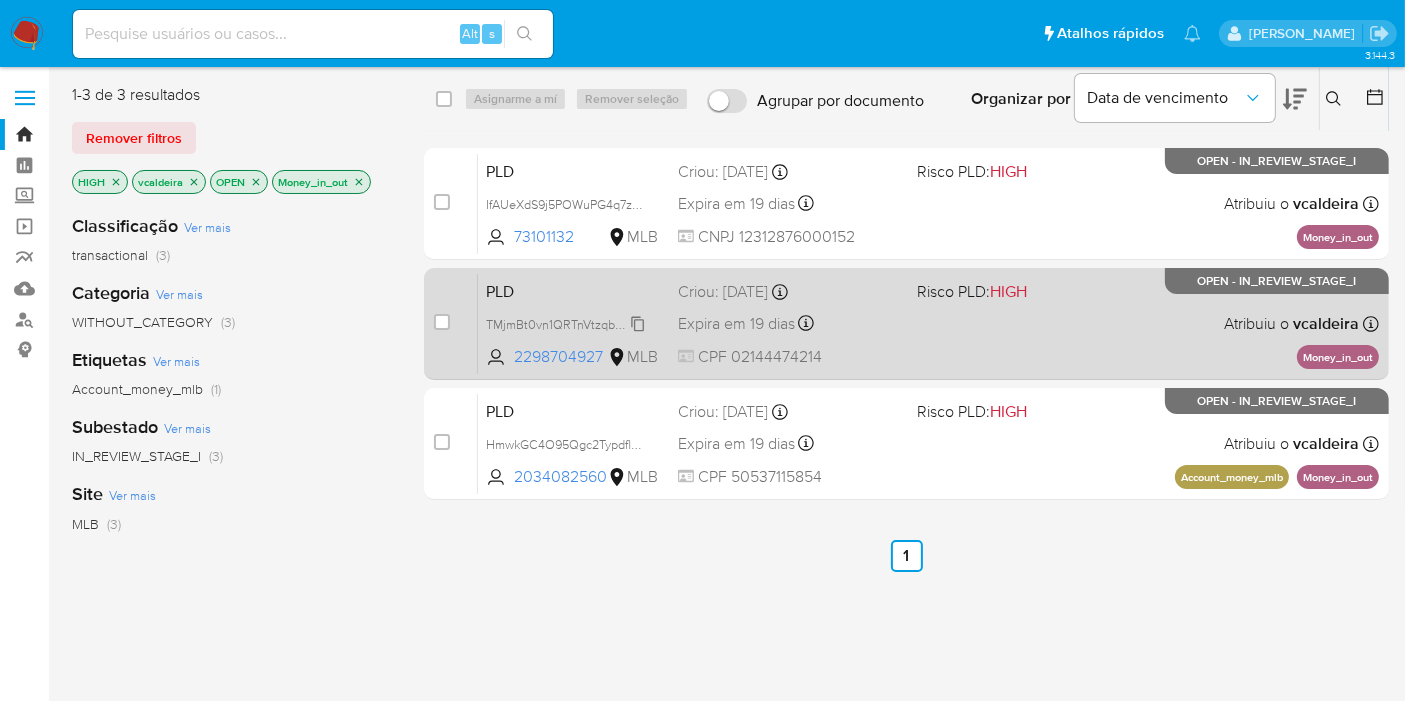 click on "TMjmBt0vn1QRTnVtzqbZvoVg" at bounding box center [567, 323] 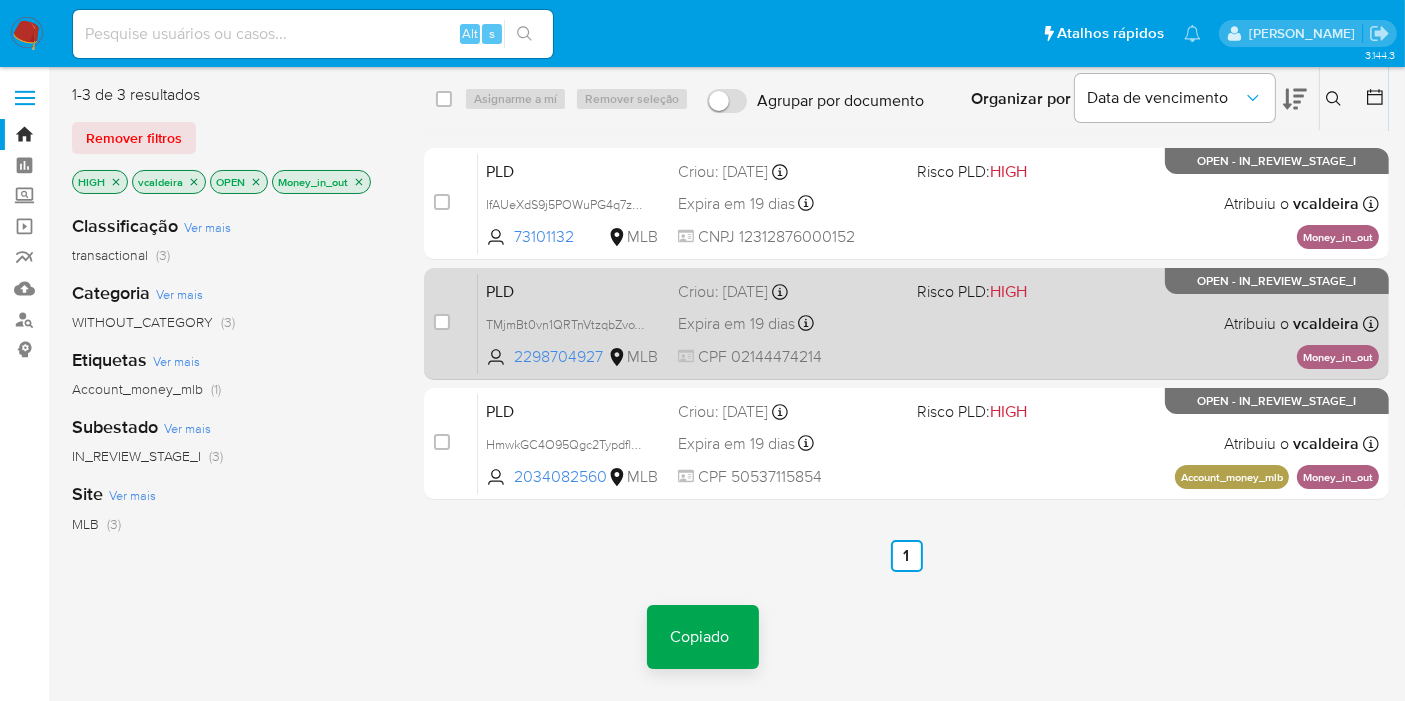 click on "OPEN - IN_REVIEW_STAGE_I" at bounding box center (1277, 281) 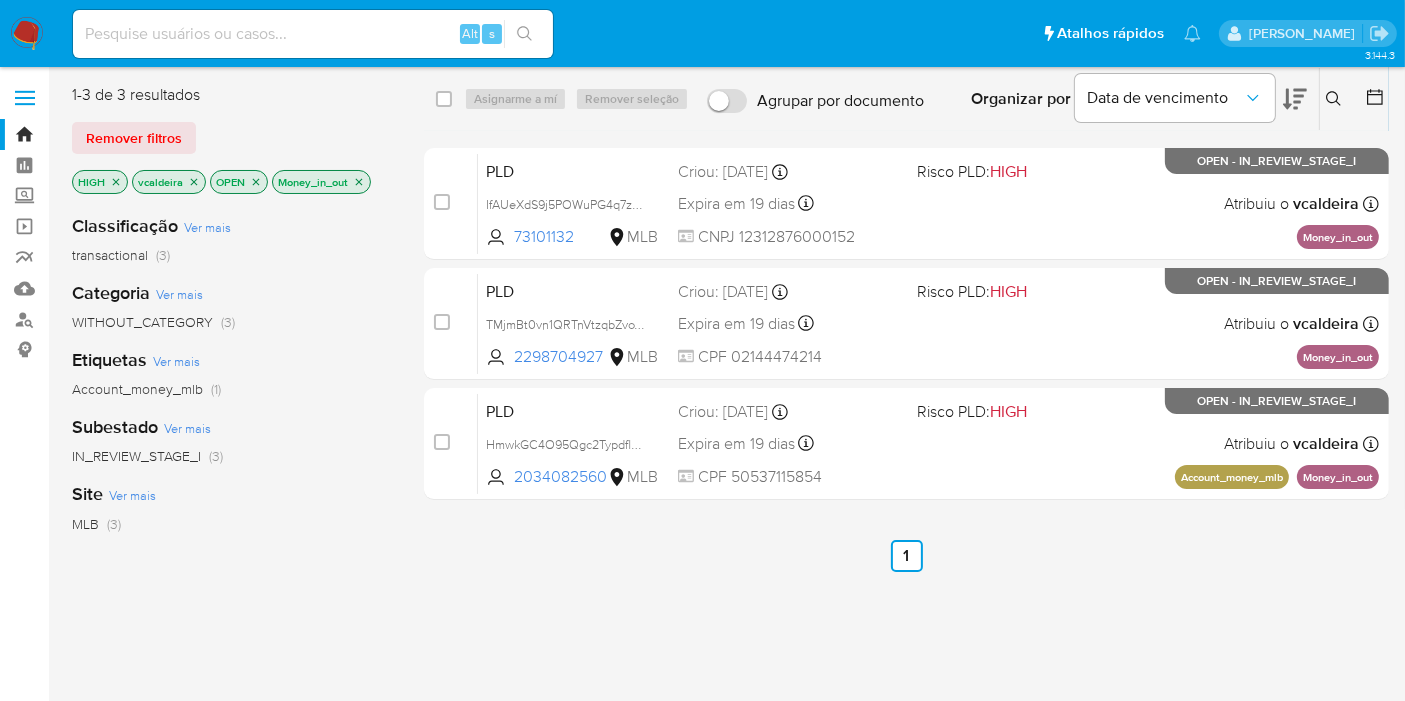 click 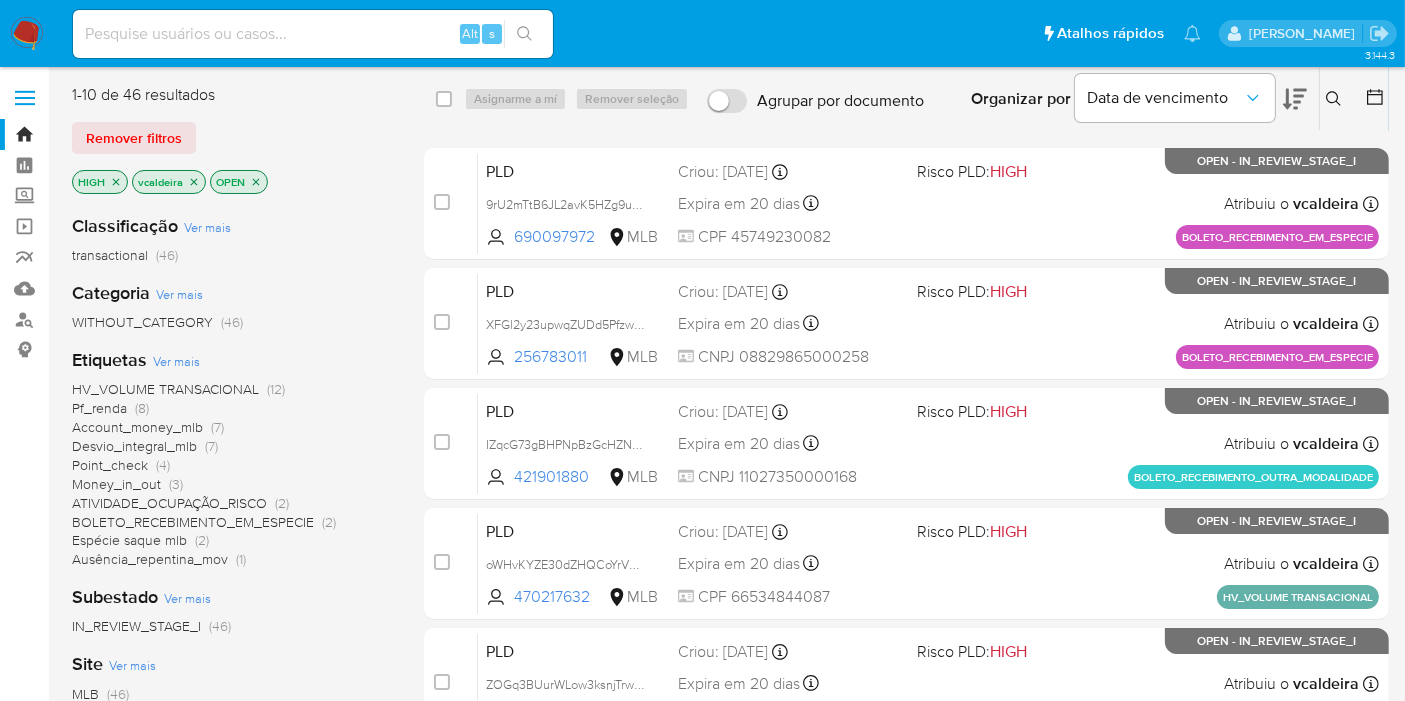 click 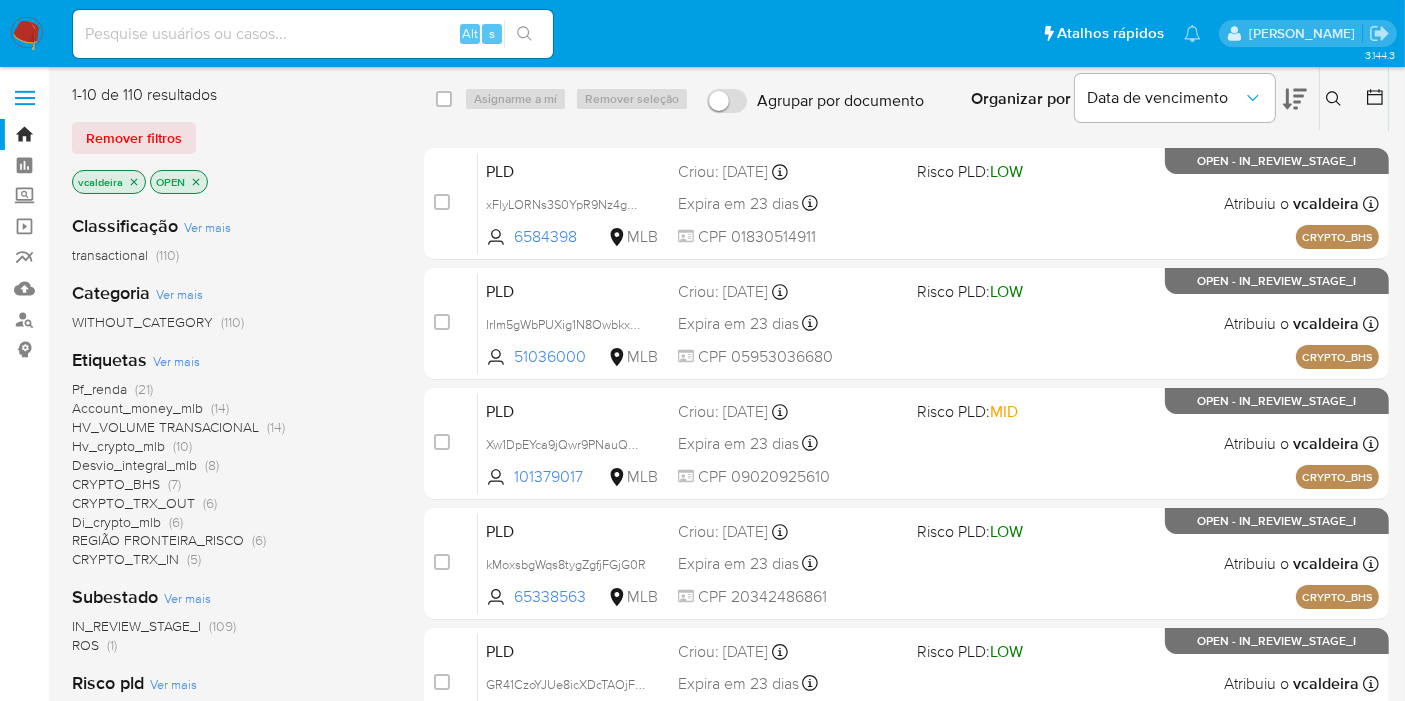 click on "HV_VOLUME TRANSACIONAL" at bounding box center (165, 427) 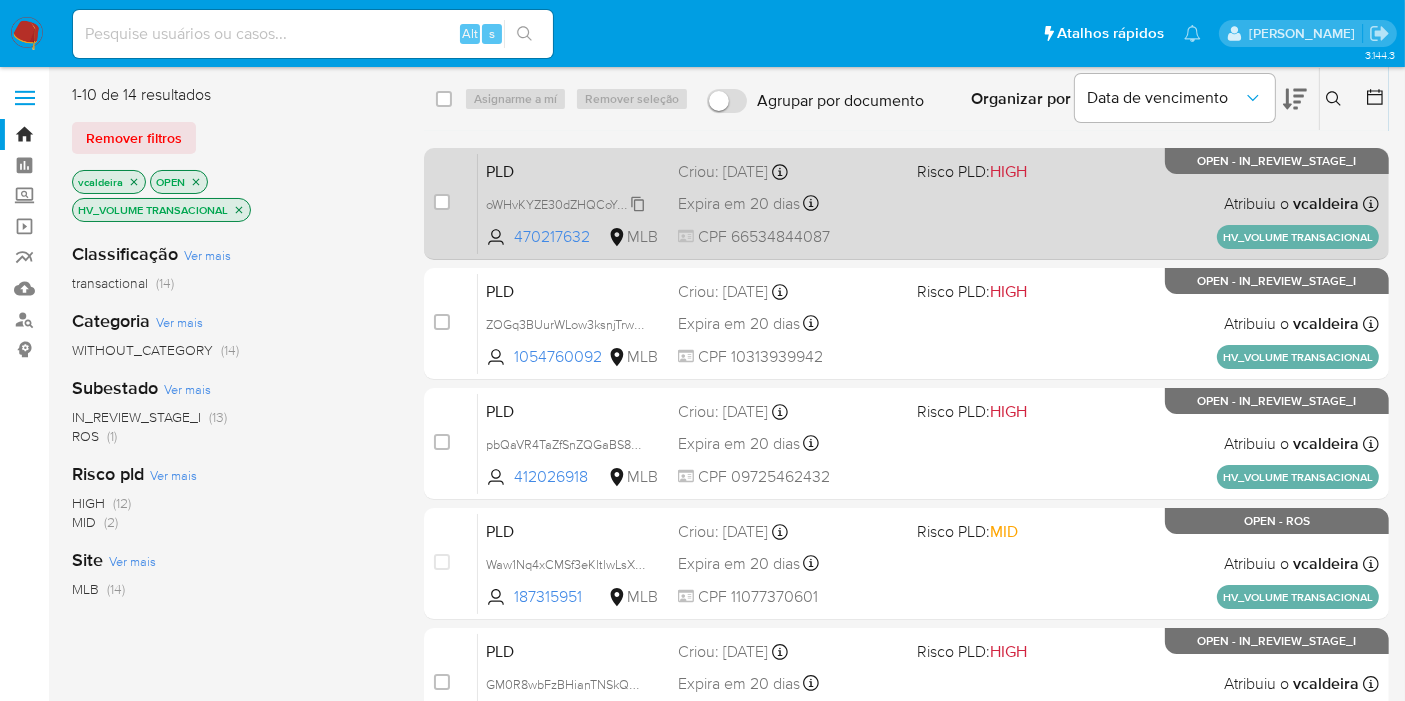 click on "oWHvKYZE30dZHQCoYrVCIv2w" at bounding box center (574, 203) 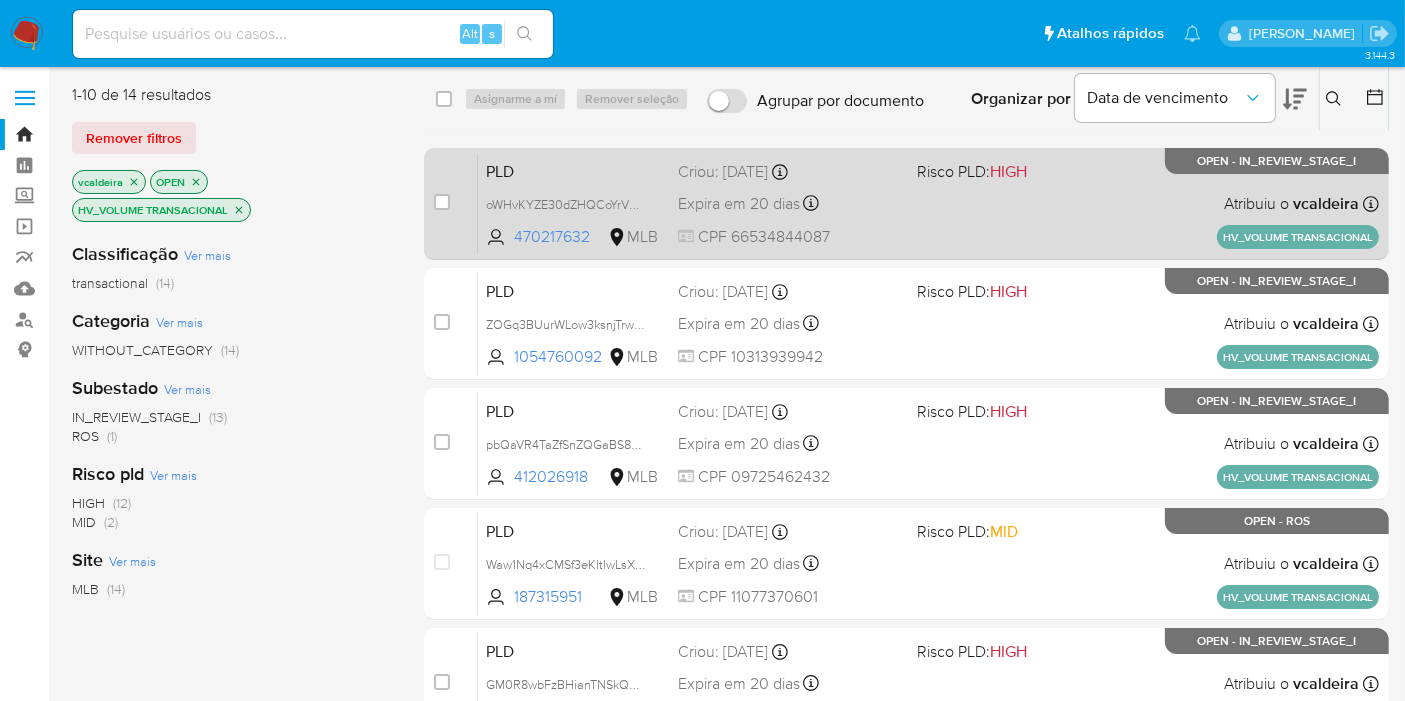 click on "OPEN - IN_REVIEW_STAGE_I" at bounding box center [1277, 161] 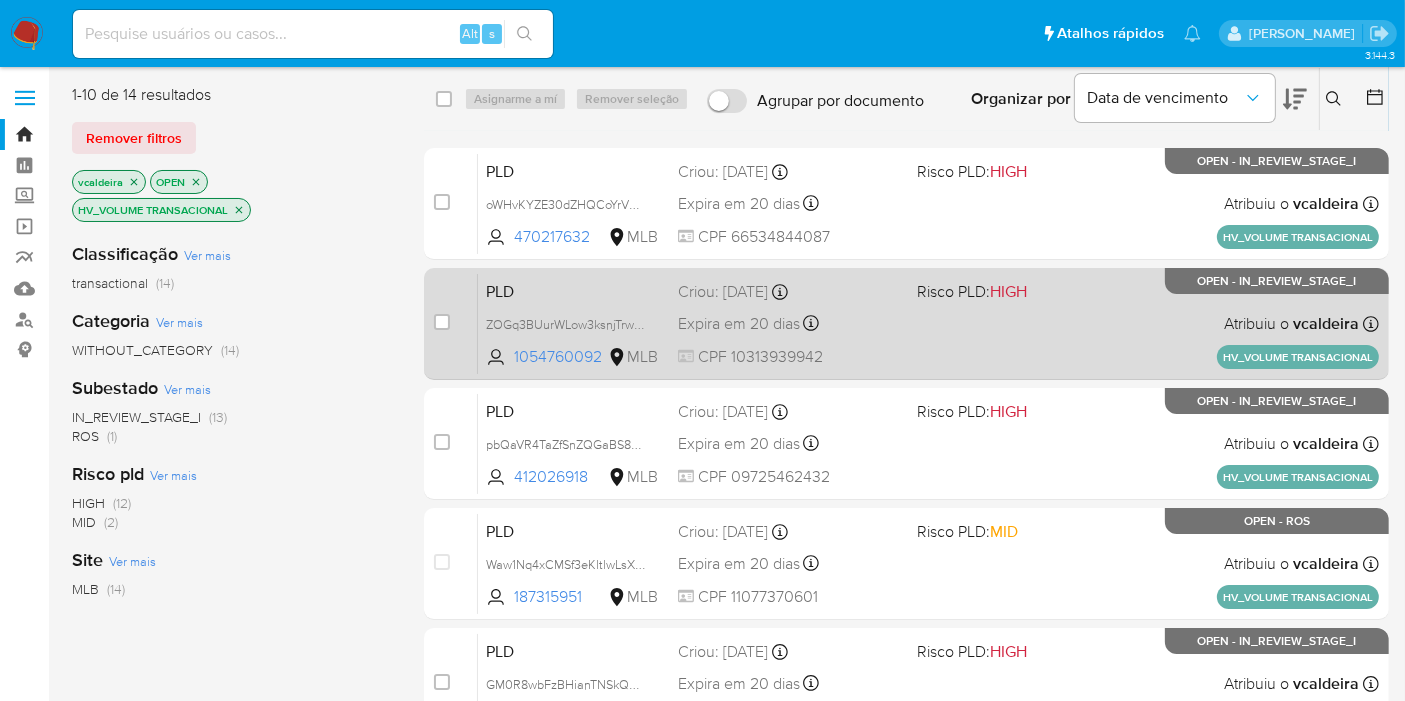 click on "OPEN - IN_REVIEW_STAGE_I" at bounding box center (1277, 281) 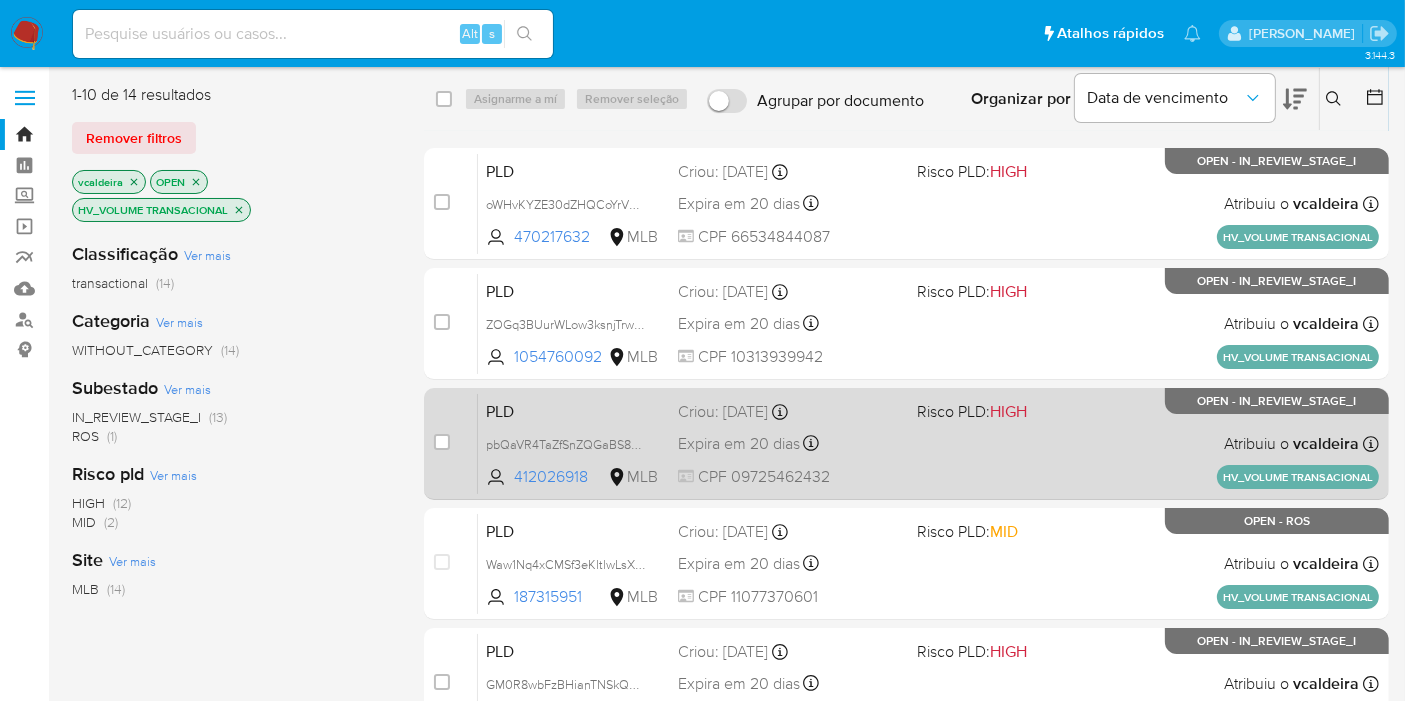 click on "OPEN - IN_REVIEW_STAGE_I" at bounding box center [1277, 401] 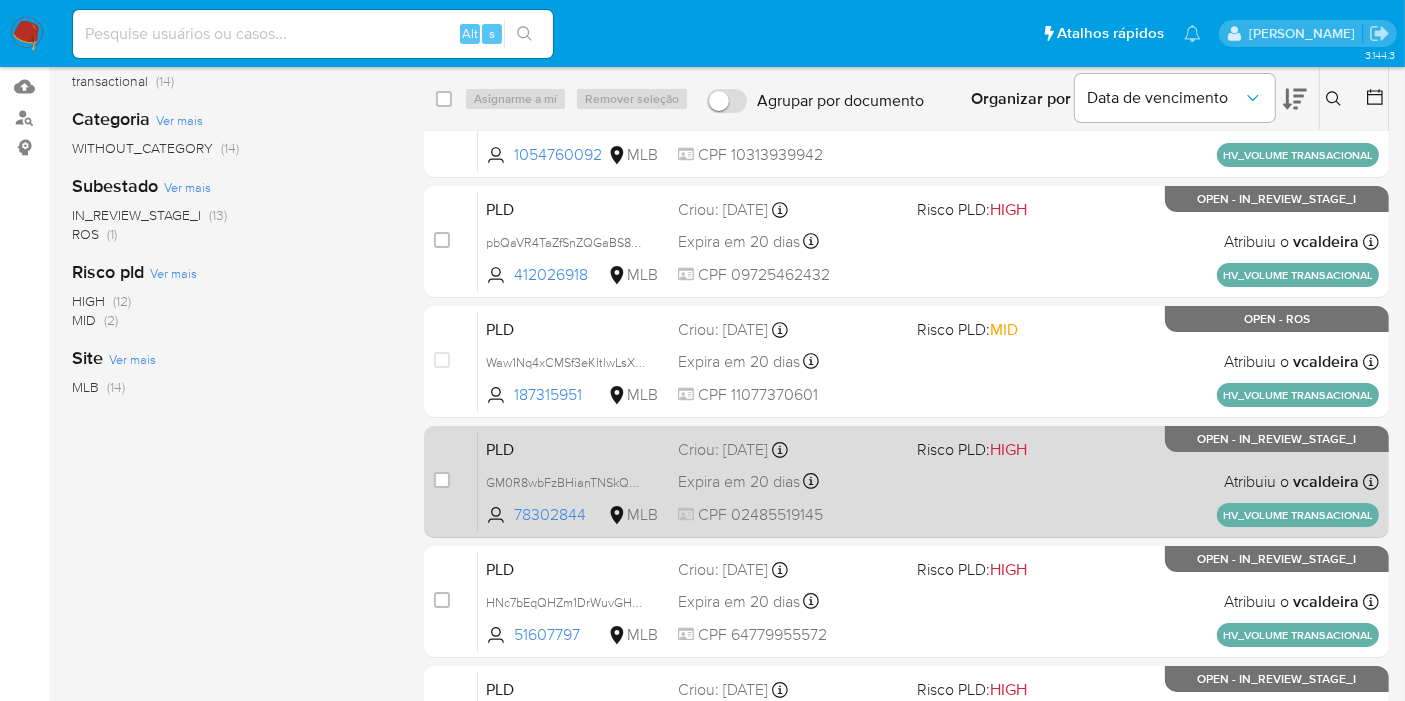 scroll, scrollTop: 222, scrollLeft: 0, axis: vertical 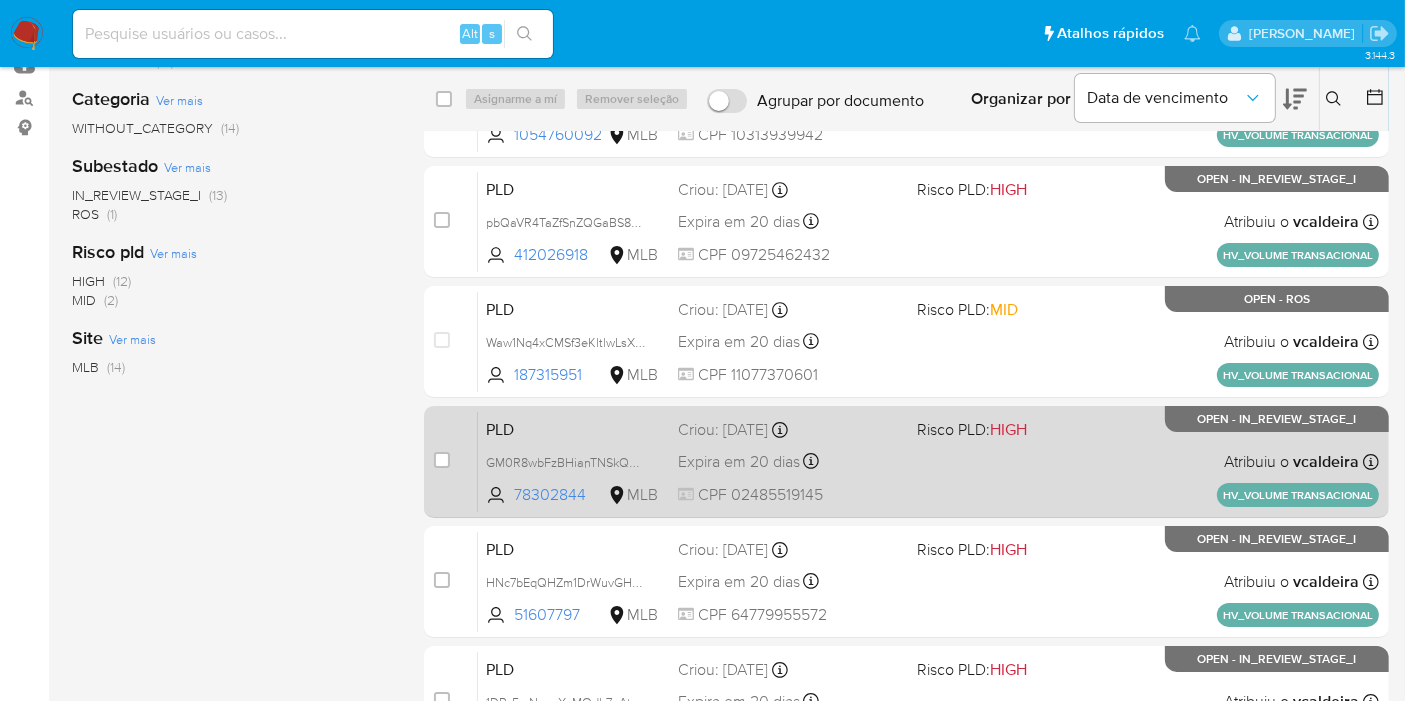 click on "OPEN - IN_REVIEW_STAGE_I" at bounding box center [1277, 419] 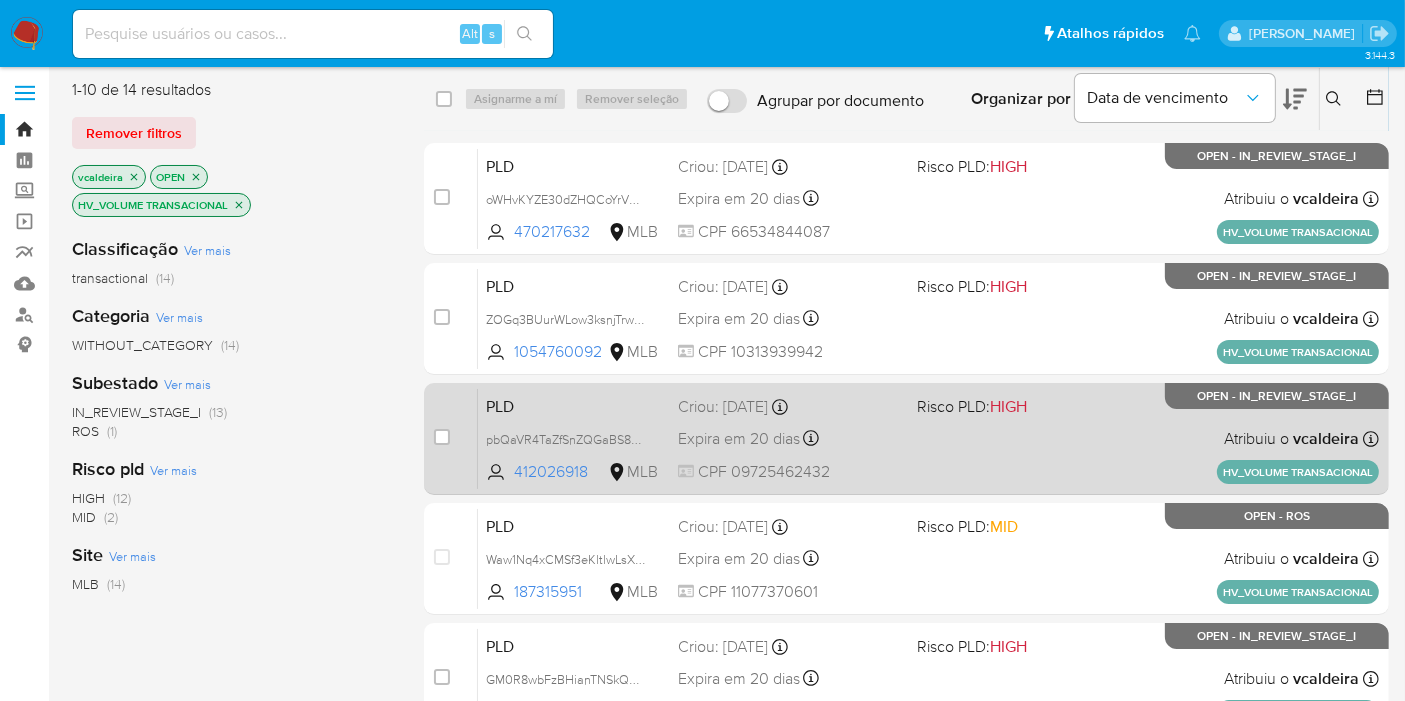 scroll, scrollTop: 0, scrollLeft: 0, axis: both 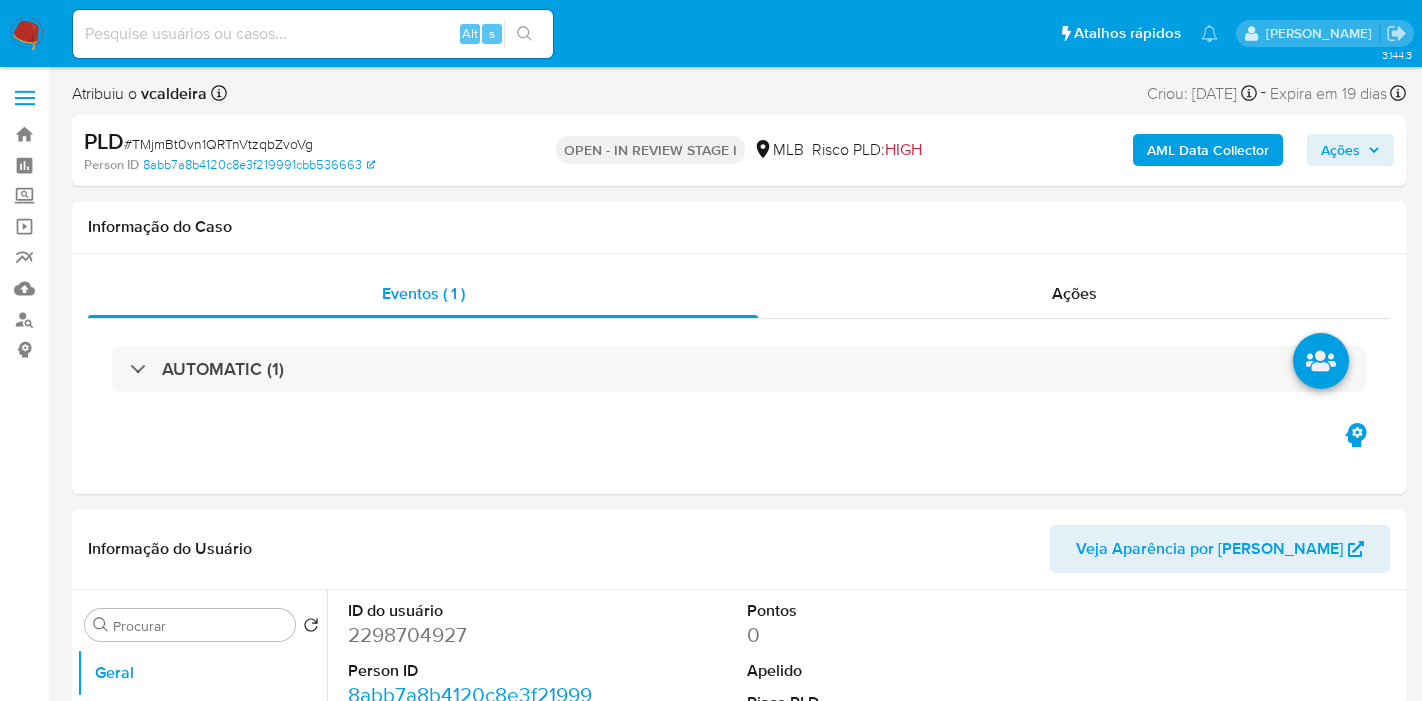 select on "10" 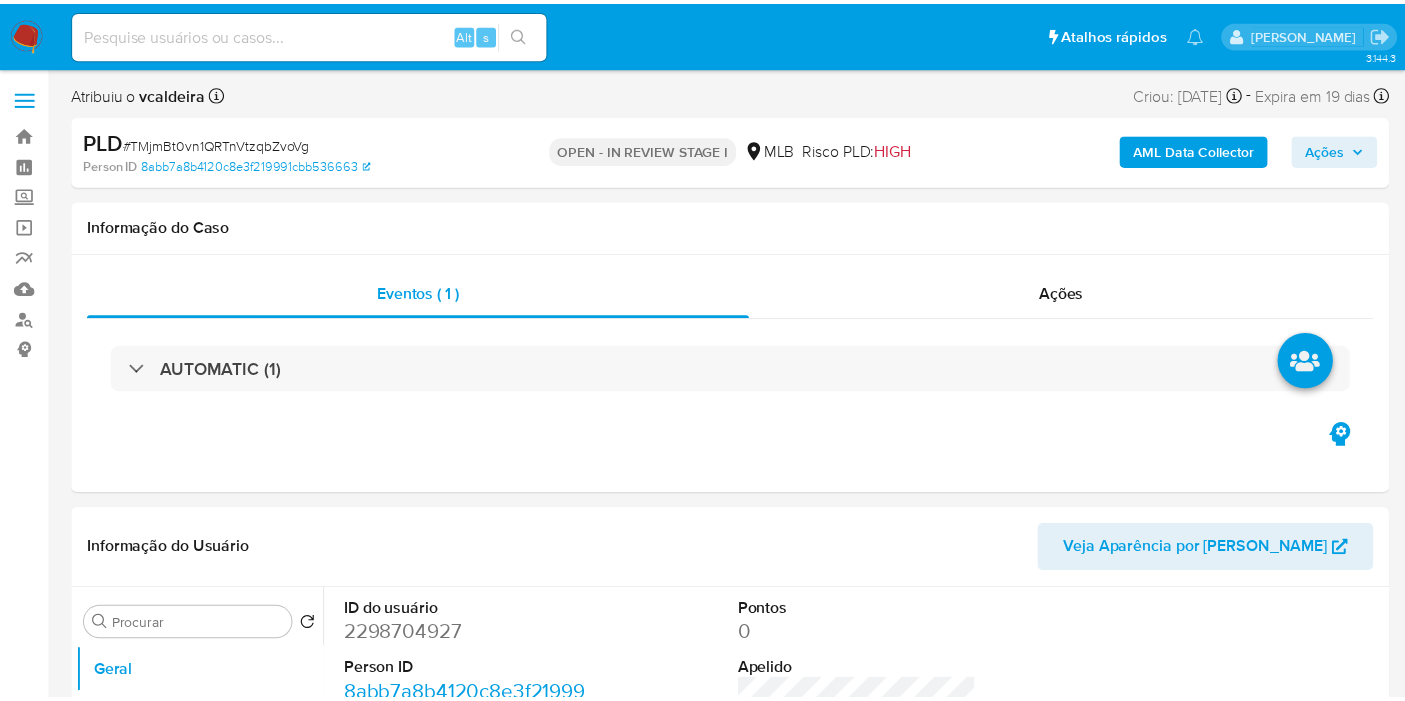 scroll, scrollTop: 0, scrollLeft: 0, axis: both 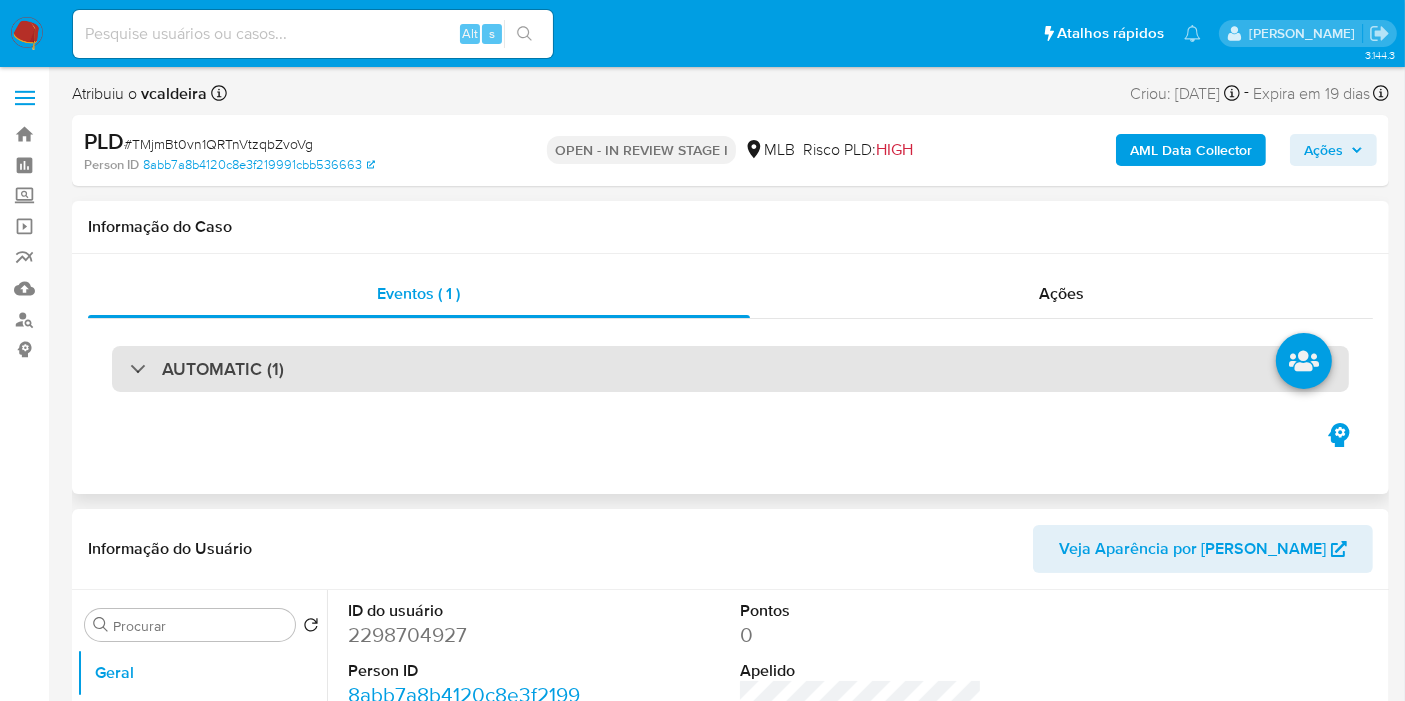 click on "AUTOMATIC (1)" at bounding box center [730, 369] 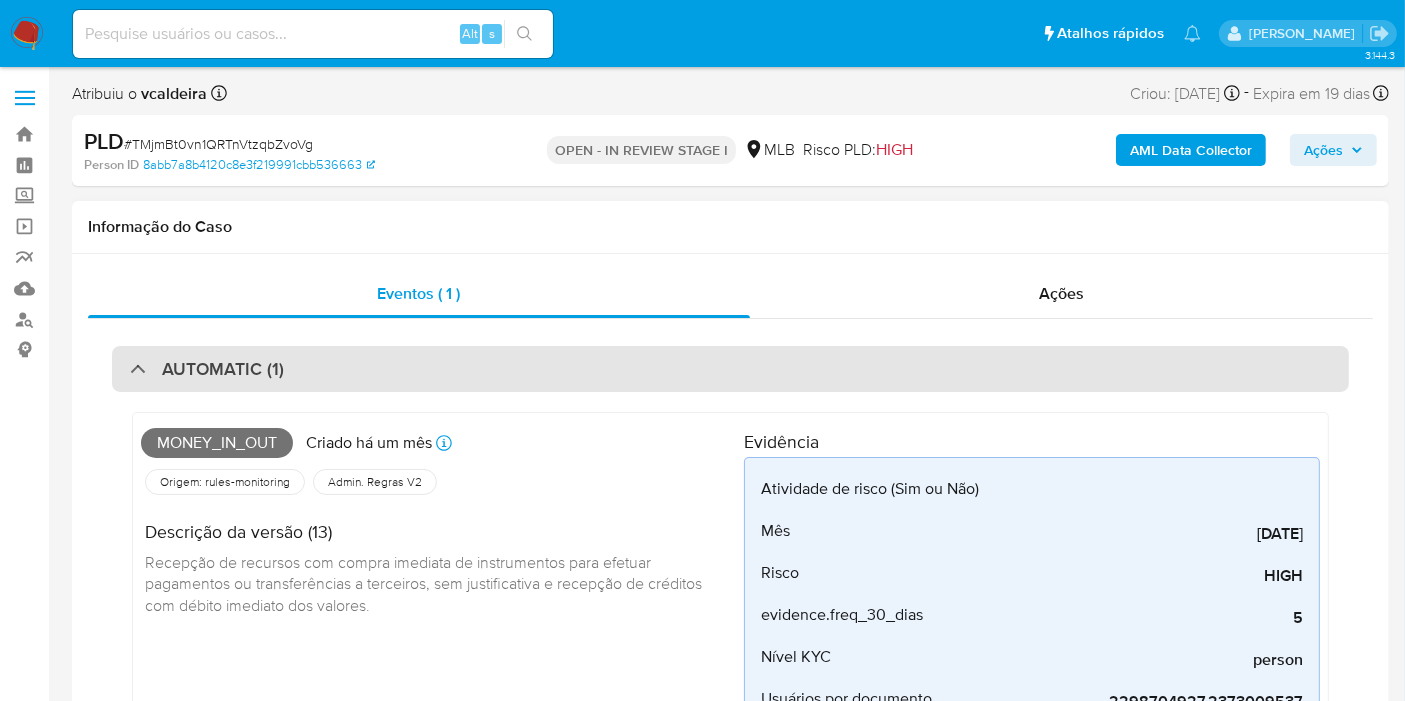 click on "AUTOMATIC (1)" at bounding box center [730, 369] 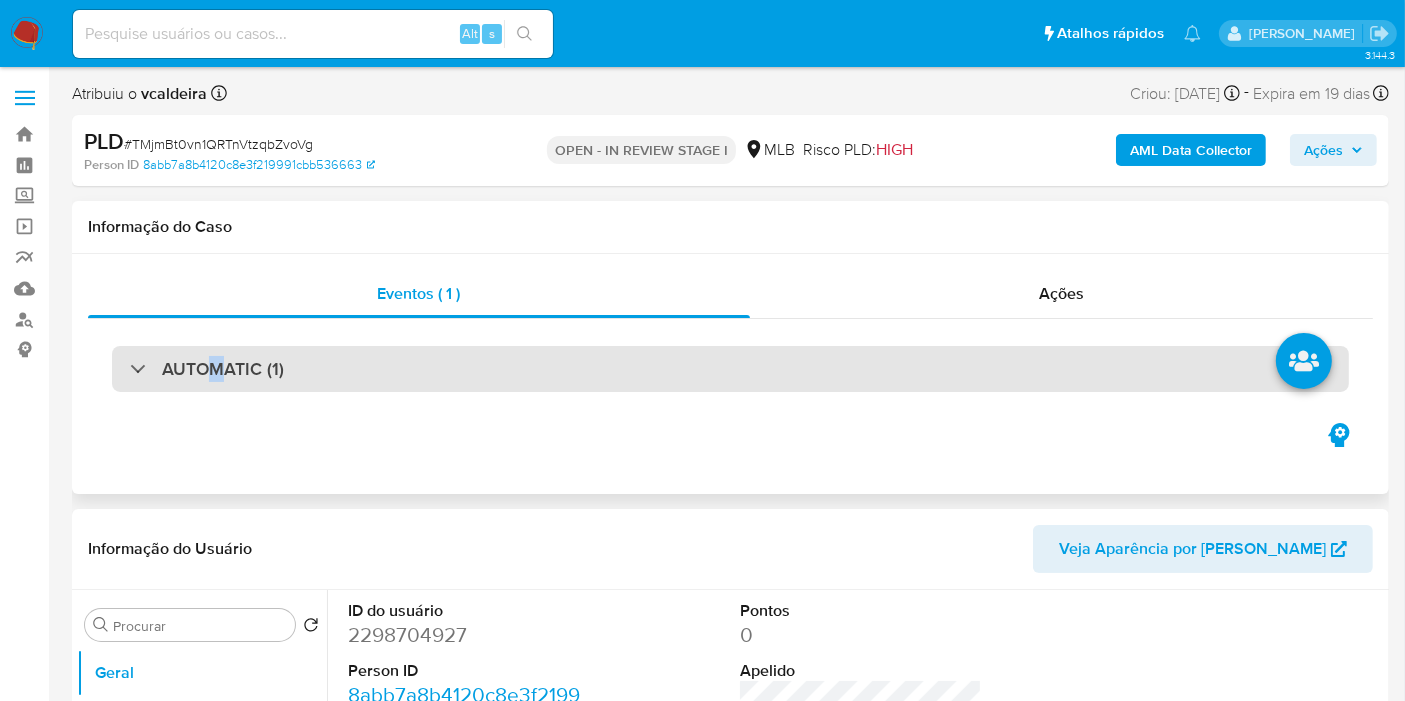 click on "AUTOMATIC (1)" at bounding box center (223, 369) 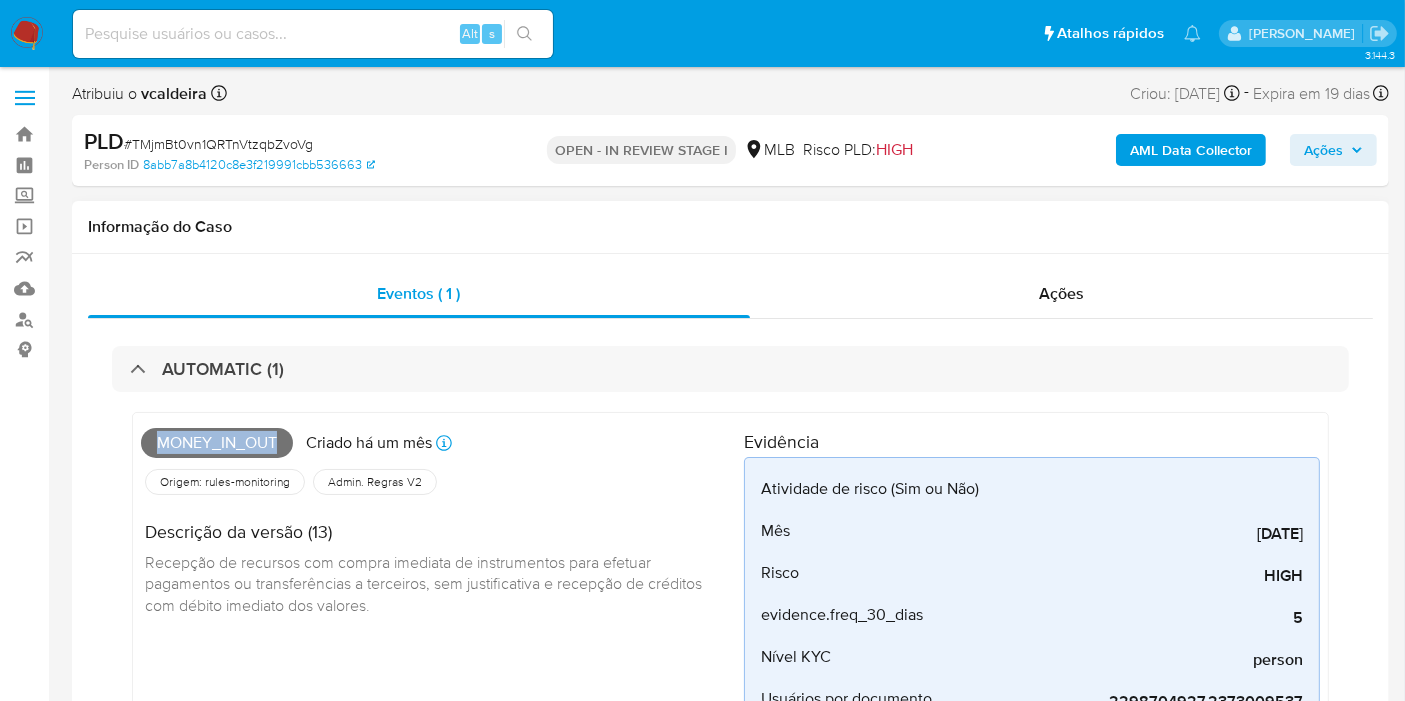 drag, startPoint x: 276, startPoint y: 437, endPoint x: 154, endPoint y: 444, distance: 122.20065 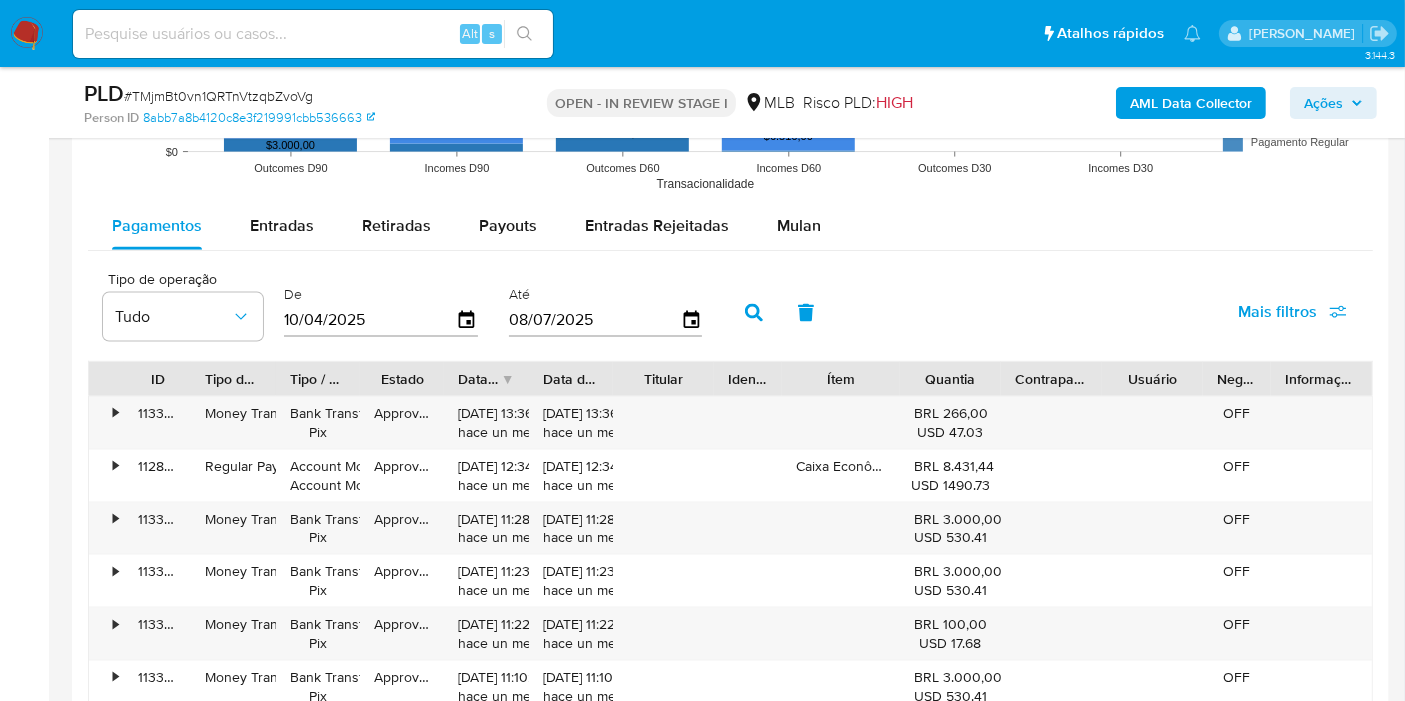 scroll, scrollTop: 2333, scrollLeft: 0, axis: vertical 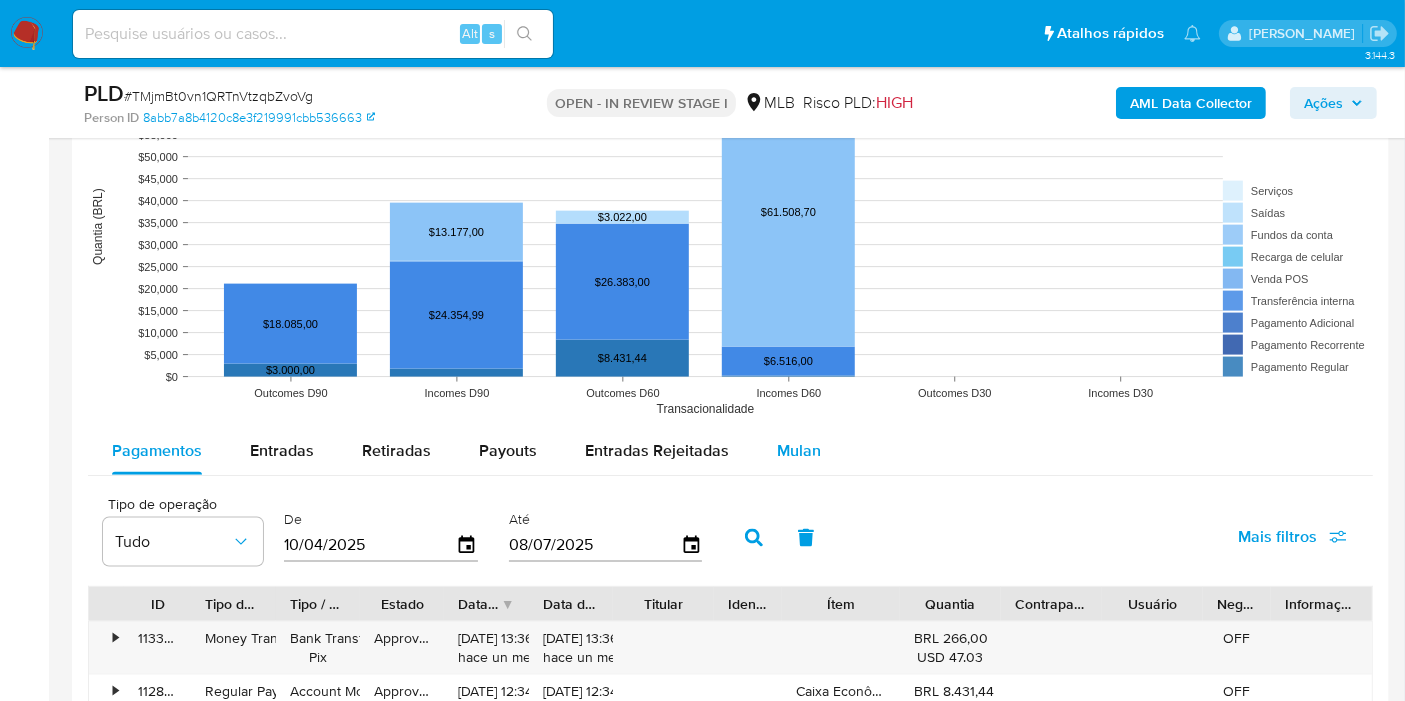 click on "Mulan" at bounding box center (799, 450) 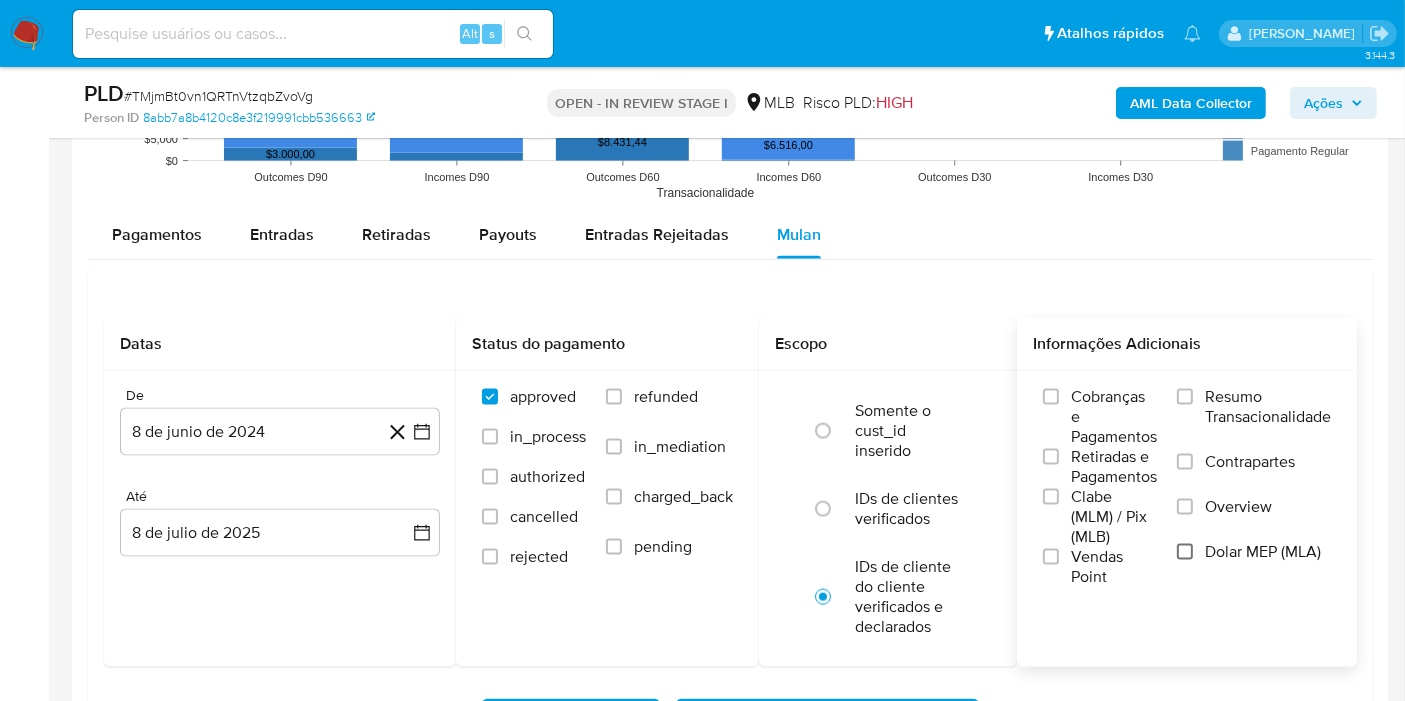 scroll, scrollTop: 2555, scrollLeft: 0, axis: vertical 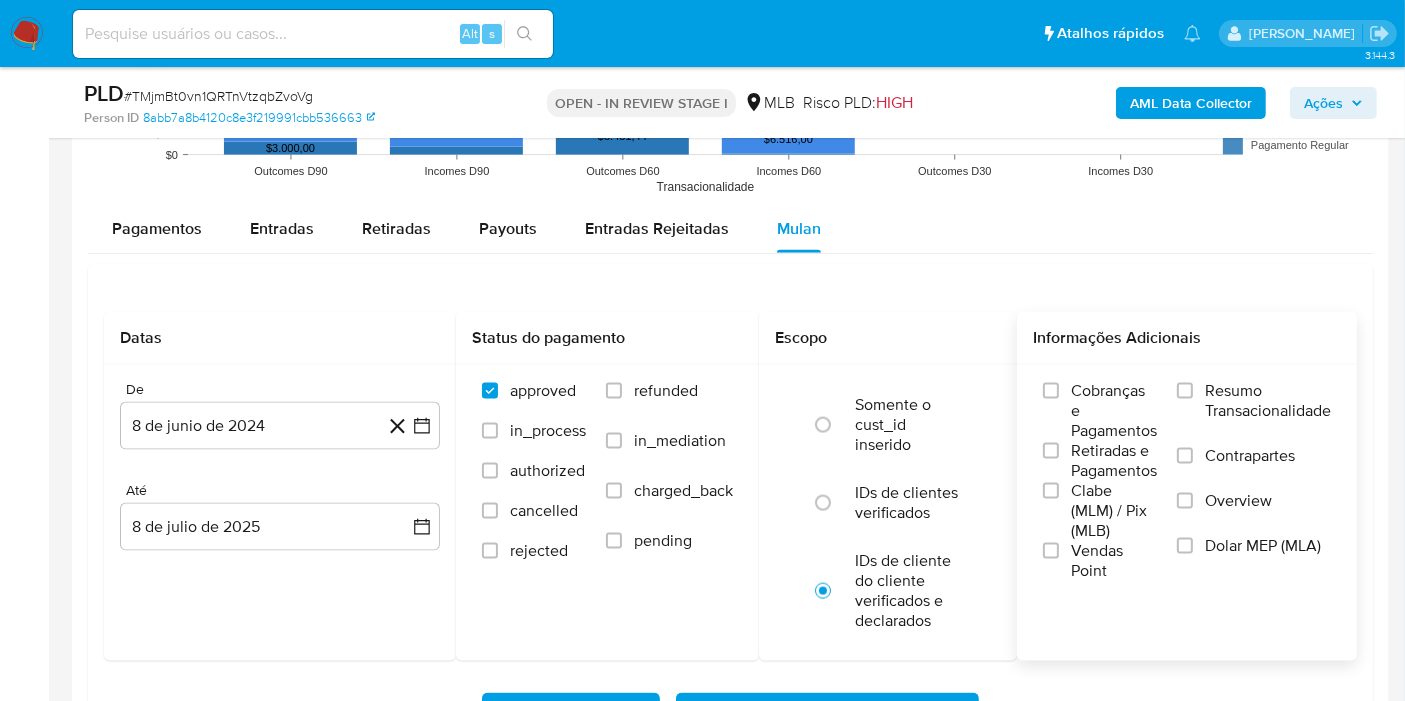 click on "Resumo Transacionalidade" at bounding box center [1268, 401] 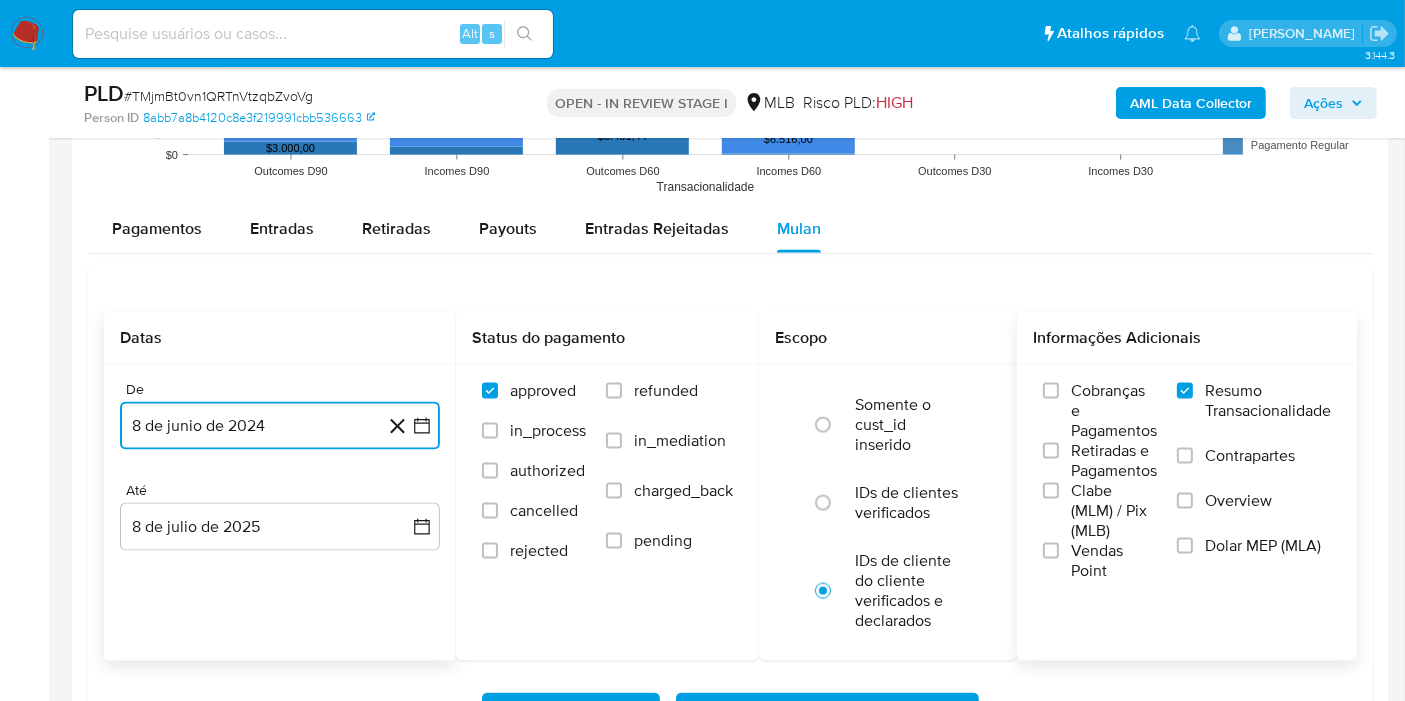 click on "8 de junio de 2024" at bounding box center (280, 426) 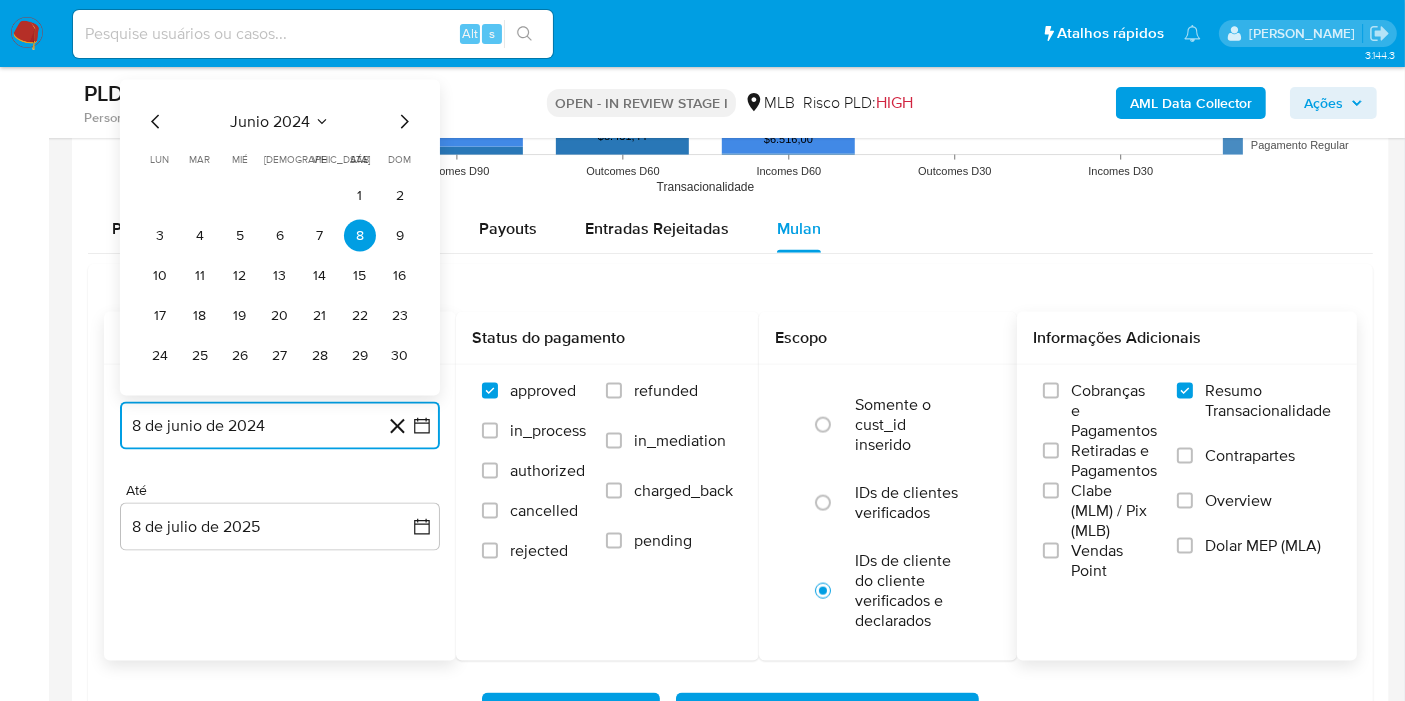 click on "junio 2024" at bounding box center (270, 122) 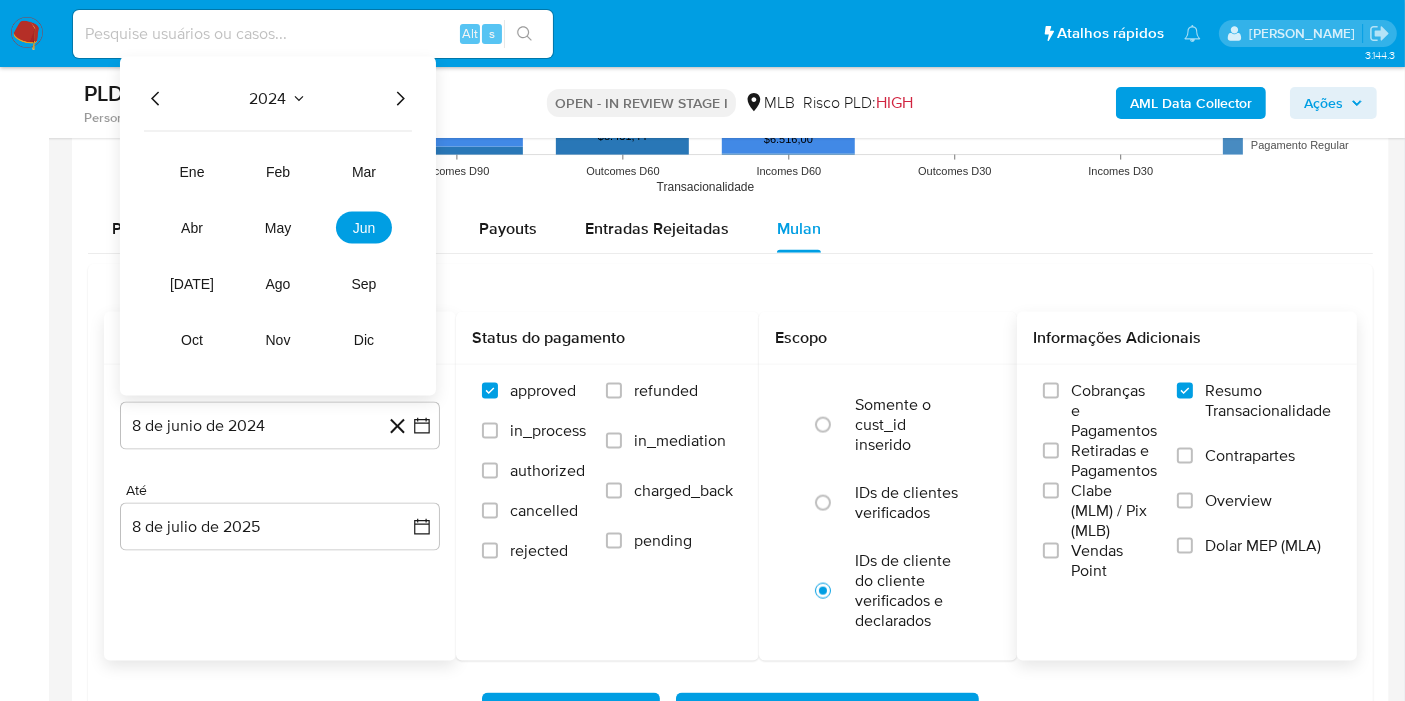 click 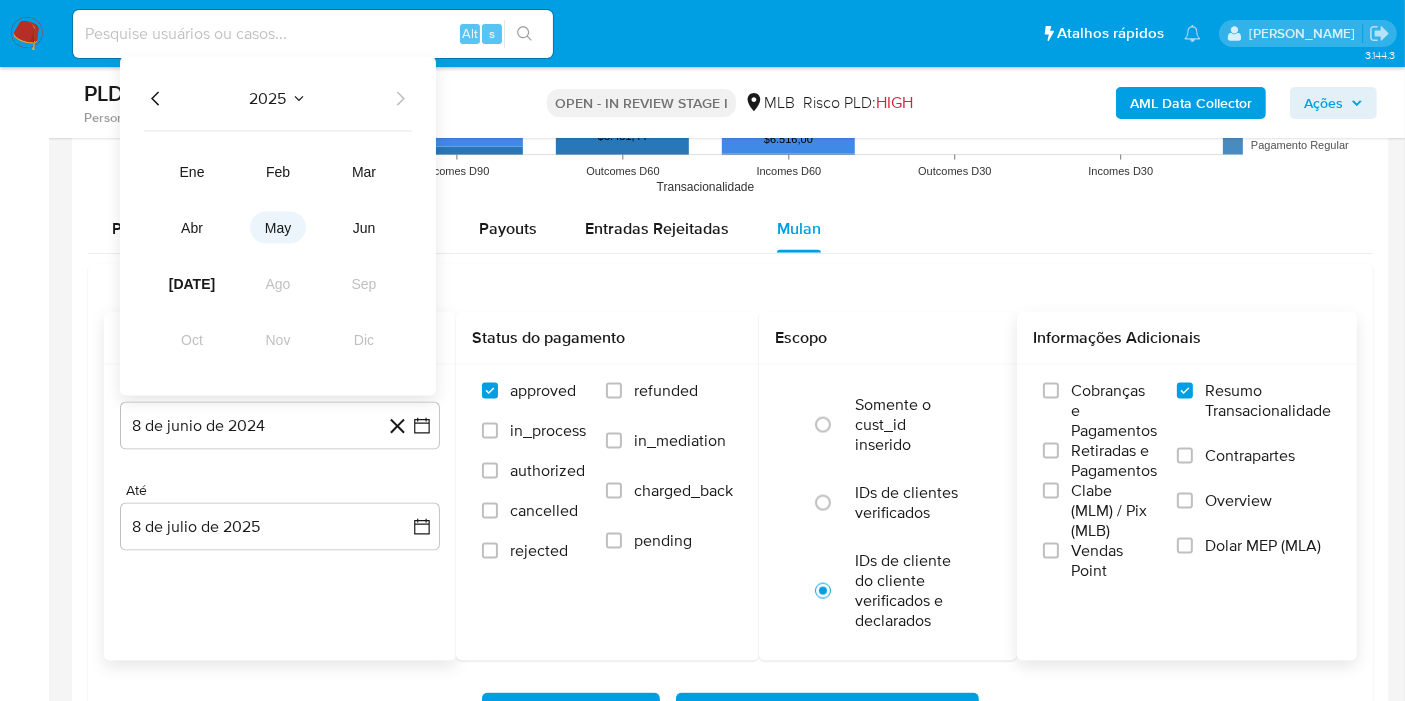 click on "may" at bounding box center (278, 228) 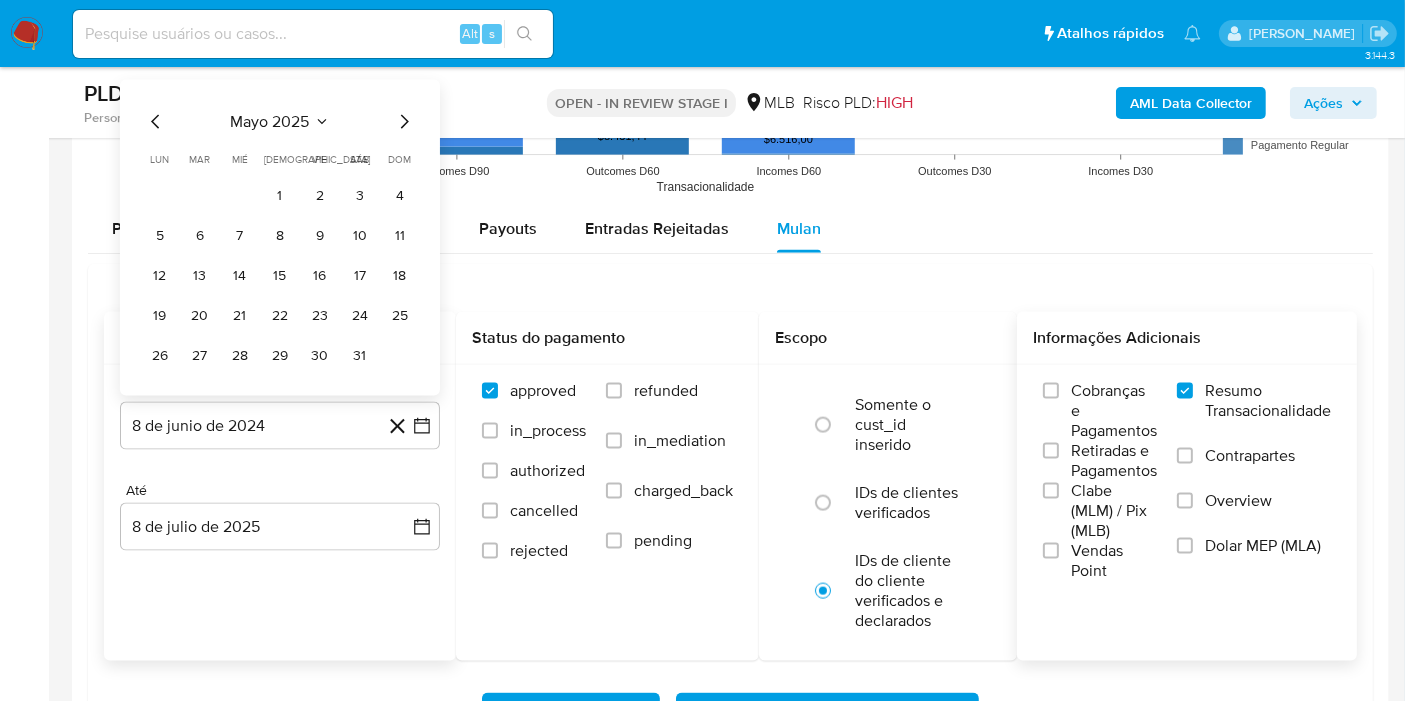 click on "1" at bounding box center (280, 196) 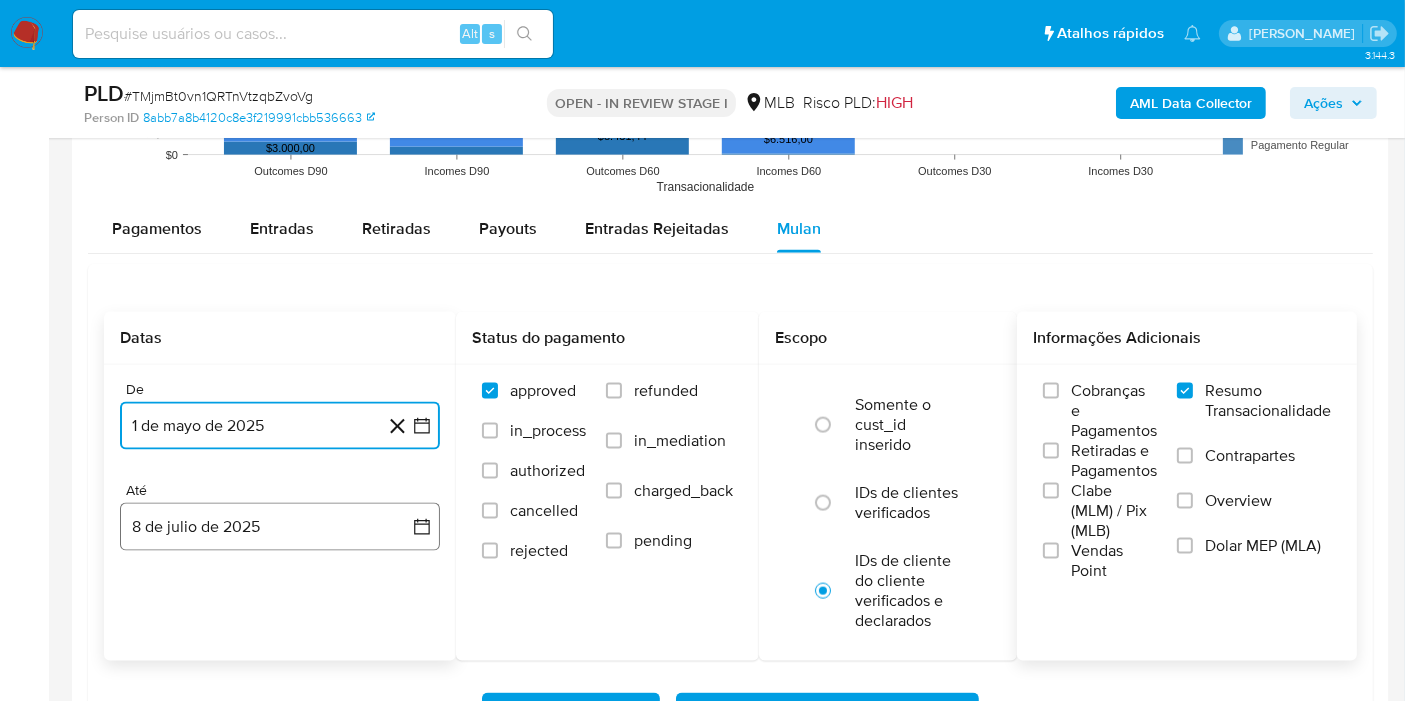 click on "8 de julio de 2025" at bounding box center (280, 527) 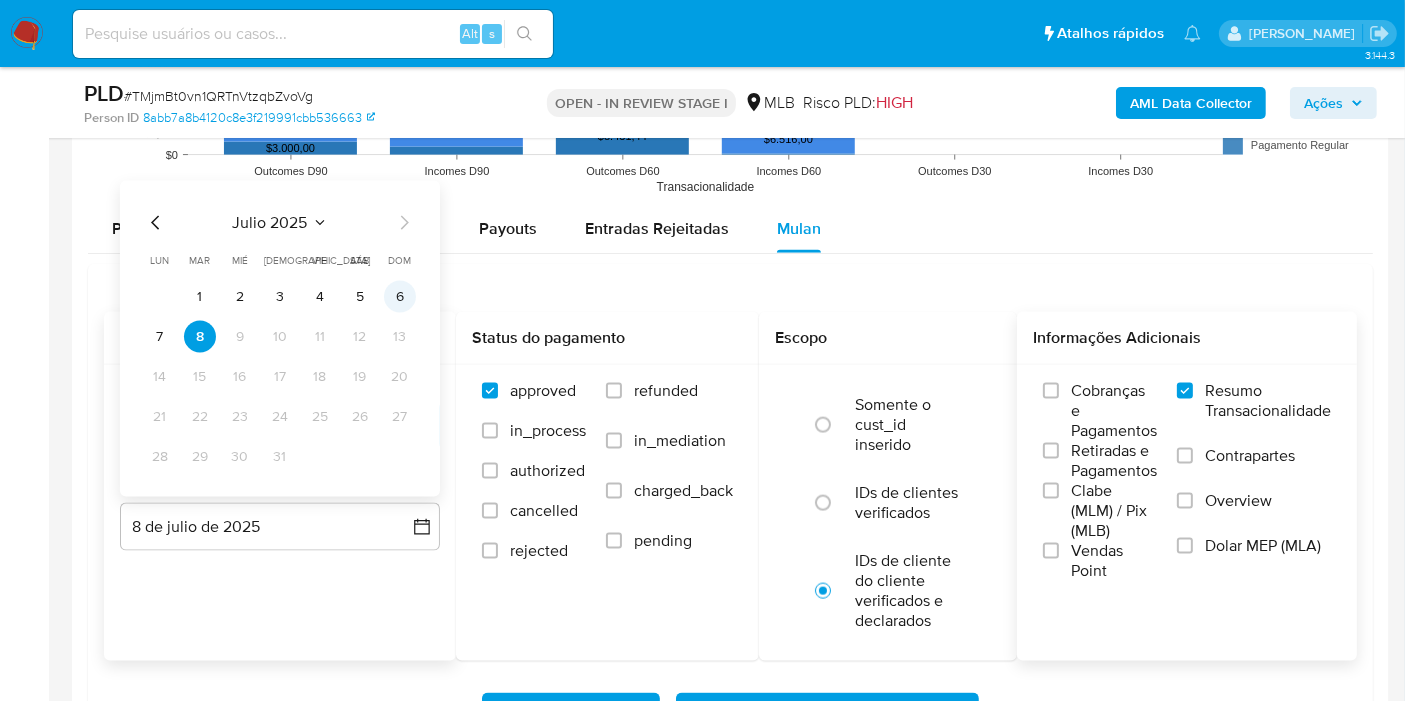 click on "6" at bounding box center [400, 297] 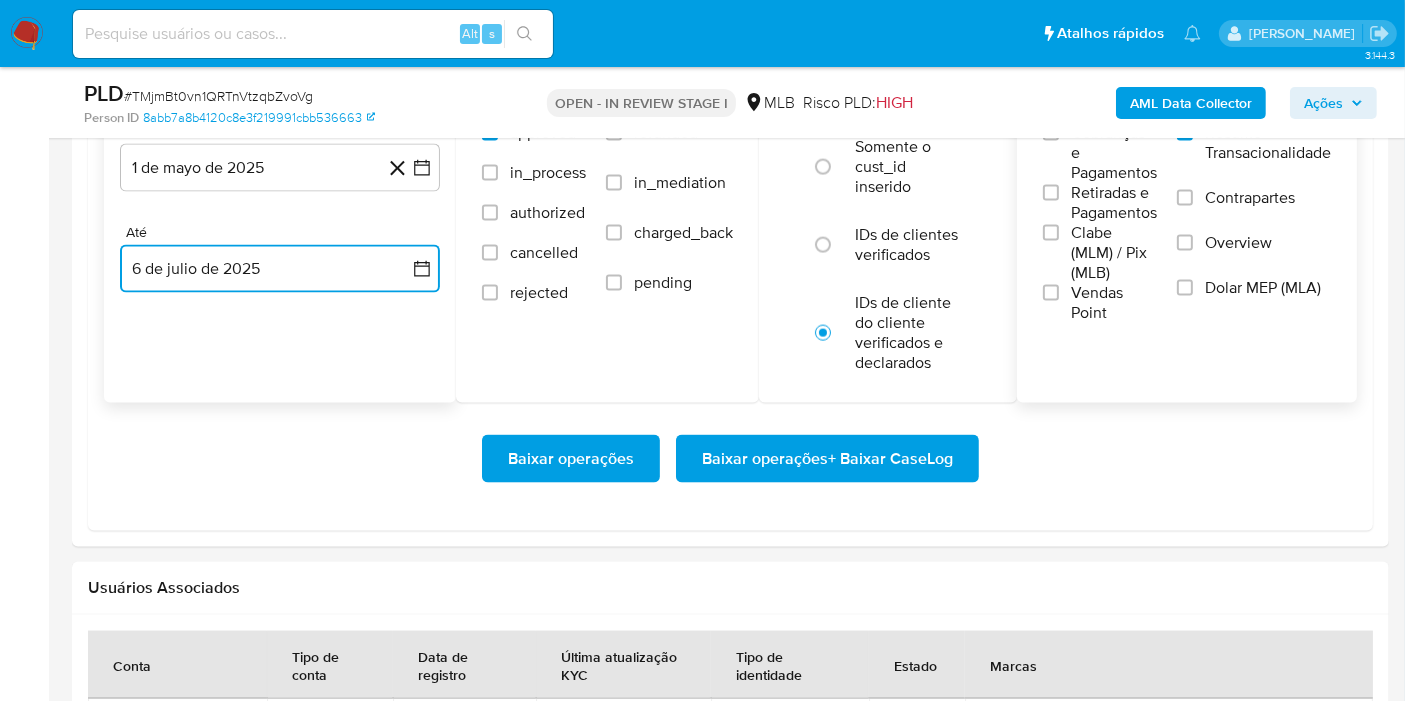 scroll, scrollTop: 2888, scrollLeft: 0, axis: vertical 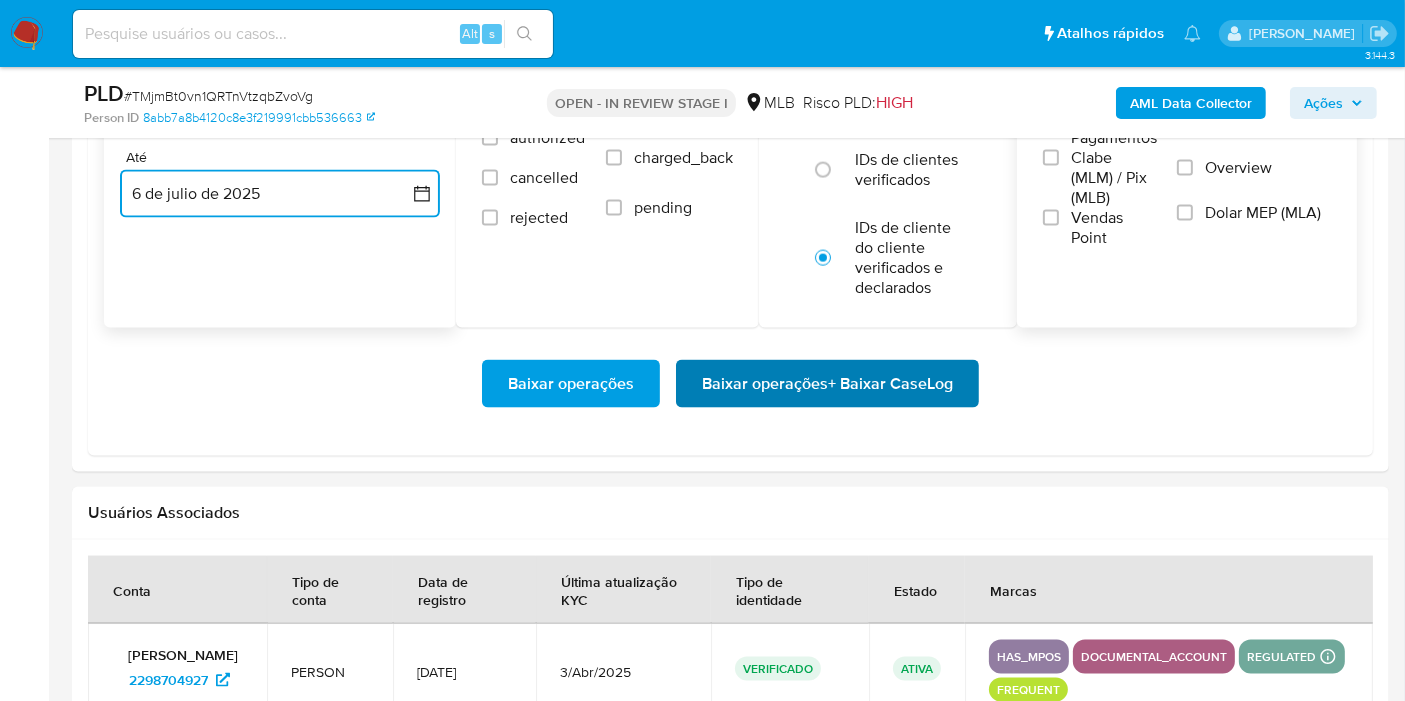 click on "Baixar operações  +   Baixar CaseLog" at bounding box center (827, 384) 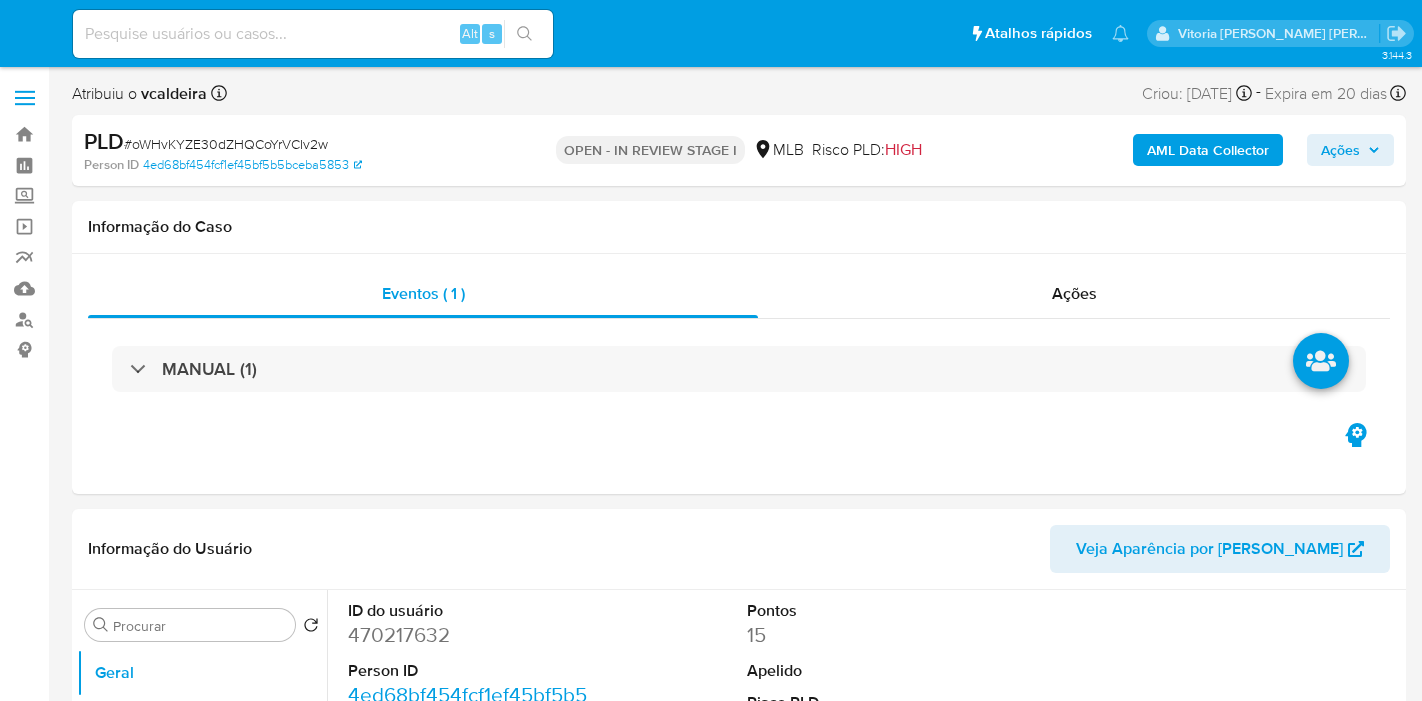 select on "10" 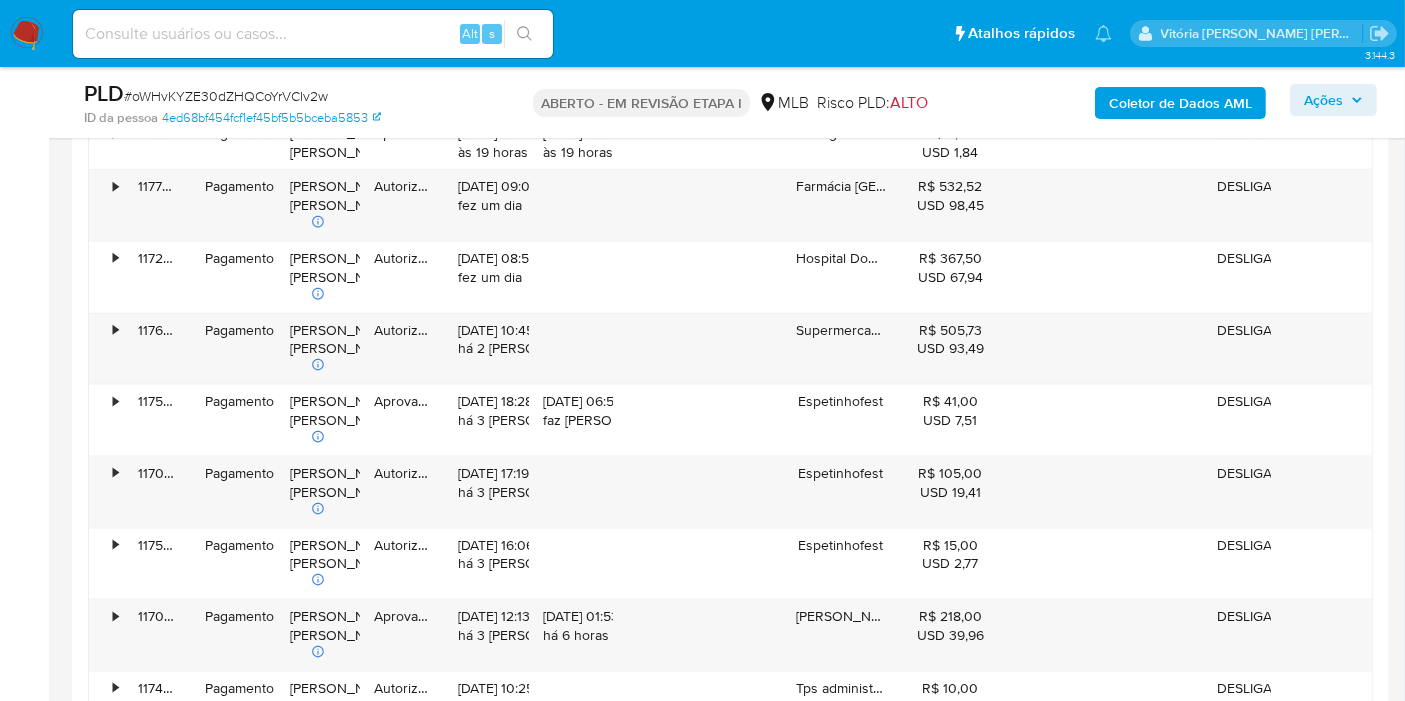 scroll, scrollTop: 2111, scrollLeft: 0, axis: vertical 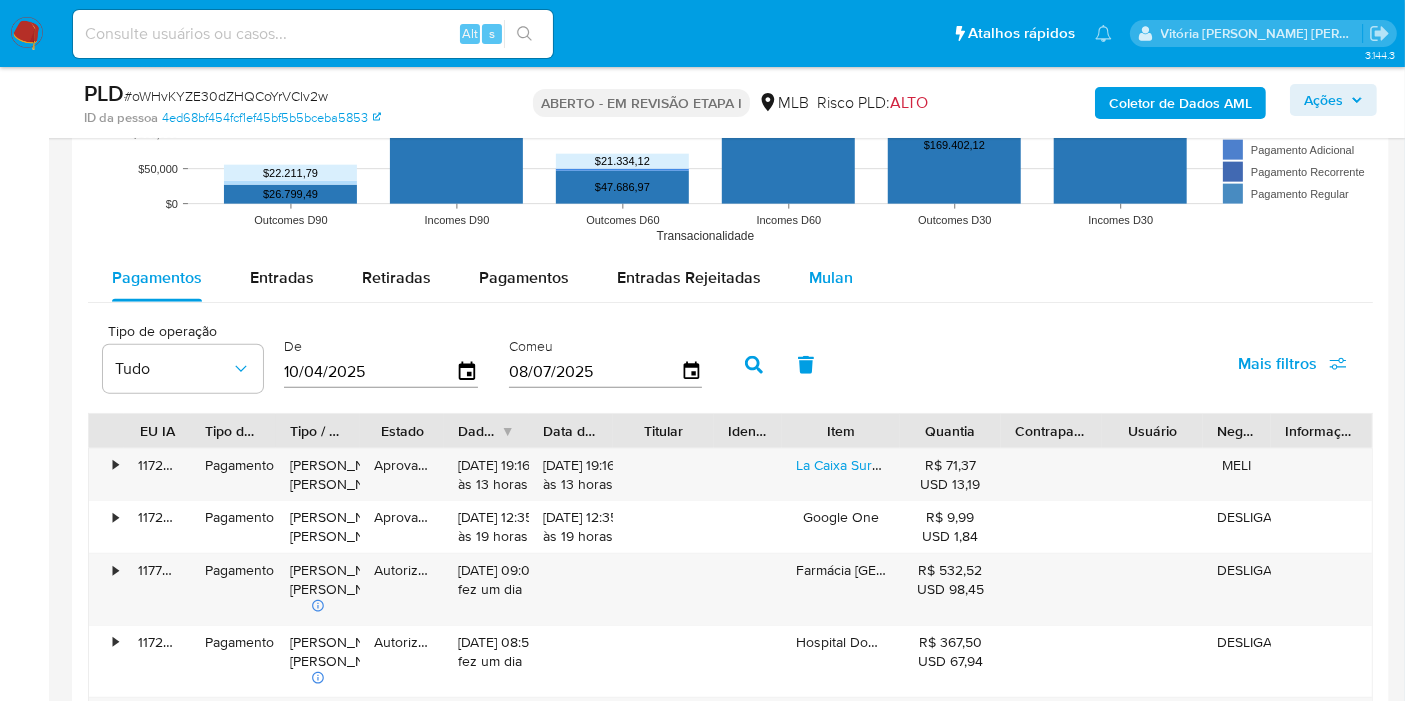click on "Mulan" at bounding box center (831, 277) 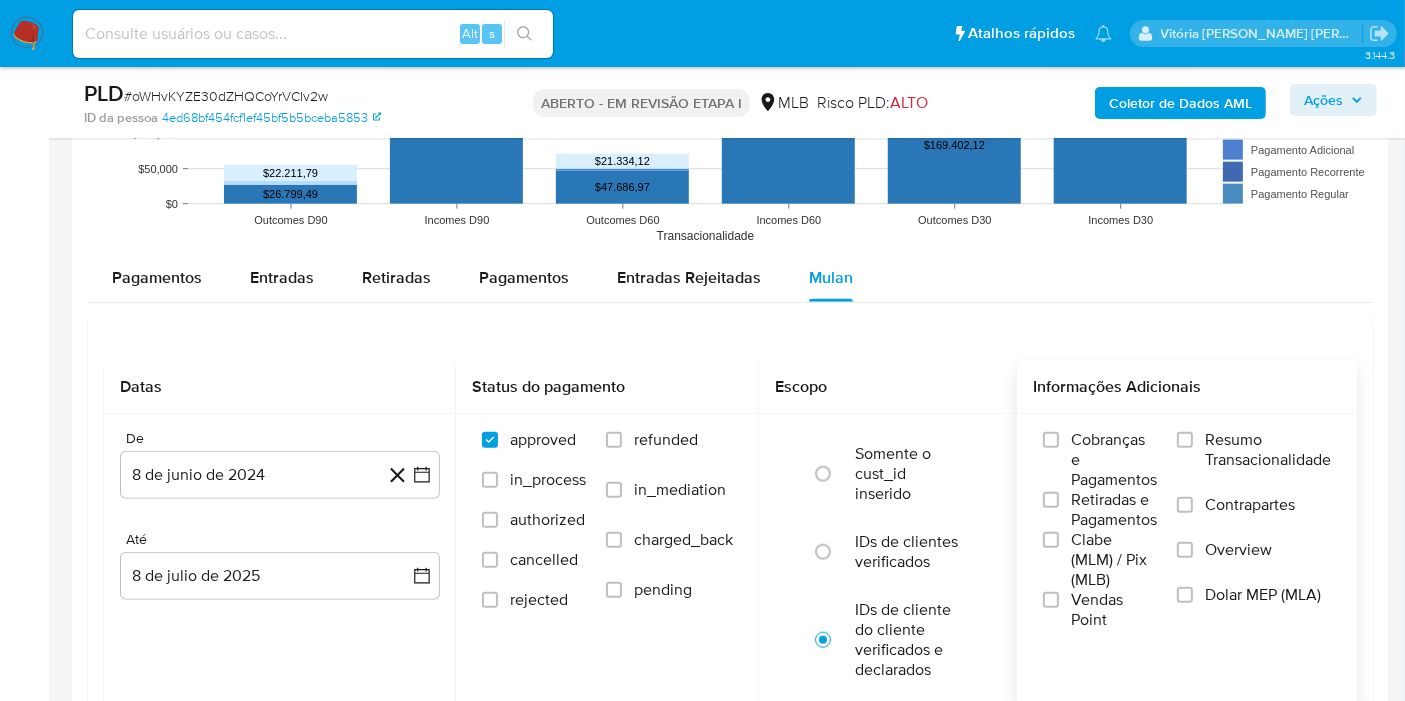 click on "Resumo Transacionalidade" at bounding box center (1268, 450) 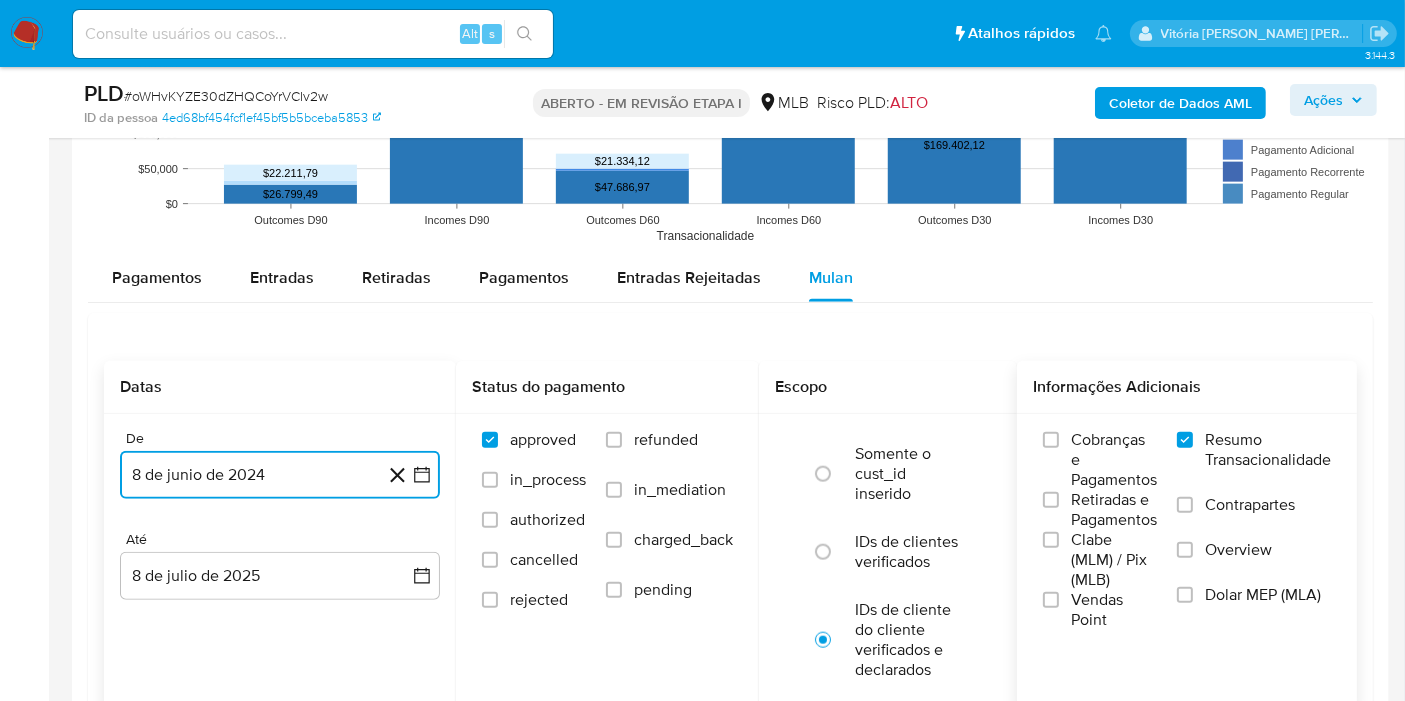 click on "8 de junio de 2024" at bounding box center (280, 475) 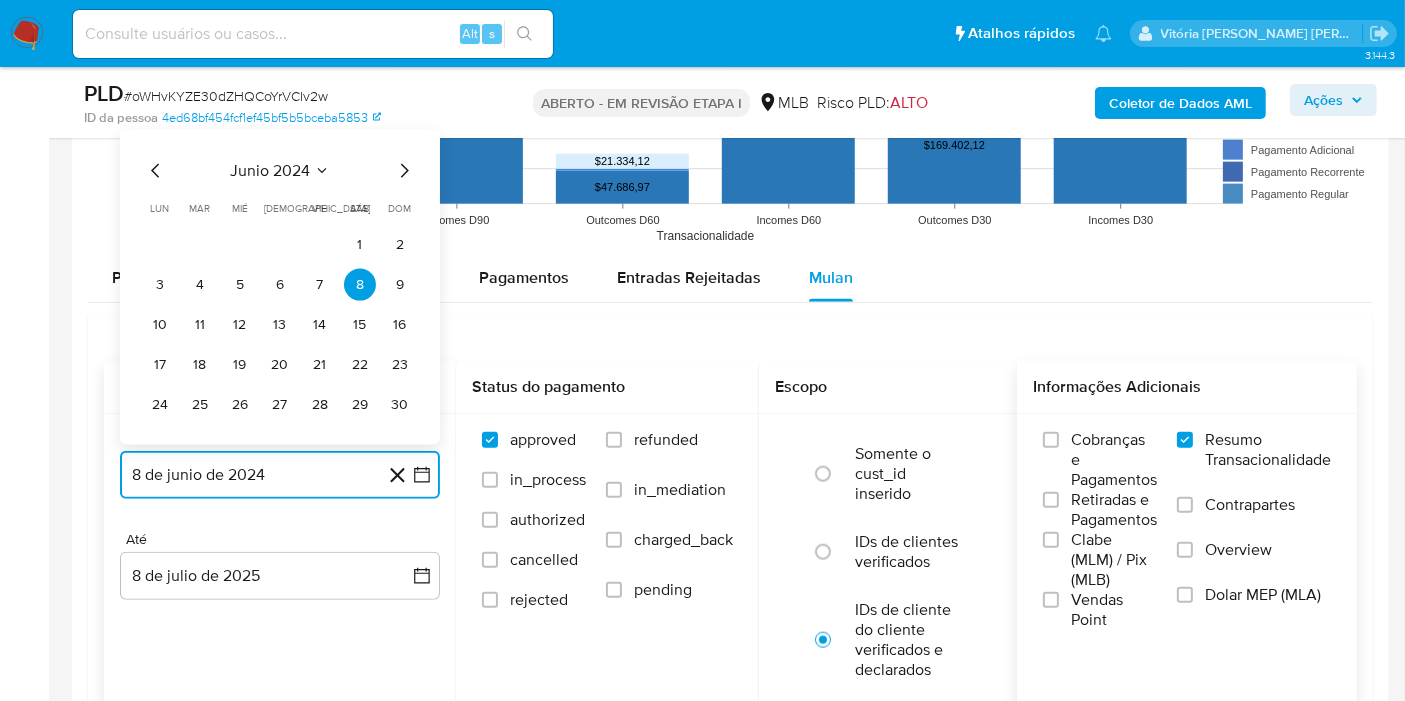 click on "junio 2024" at bounding box center [270, 171] 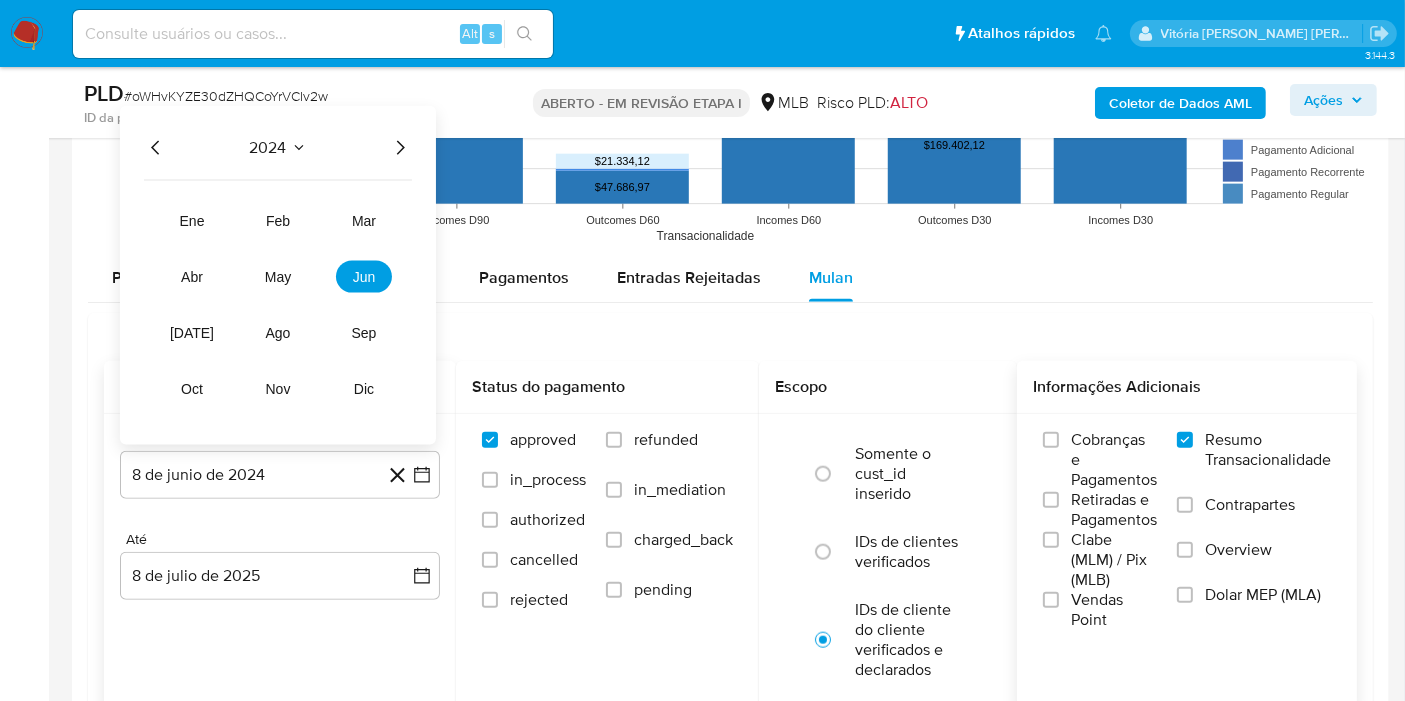 click 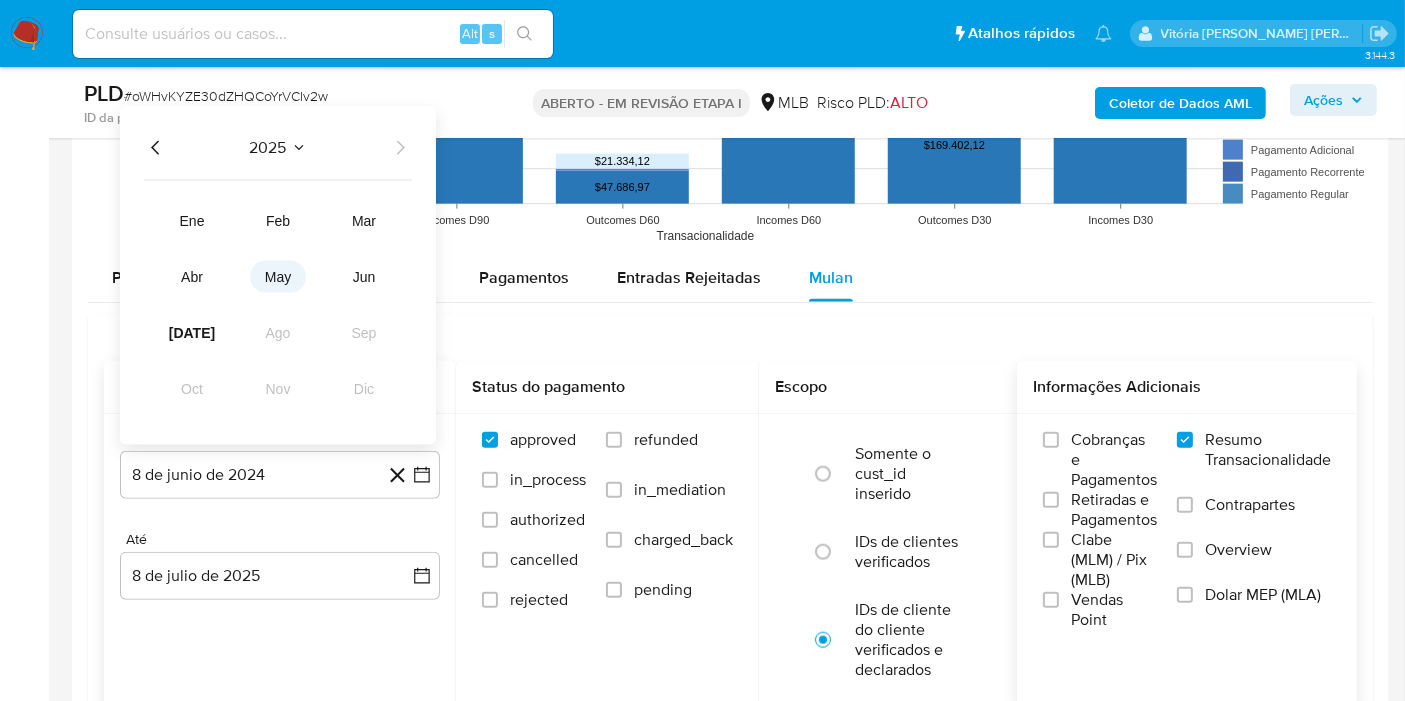 click on "may" at bounding box center [278, 277] 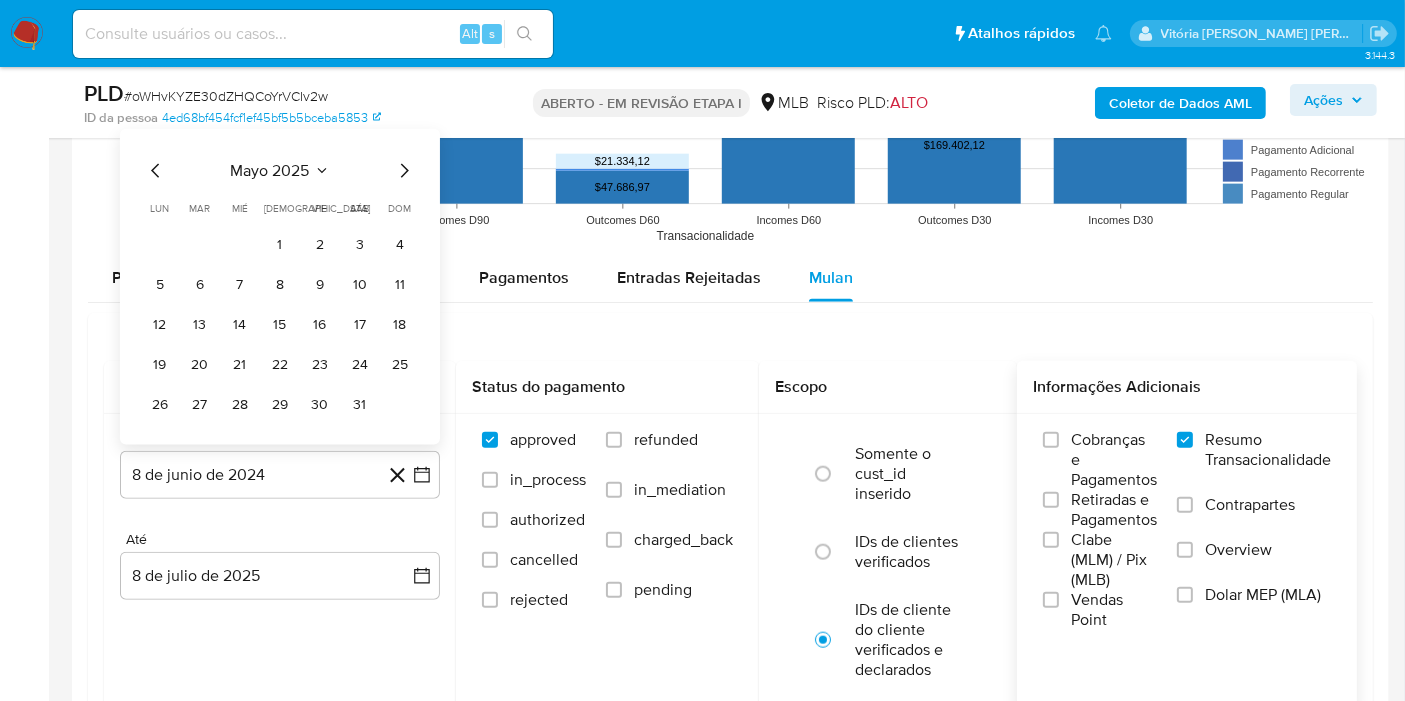 drag, startPoint x: 289, startPoint y: 244, endPoint x: 271, endPoint y: 298, distance: 56.920998 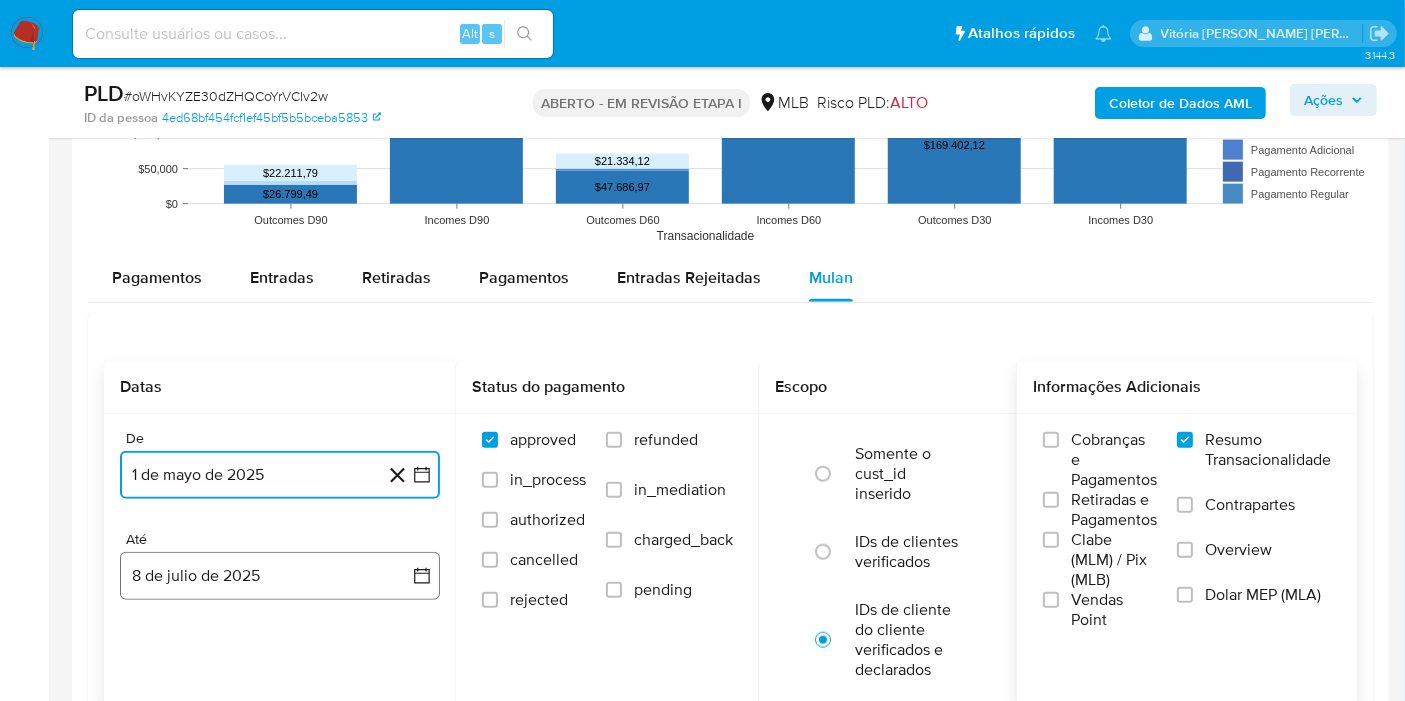 click on "8 de julio de 2025" at bounding box center [280, 576] 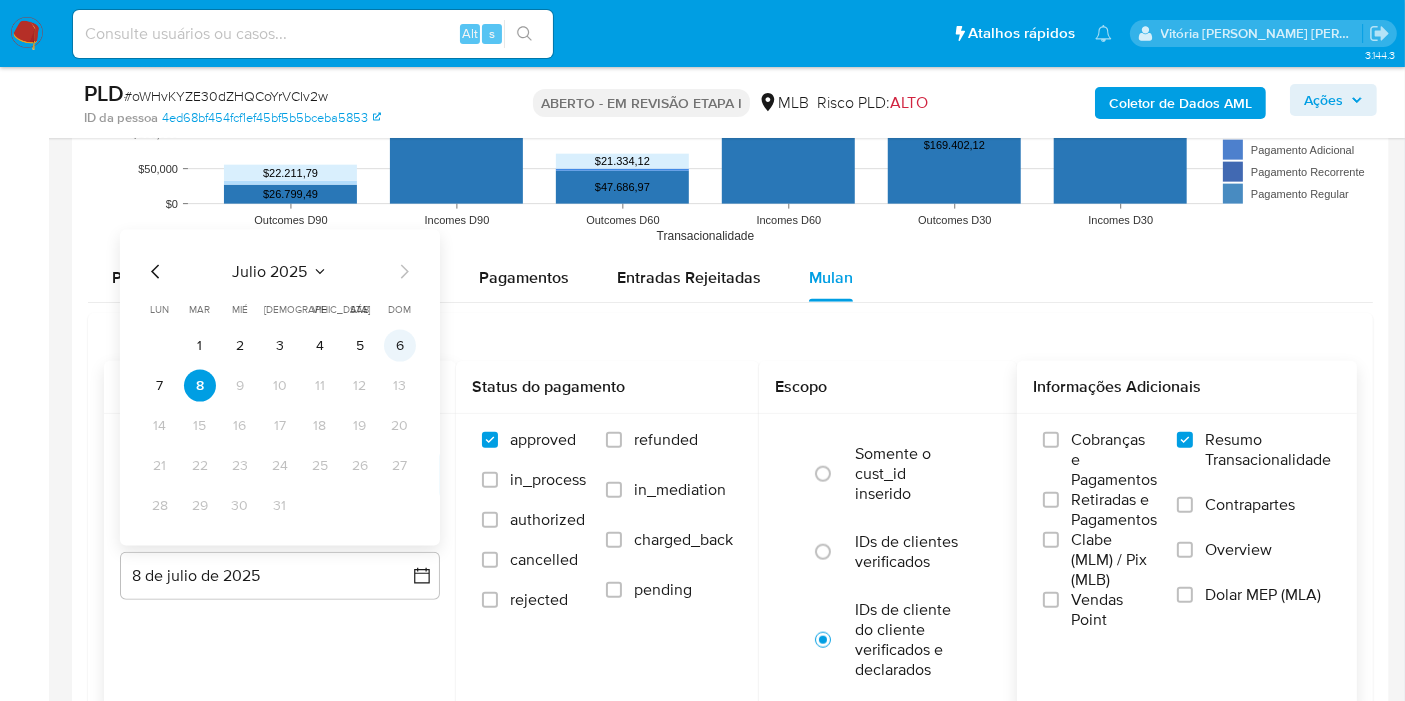 click on "6" at bounding box center (400, 346) 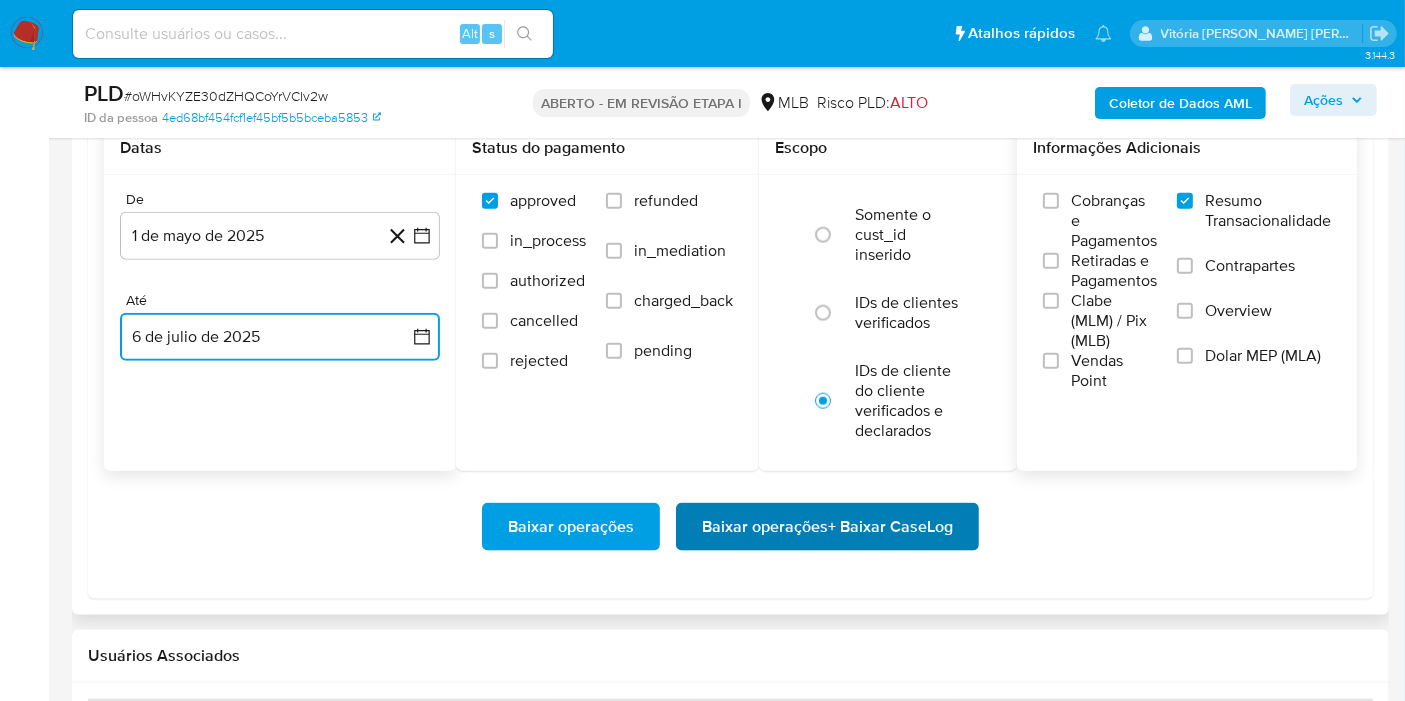 scroll, scrollTop: 2222, scrollLeft: 0, axis: vertical 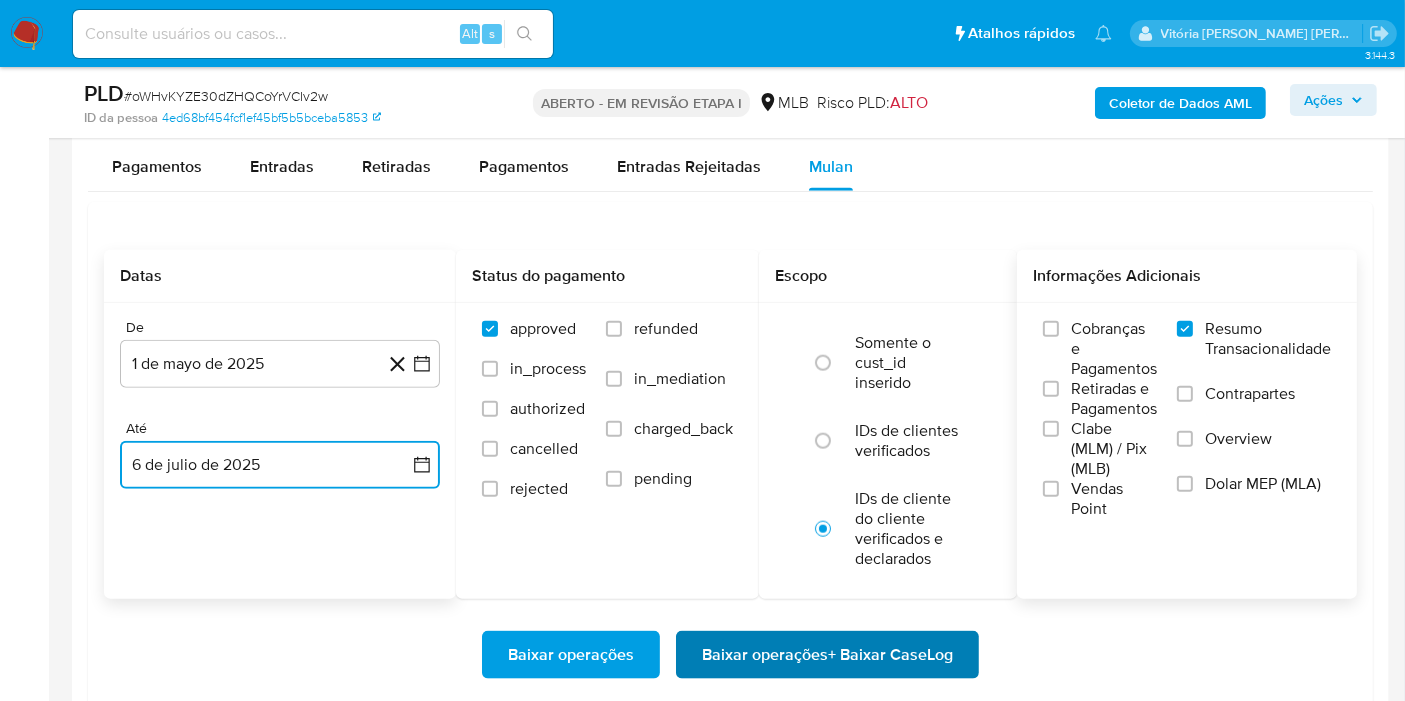 click on "Baixar operações  +   Baixar CaseLog" at bounding box center [827, 655] 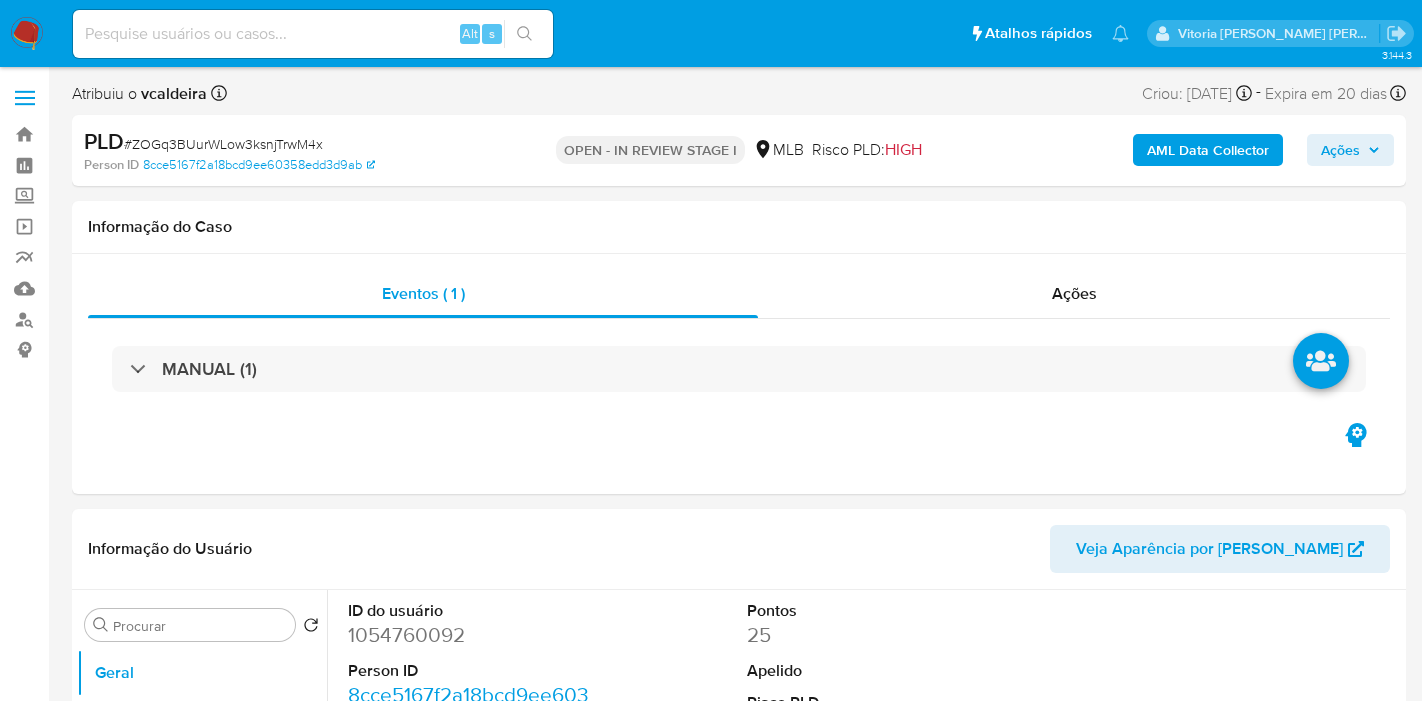 select on "10" 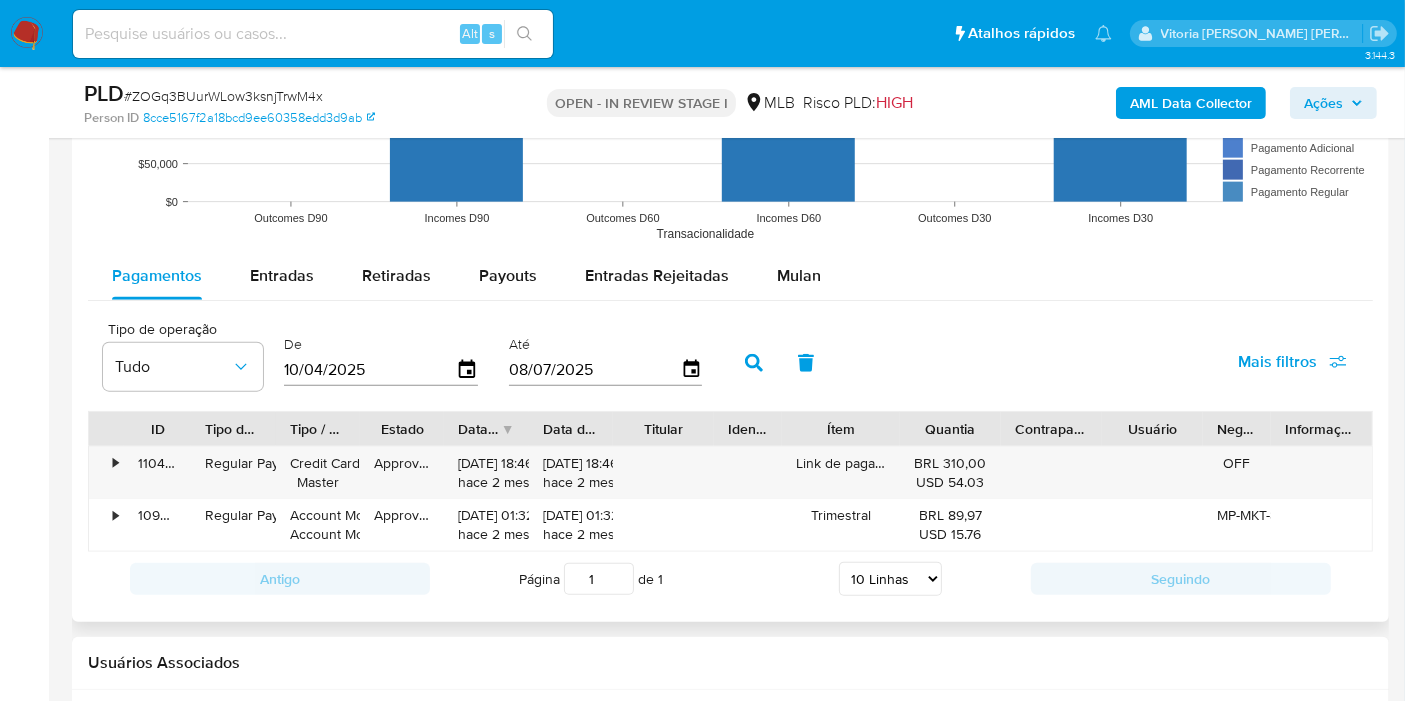 scroll, scrollTop: 2111, scrollLeft: 0, axis: vertical 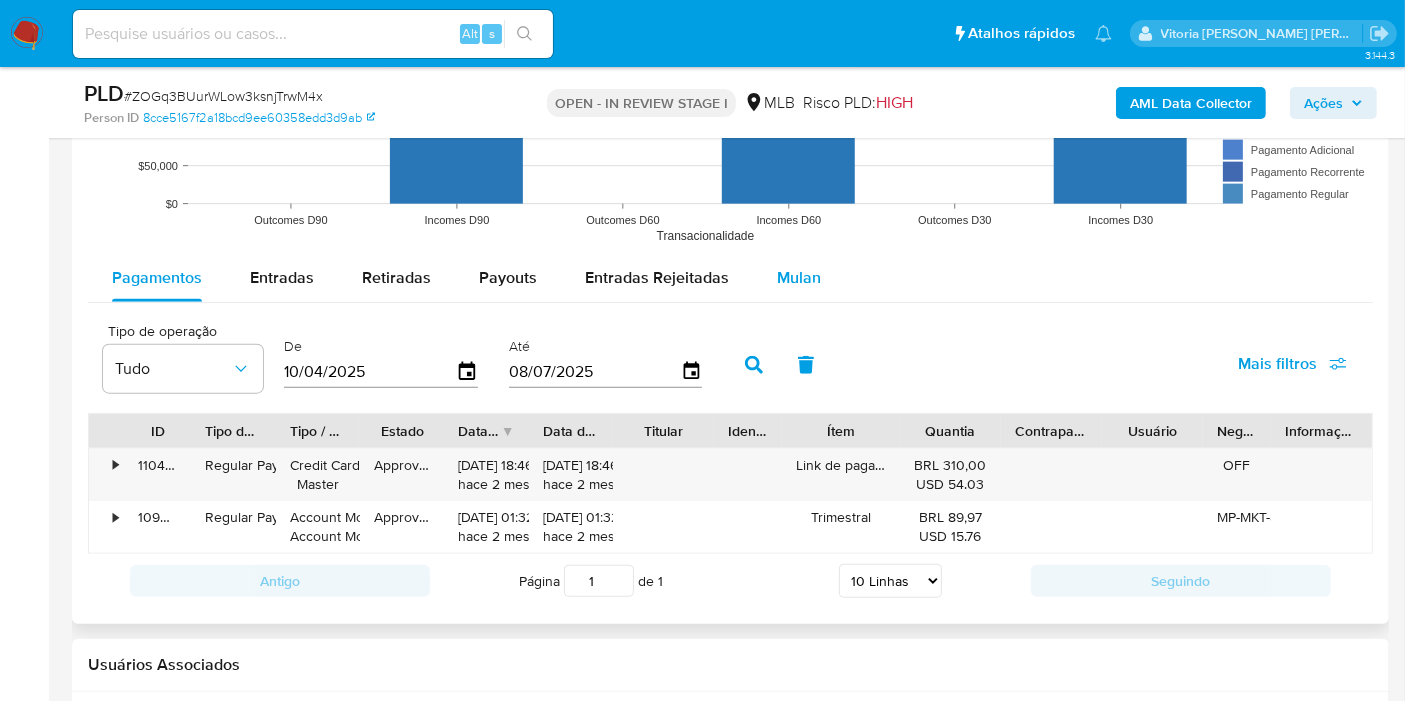 click on "Mulan" at bounding box center (799, 277) 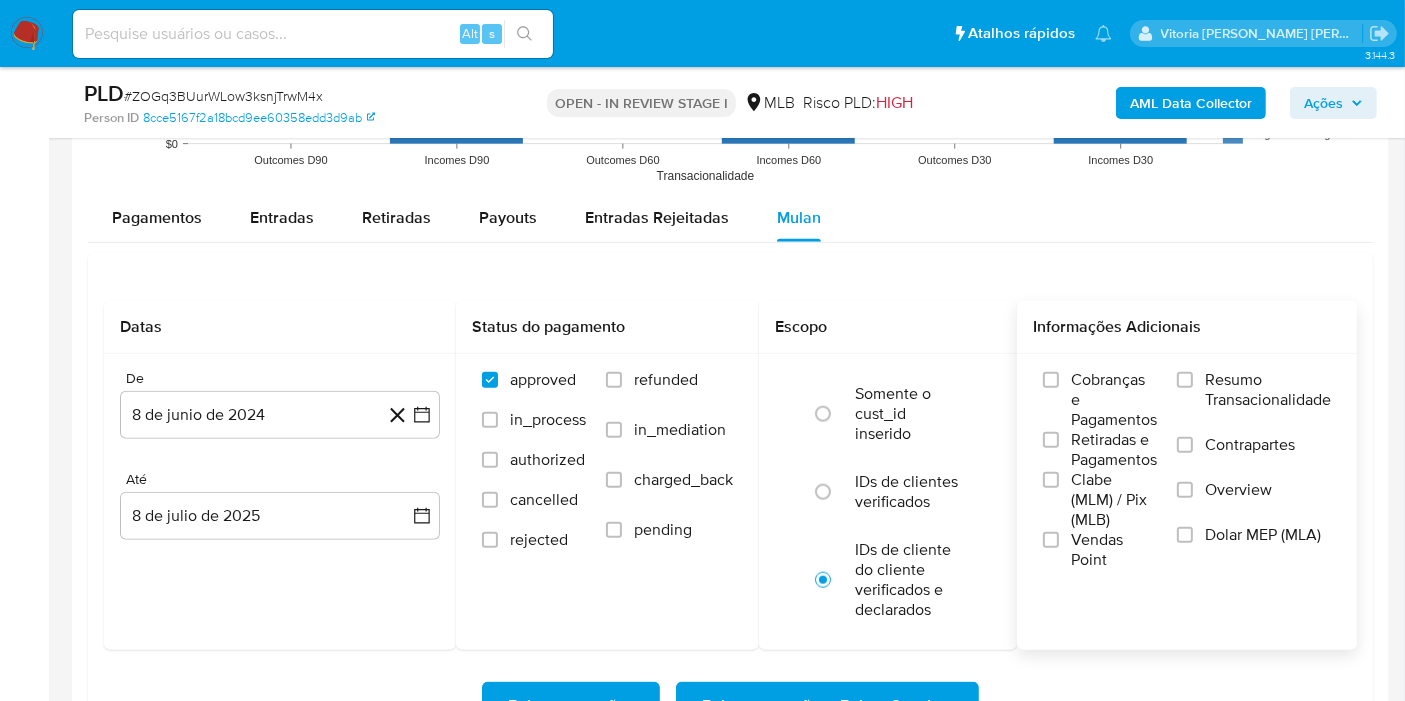 scroll, scrollTop: 2222, scrollLeft: 0, axis: vertical 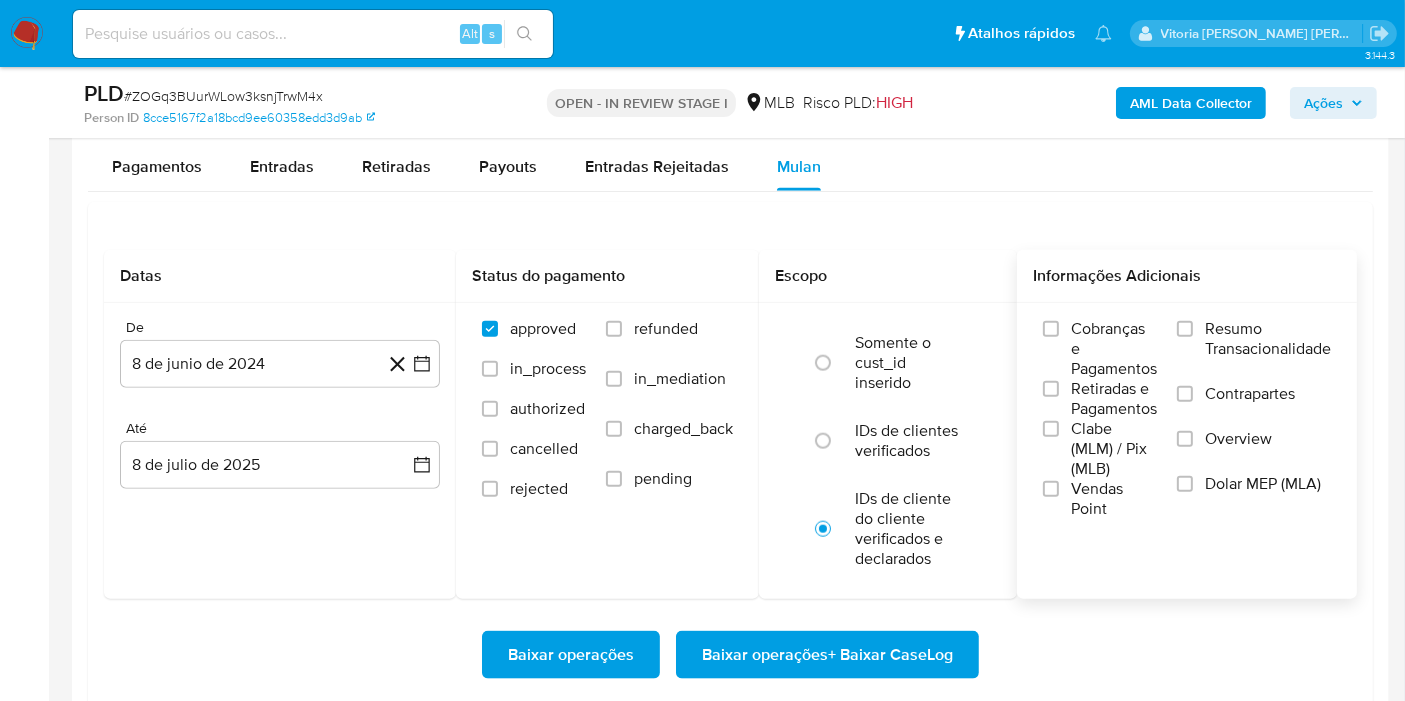 click on "Resumo Transacionalidade" at bounding box center [1254, 351] 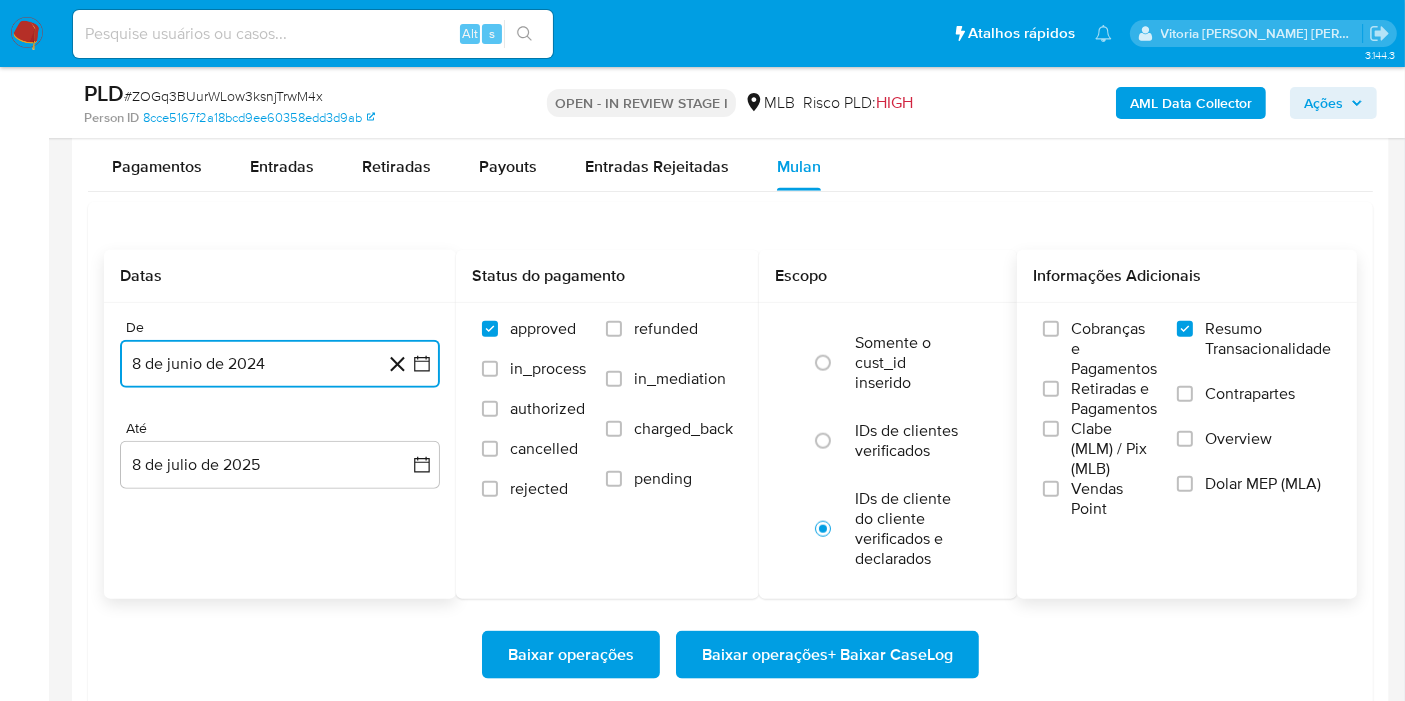 click on "8 de junio de 2024" at bounding box center (280, 364) 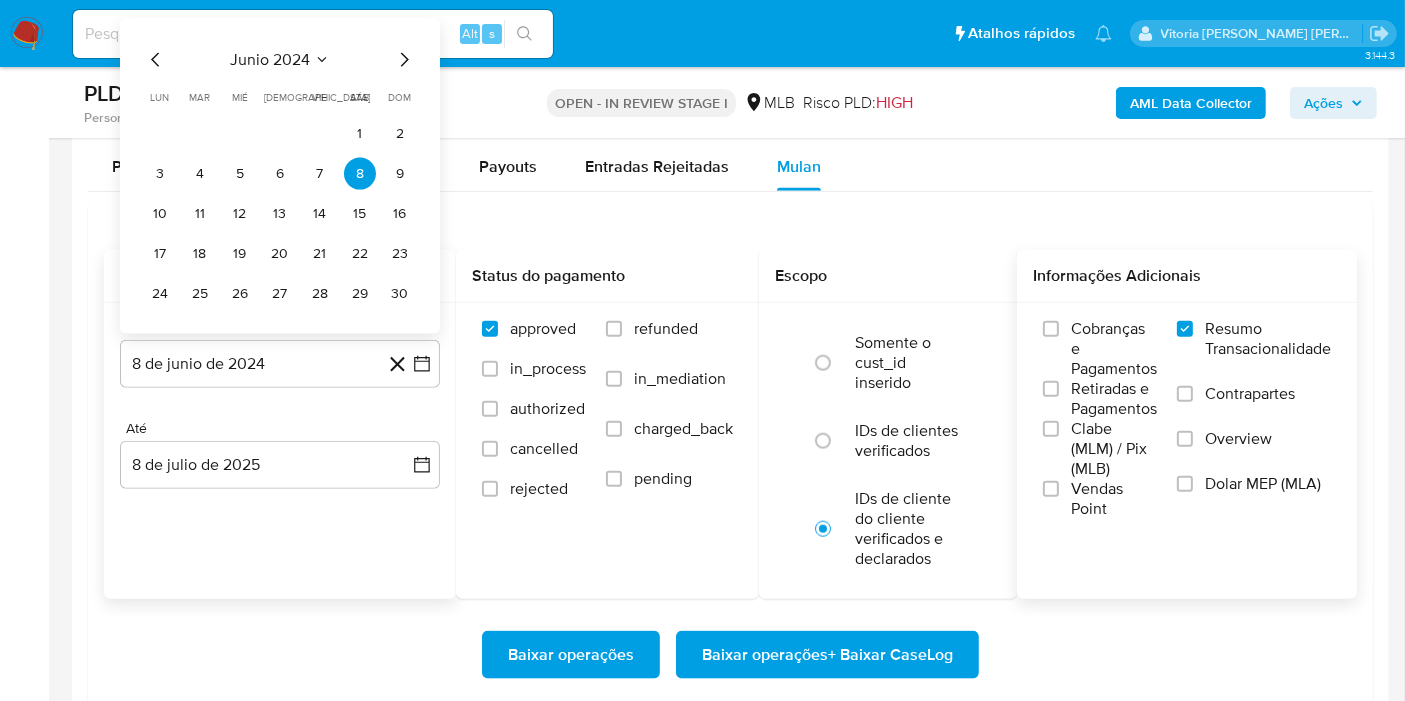 click on "junio 2024 junio 2024 lun lunes mar martes mié miércoles jue jueves vie viernes sáb sábado dom domingo 1 2 3 4 5 6 7 8 9 10 11 12 13 14 15 16 17 18 19 20 21 22 23 24 25 26 27 28 29 30" at bounding box center [280, 176] 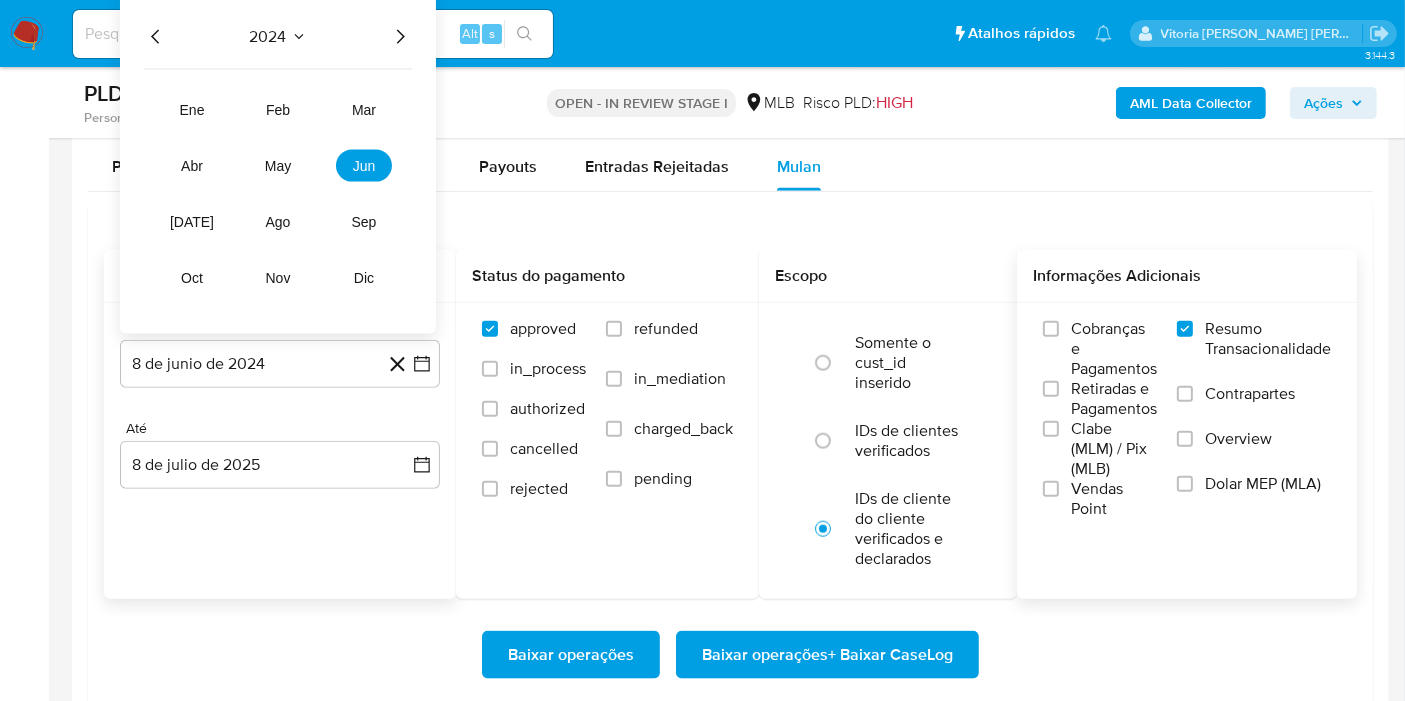 drag, startPoint x: 397, startPoint y: 24, endPoint x: 376, endPoint y: 73, distance: 53.310413 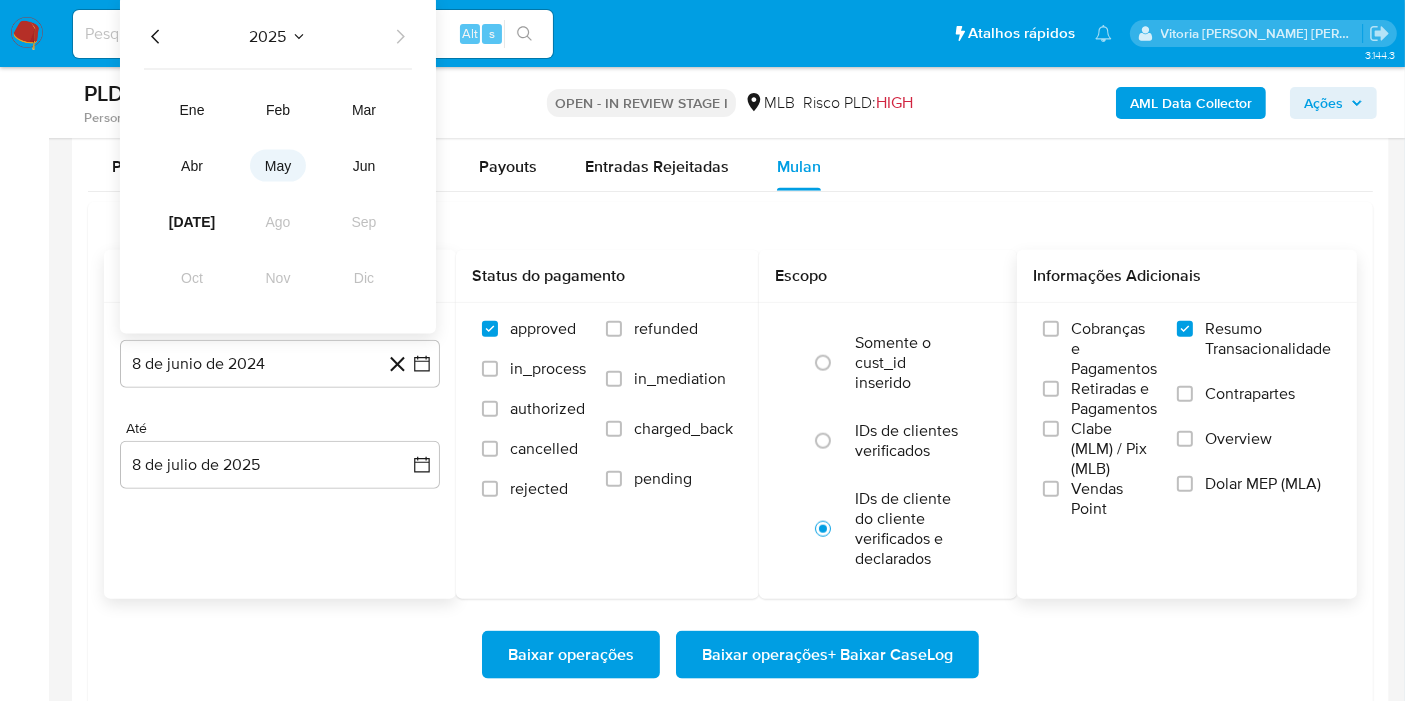 click on "may" at bounding box center [278, 166] 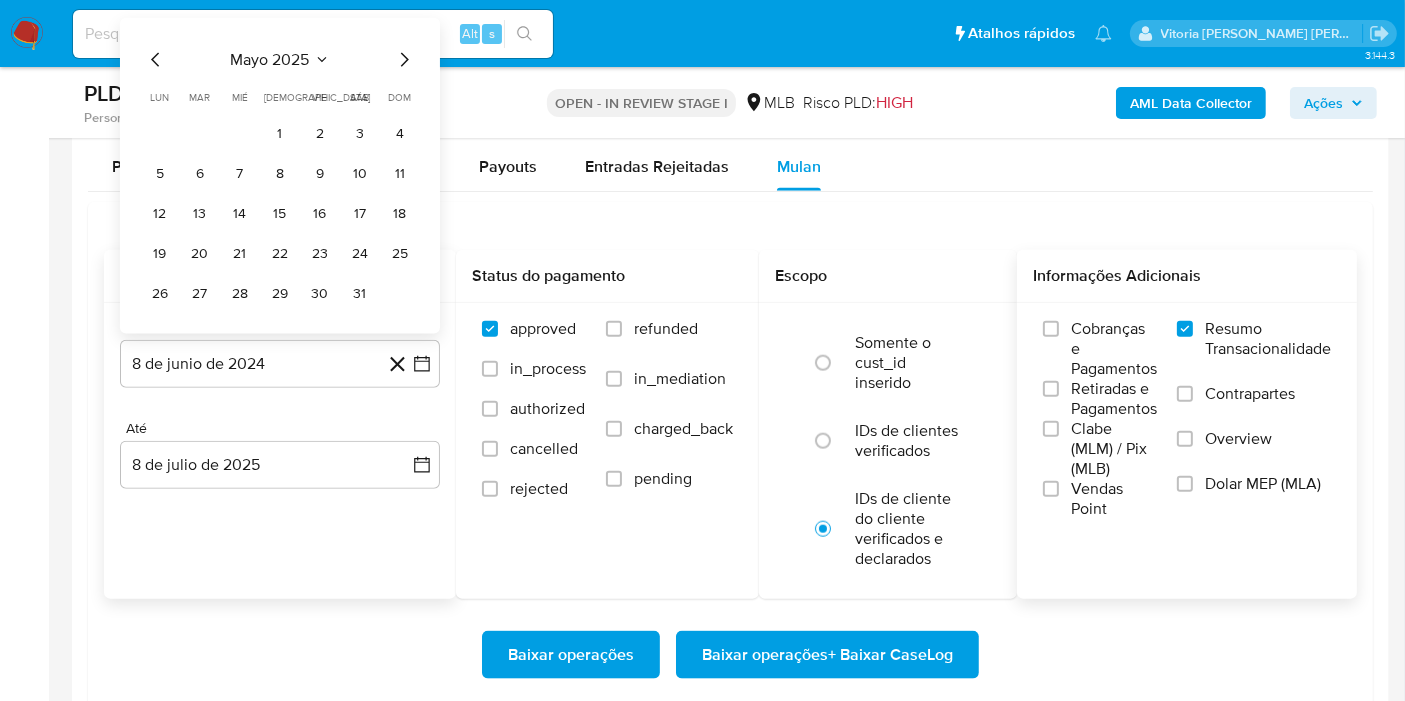 click on "1" at bounding box center [280, 134] 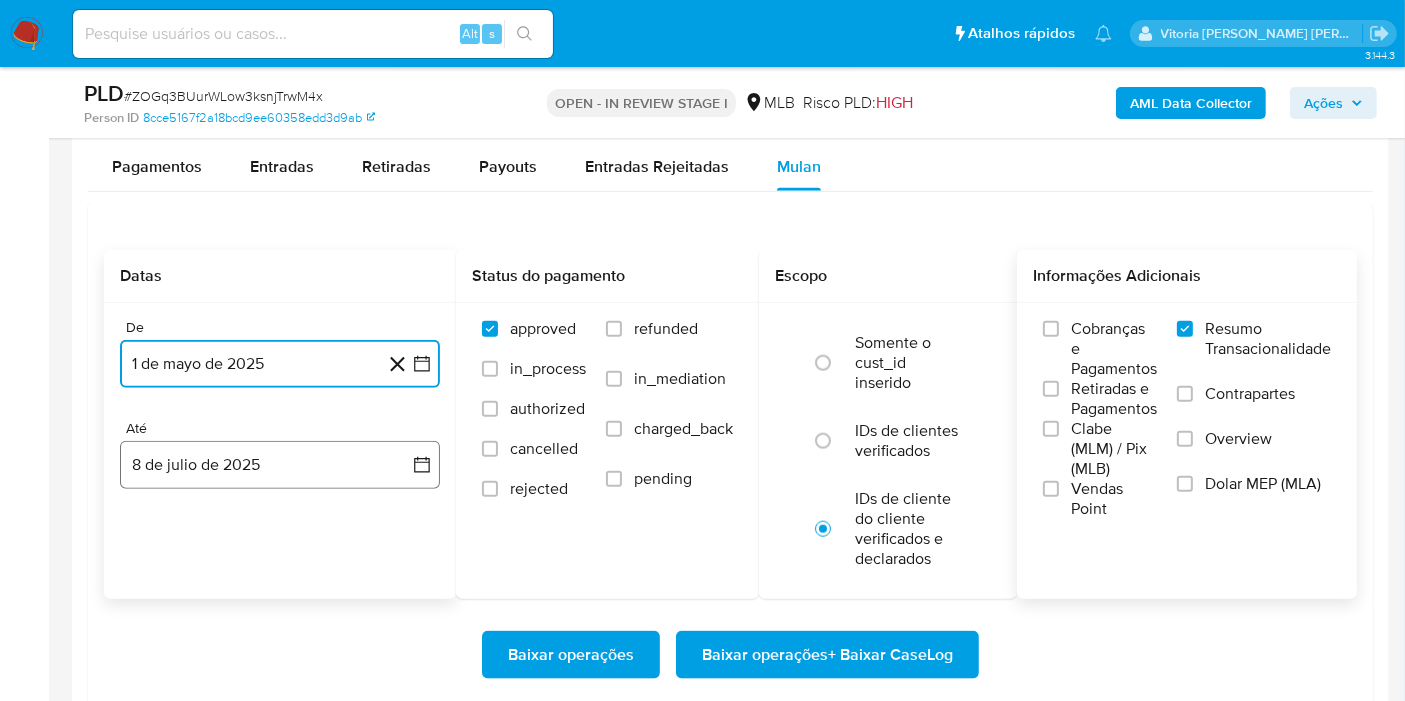 click on "8 de julio de 2025" at bounding box center [280, 465] 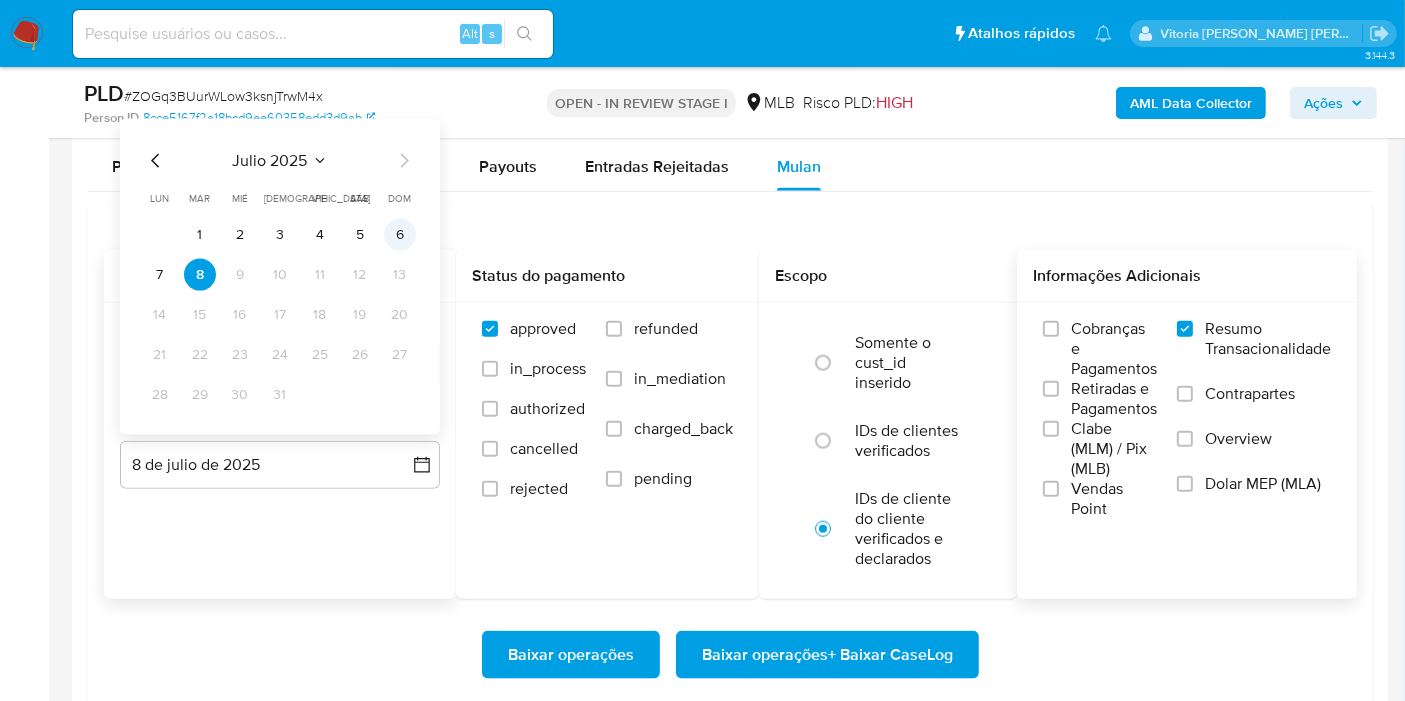 click on "6" at bounding box center (400, 235) 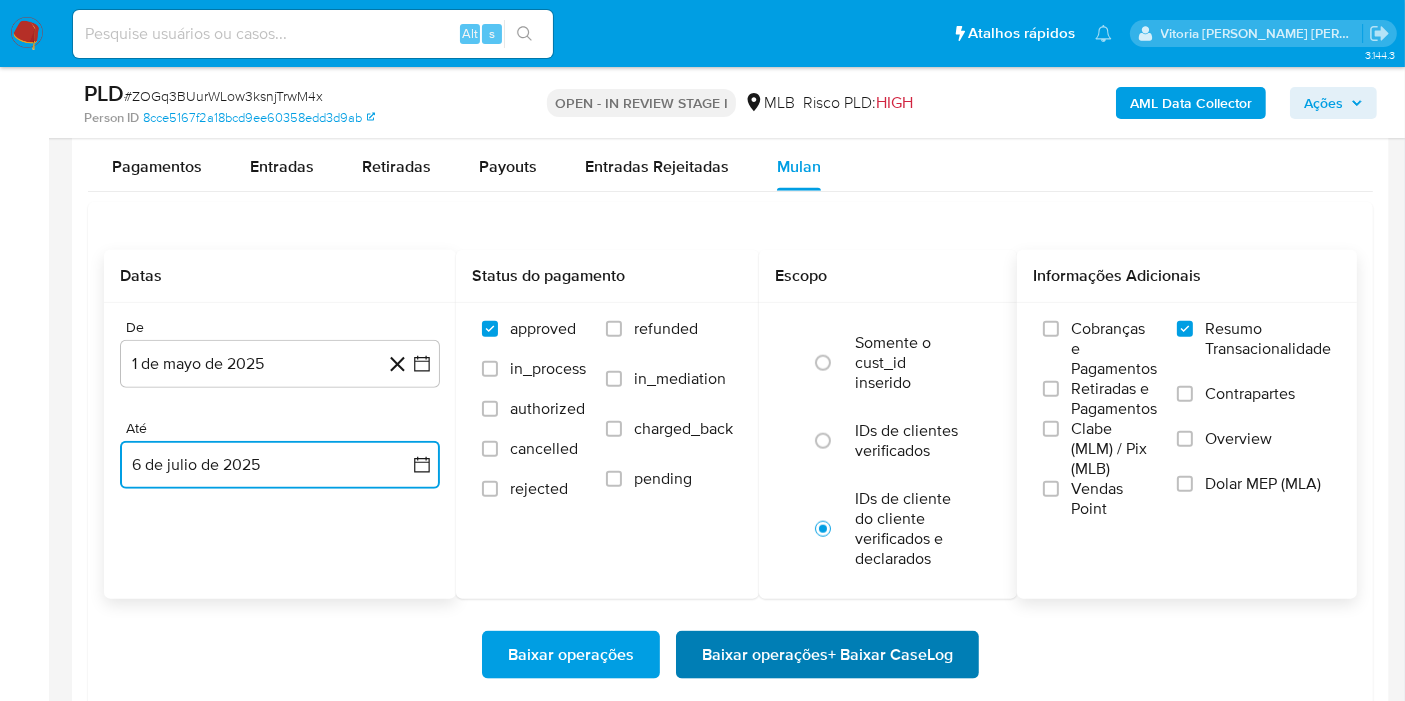 click on "Baixar operações  +   Baixar CaseLog" at bounding box center (827, 655) 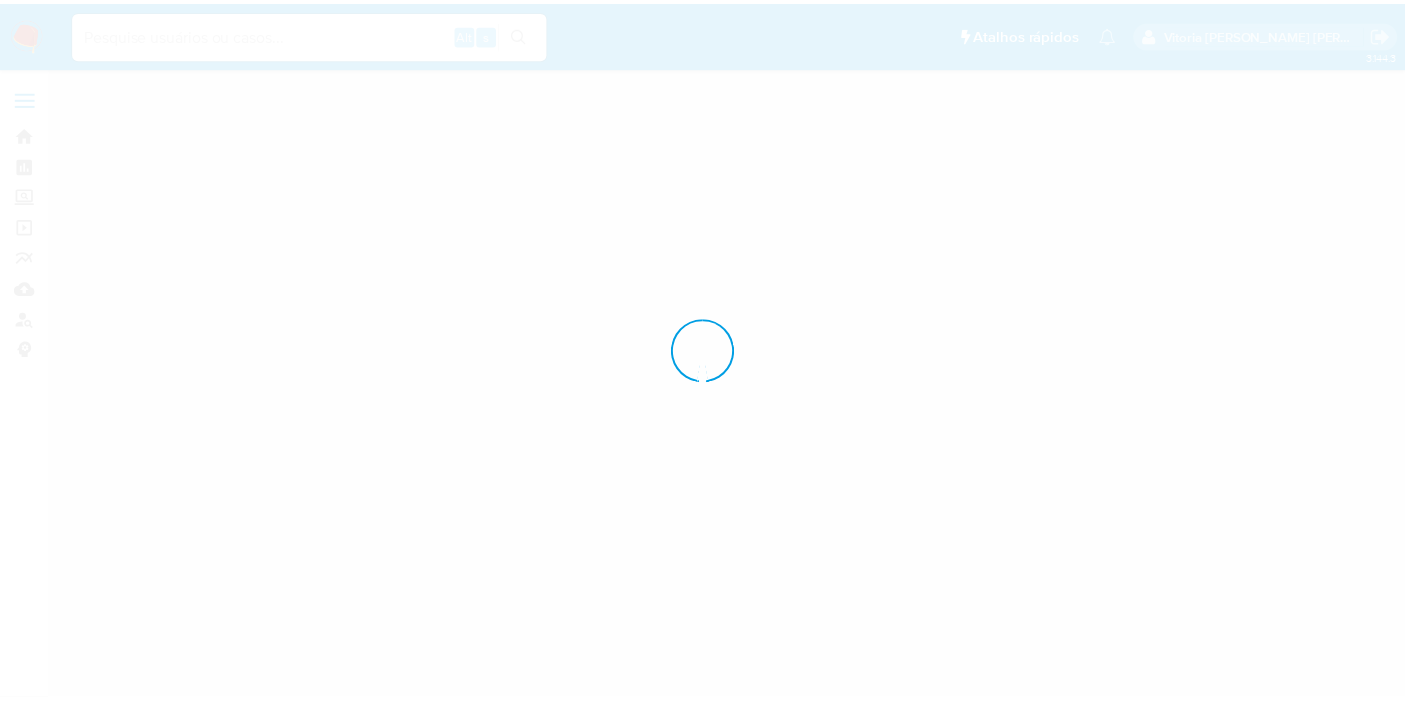 scroll, scrollTop: 0, scrollLeft: 0, axis: both 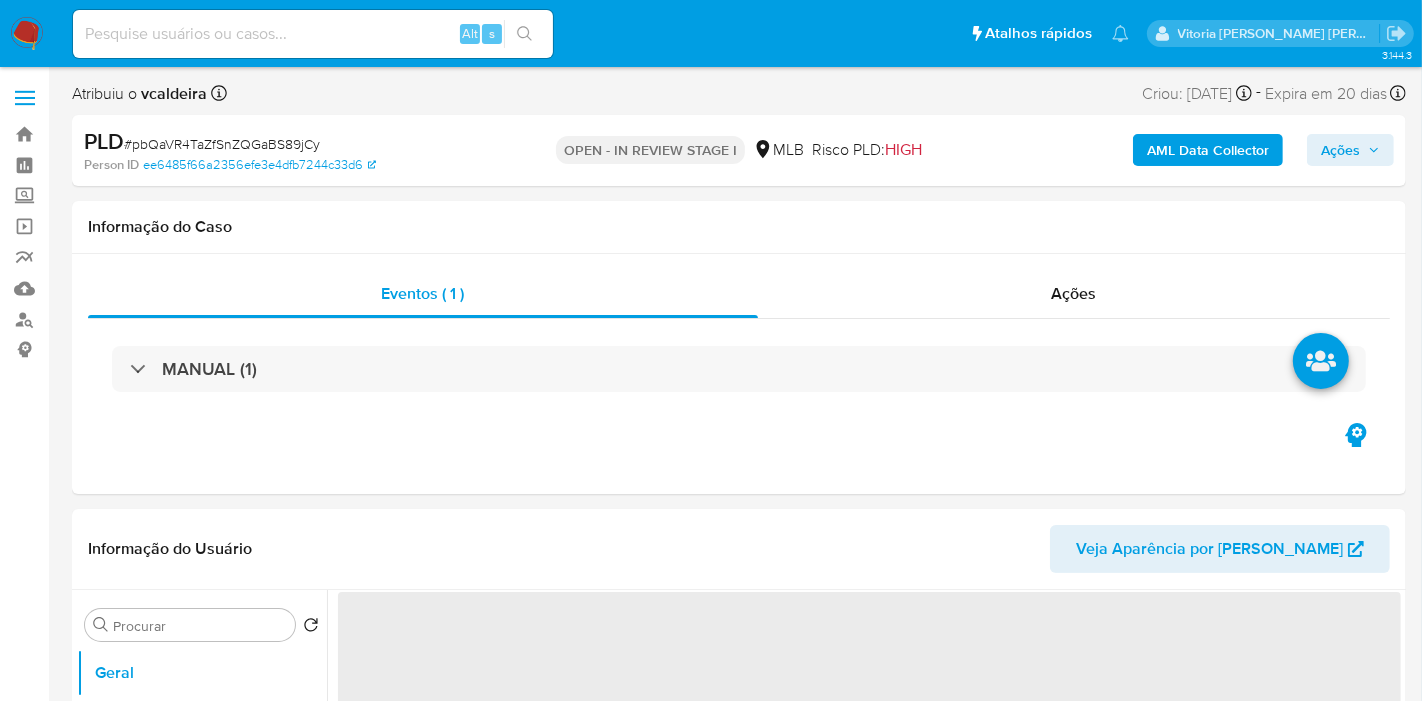 select on "10" 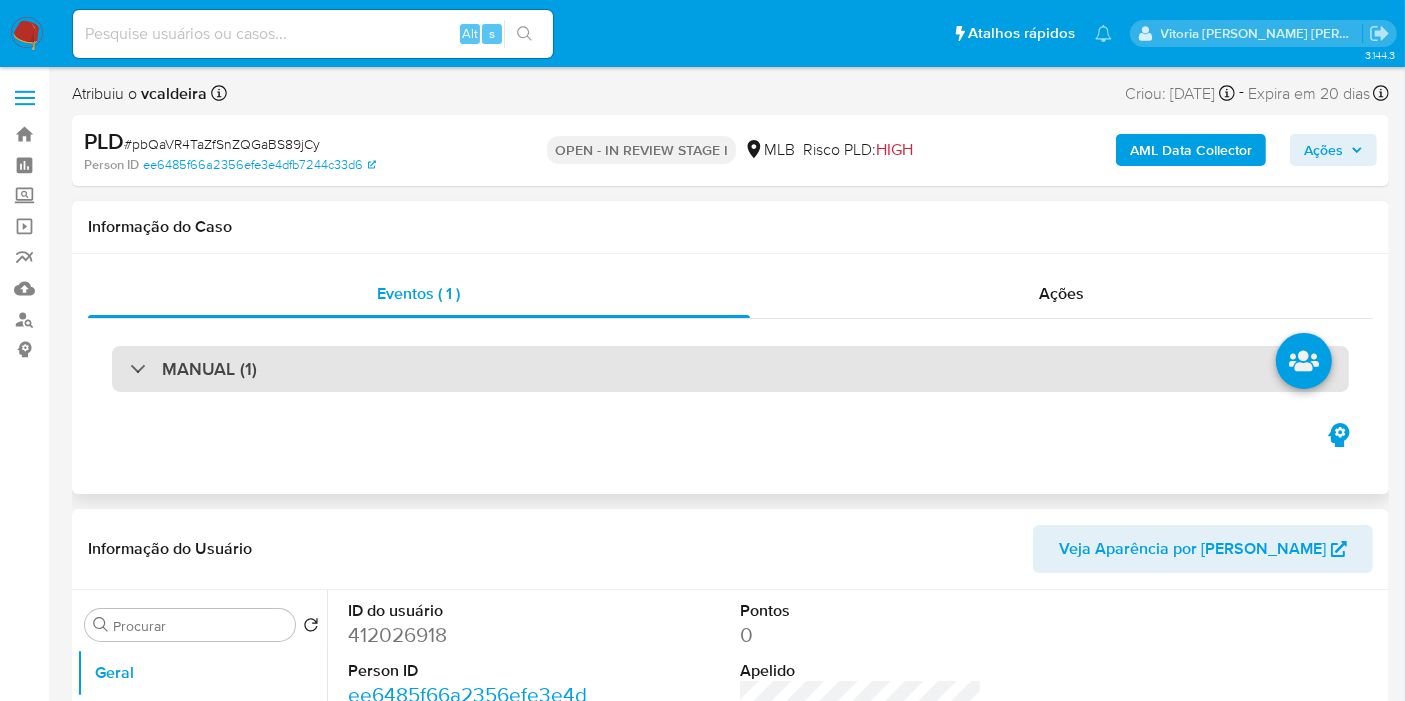 drag, startPoint x: 228, startPoint y: 354, endPoint x: 220, endPoint y: 384, distance: 31.04835 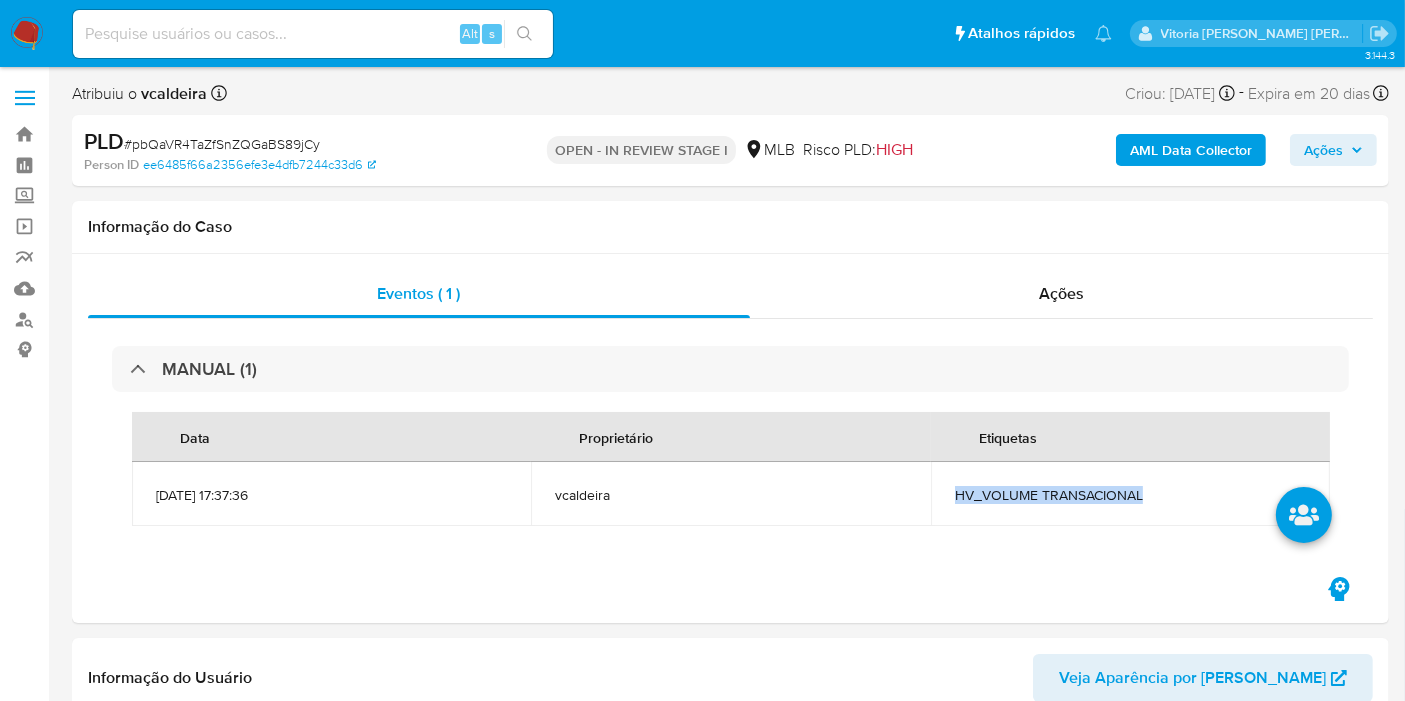 drag, startPoint x: 1146, startPoint y: 498, endPoint x: 377, endPoint y: 27, distance: 901.77716 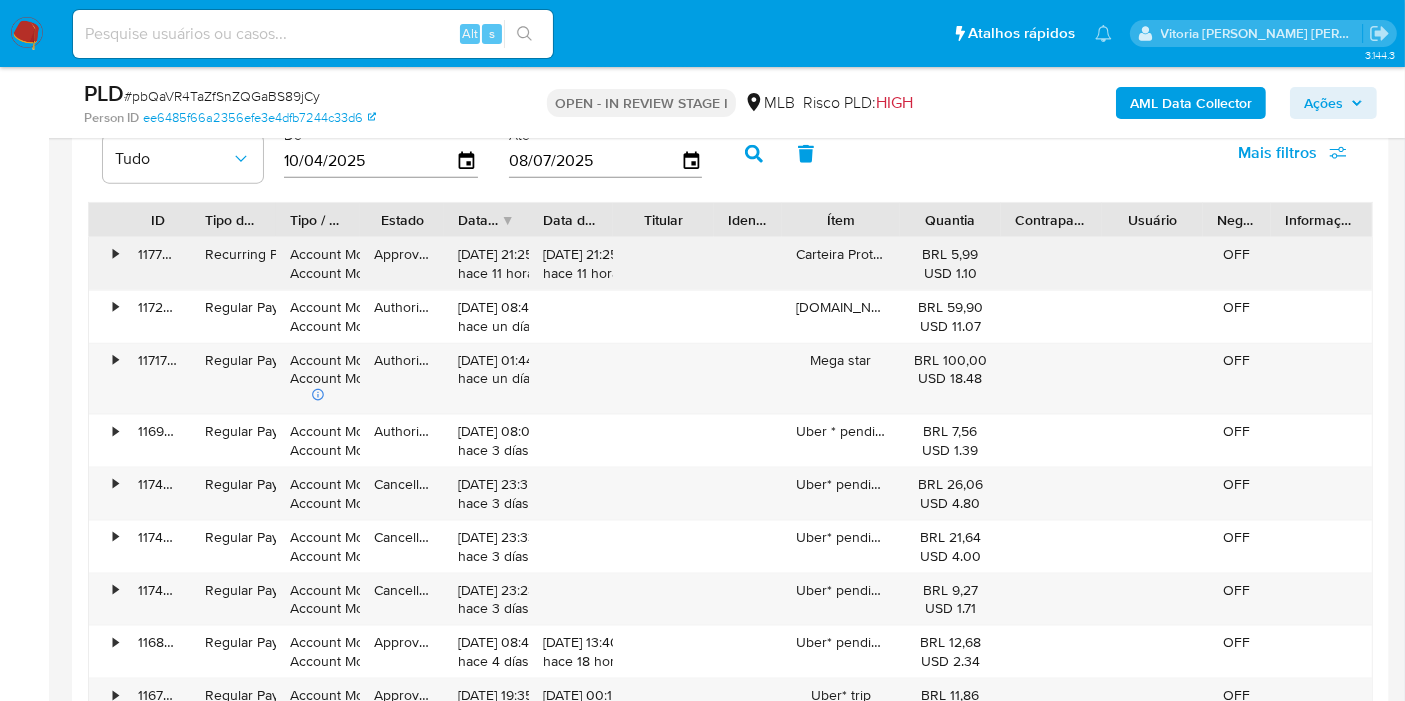 scroll, scrollTop: 2205, scrollLeft: 0, axis: vertical 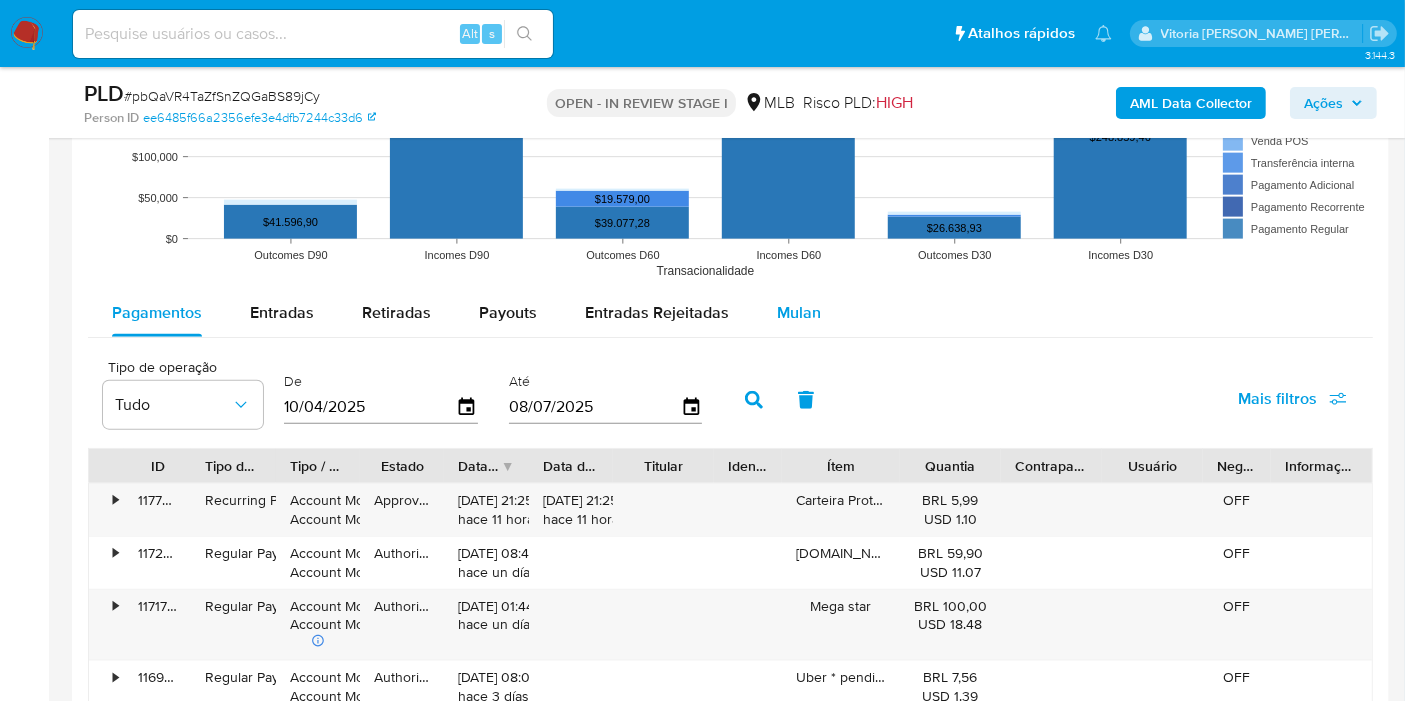click on "Mulan" at bounding box center (799, 312) 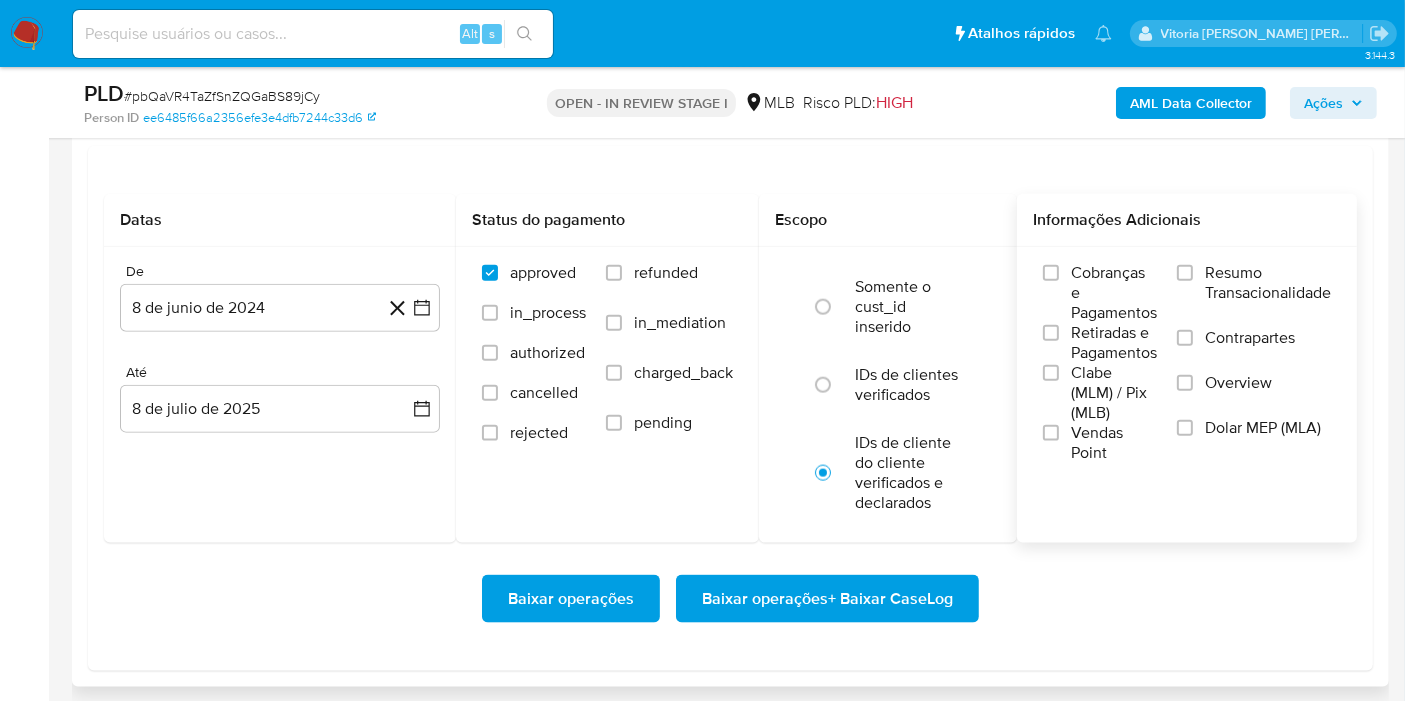 scroll, scrollTop: 2427, scrollLeft: 0, axis: vertical 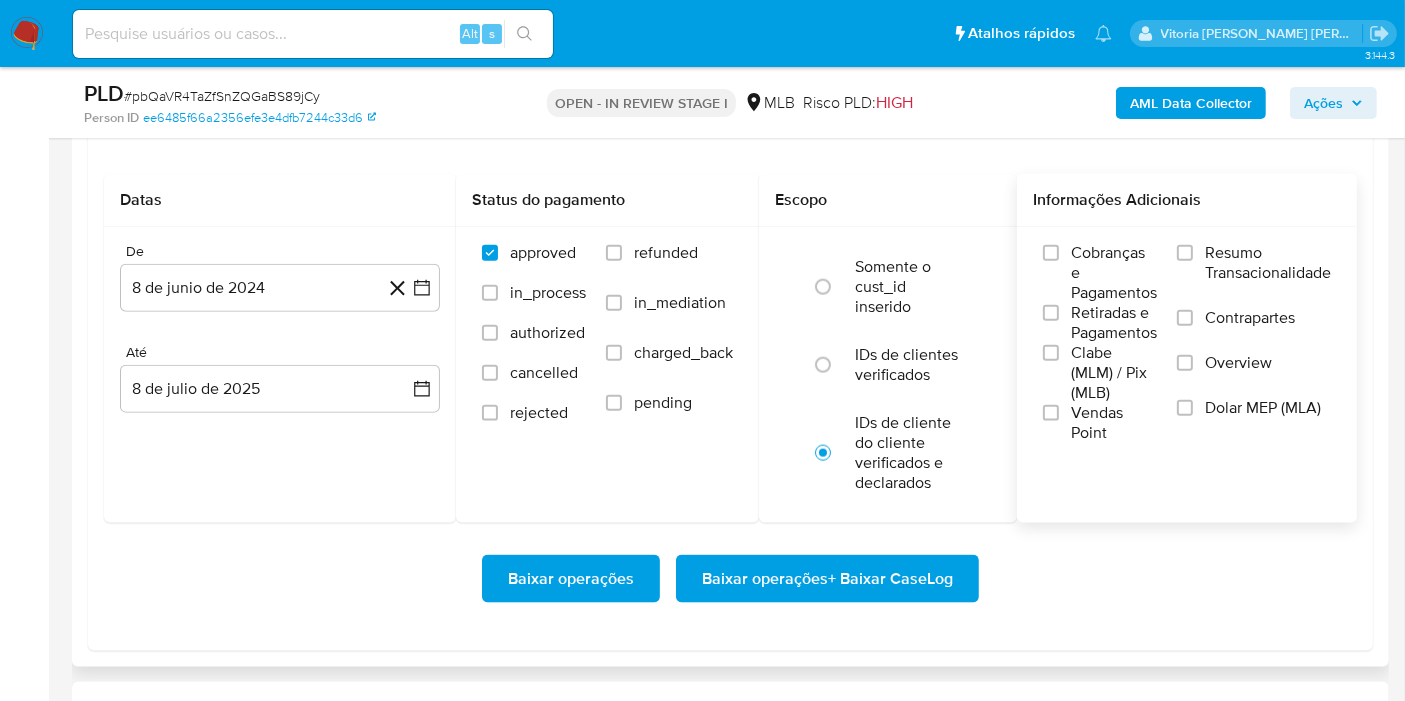 click on "Resumo Transacionalidade" at bounding box center [1268, 263] 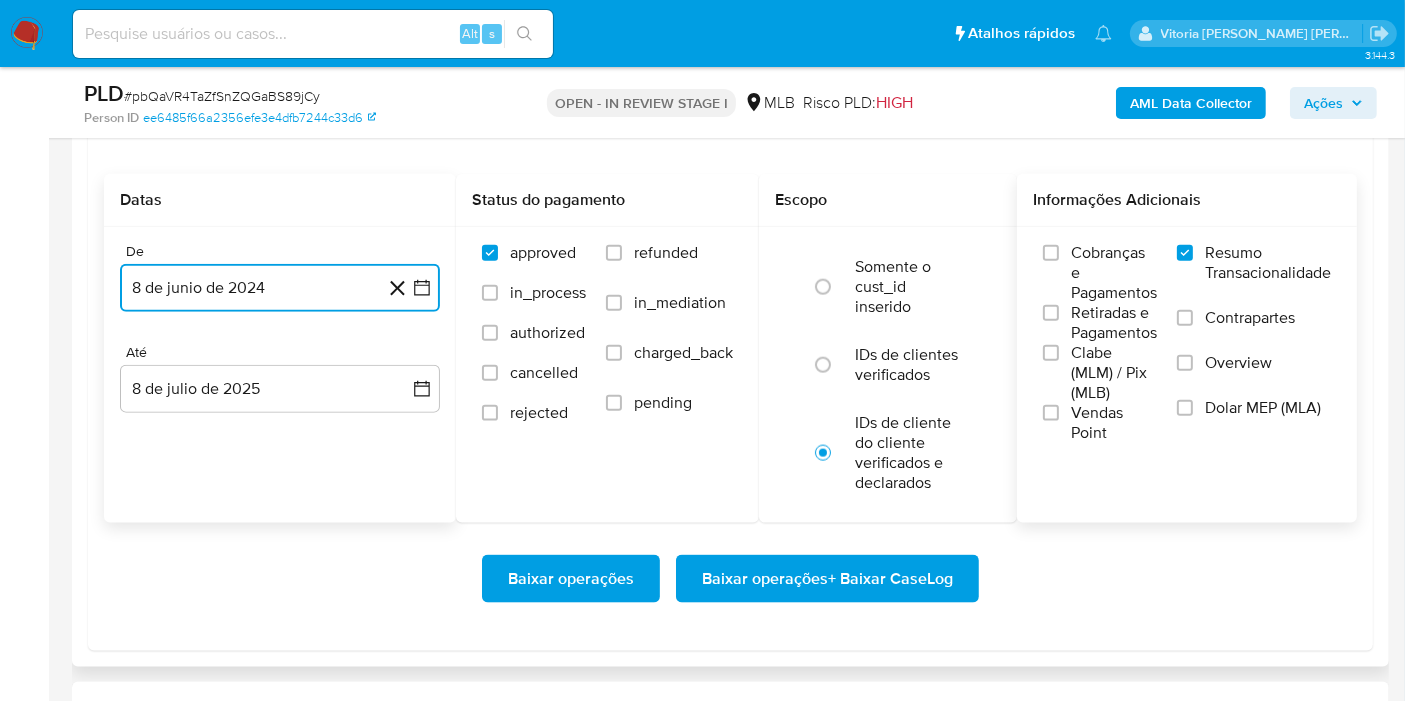 drag, startPoint x: 231, startPoint y: 281, endPoint x: 256, endPoint y: 278, distance: 25.179358 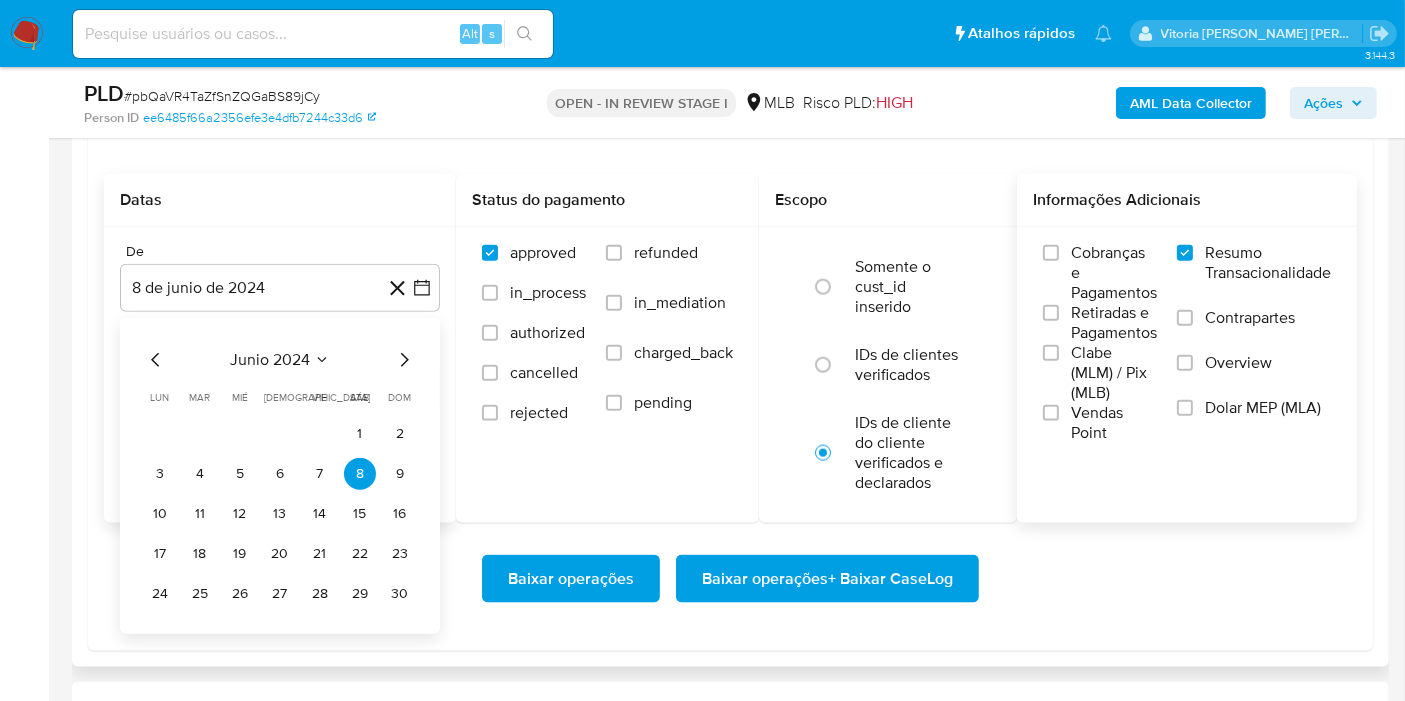 click on "junio 2024 junio 2024 lun lunes mar martes mié miércoles jue jueves vie viernes sáb sábado dom domingo 1 2 3 4 5 6 7 8 9 10 11 12 13 14 15 16 17 18 19 20 21 22 23 24 25 26 27 28 29 30" at bounding box center (280, 476) 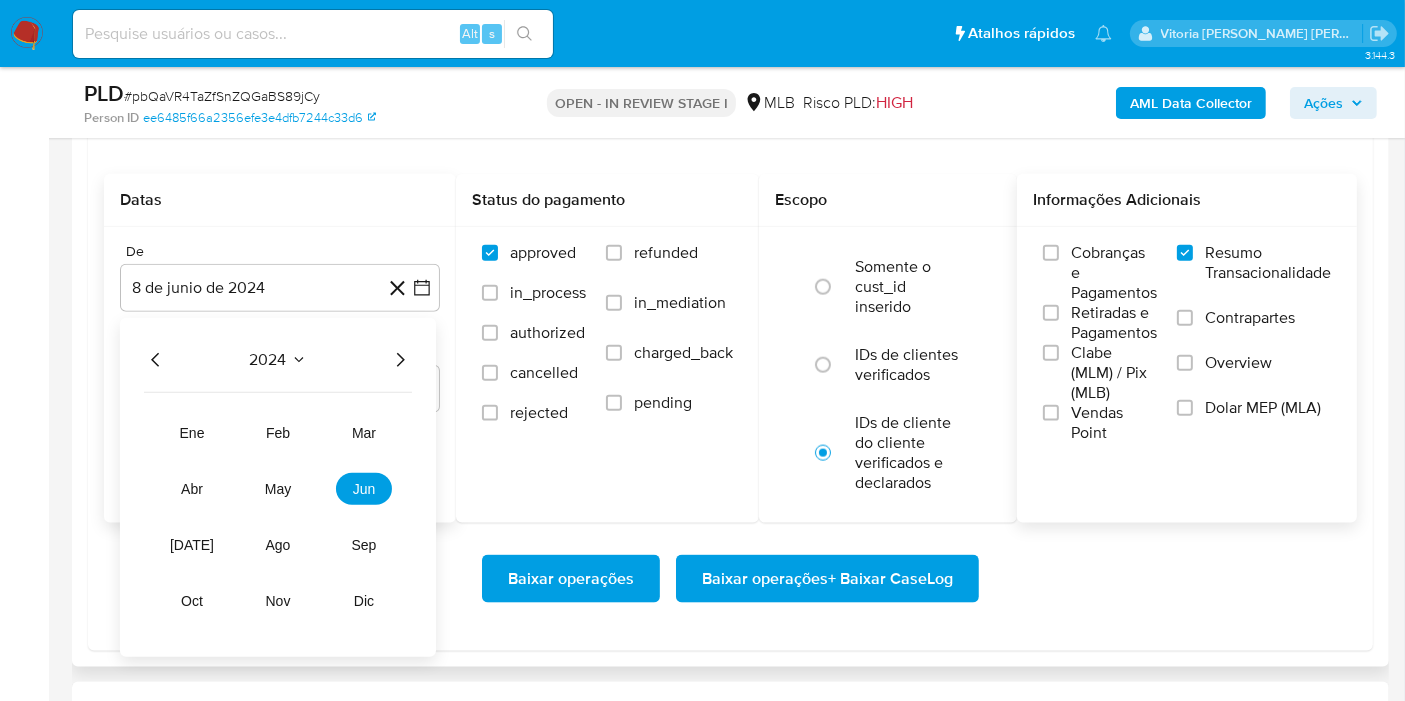 click 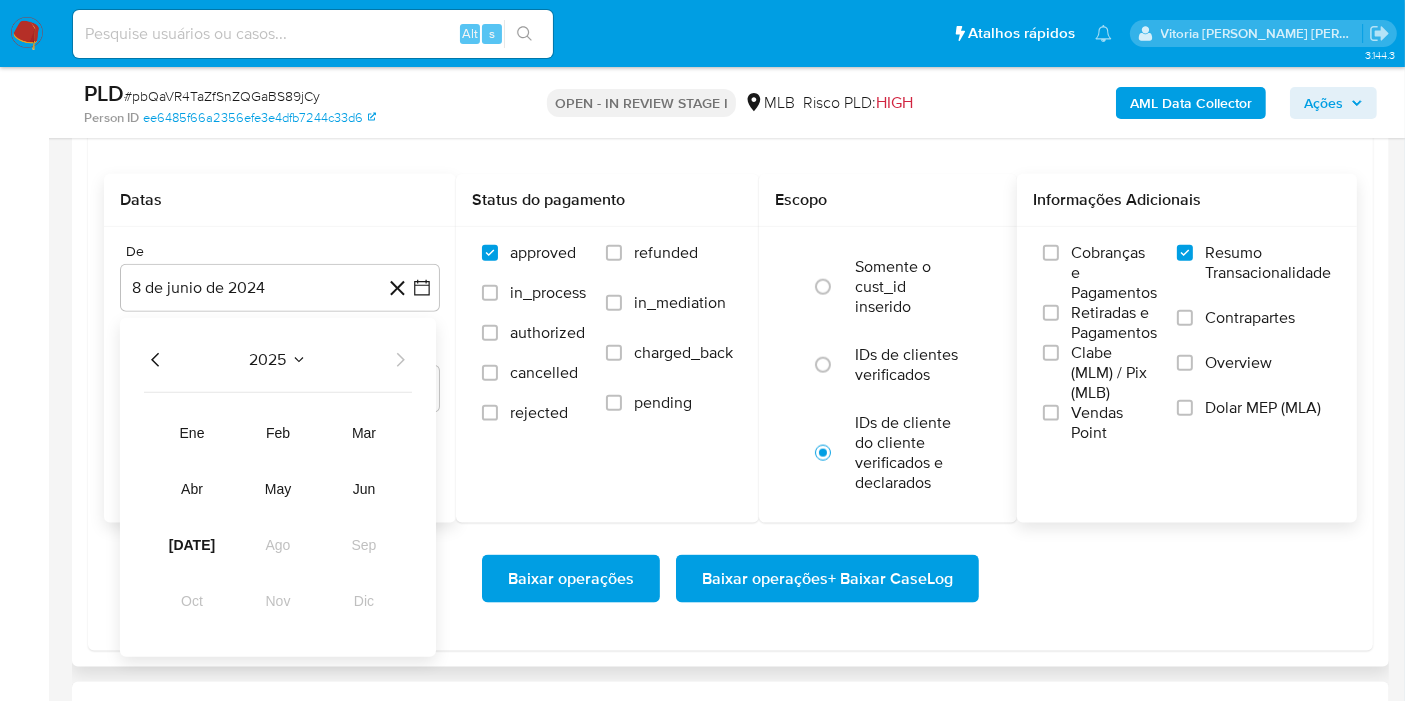 click on "may" at bounding box center [278, 489] 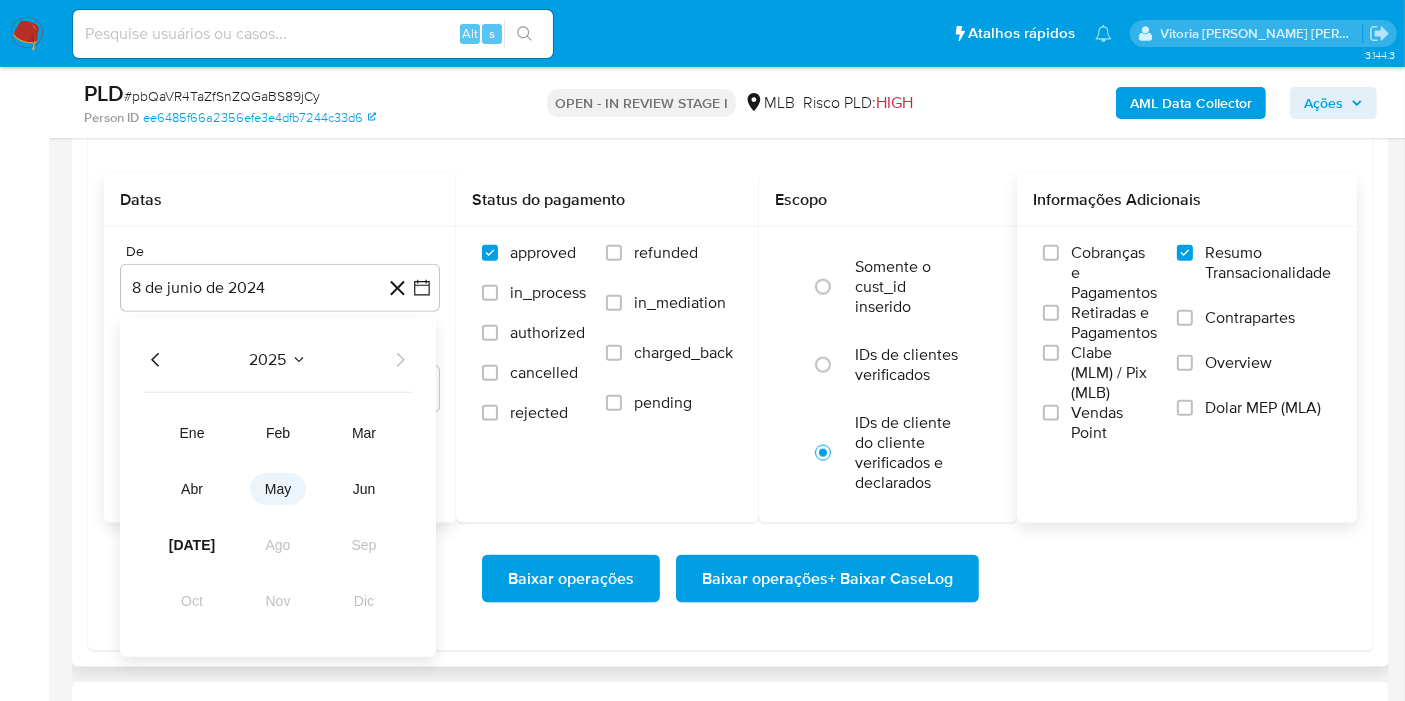 click on "may" at bounding box center [278, 489] 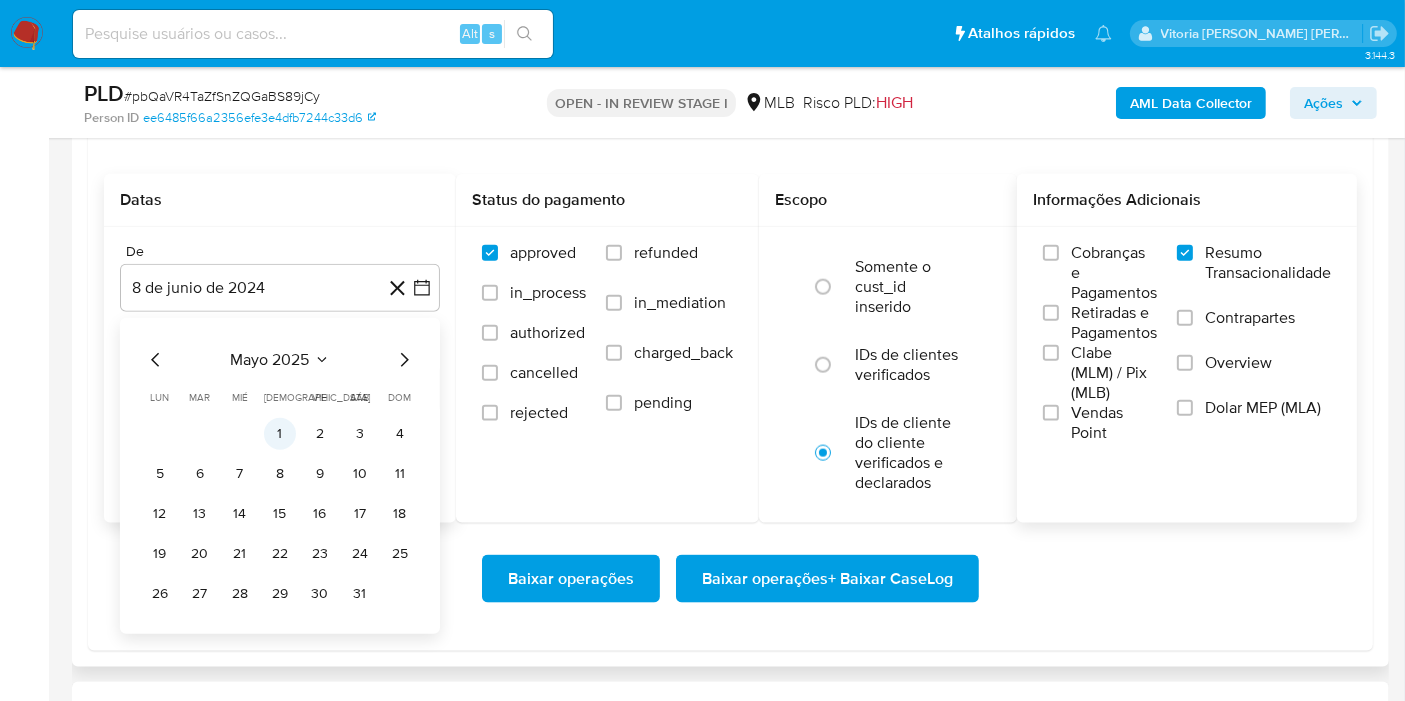 click on "1" at bounding box center (280, 434) 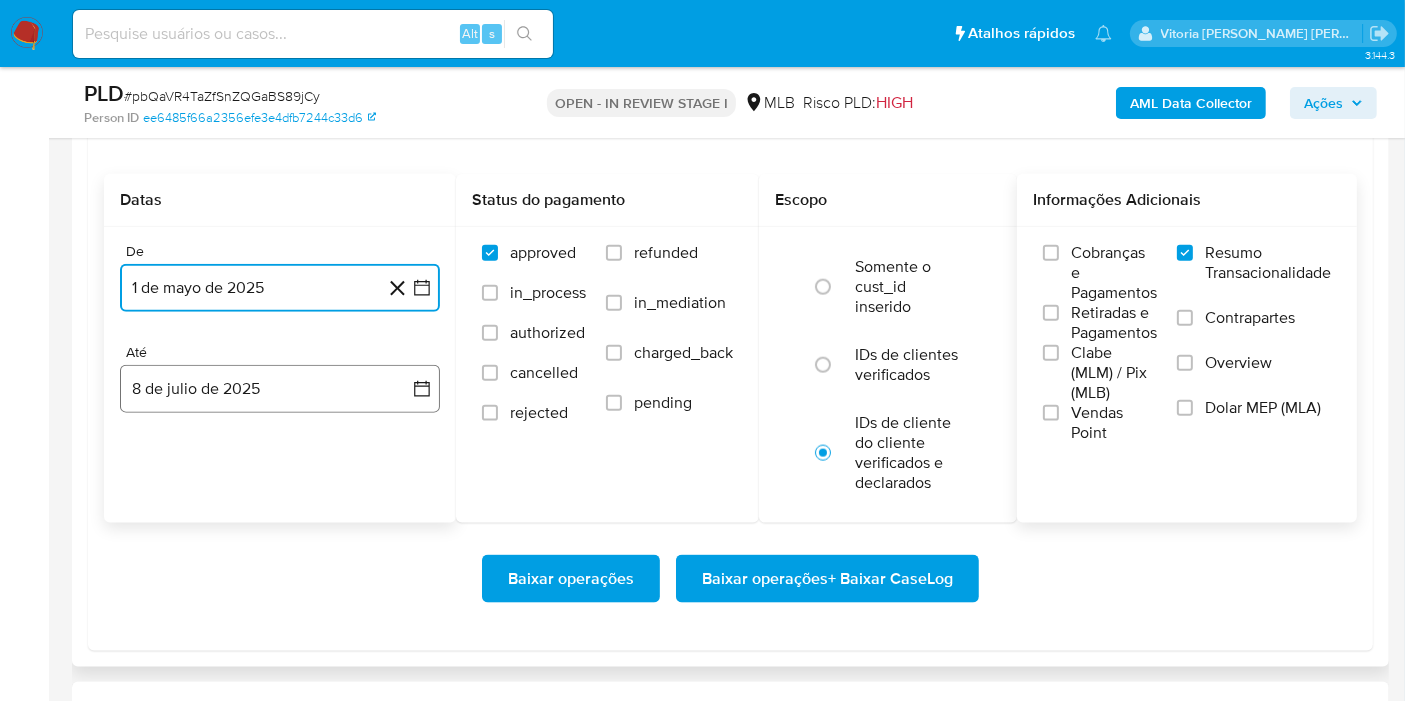 click on "8 de julio de 2025" at bounding box center [280, 389] 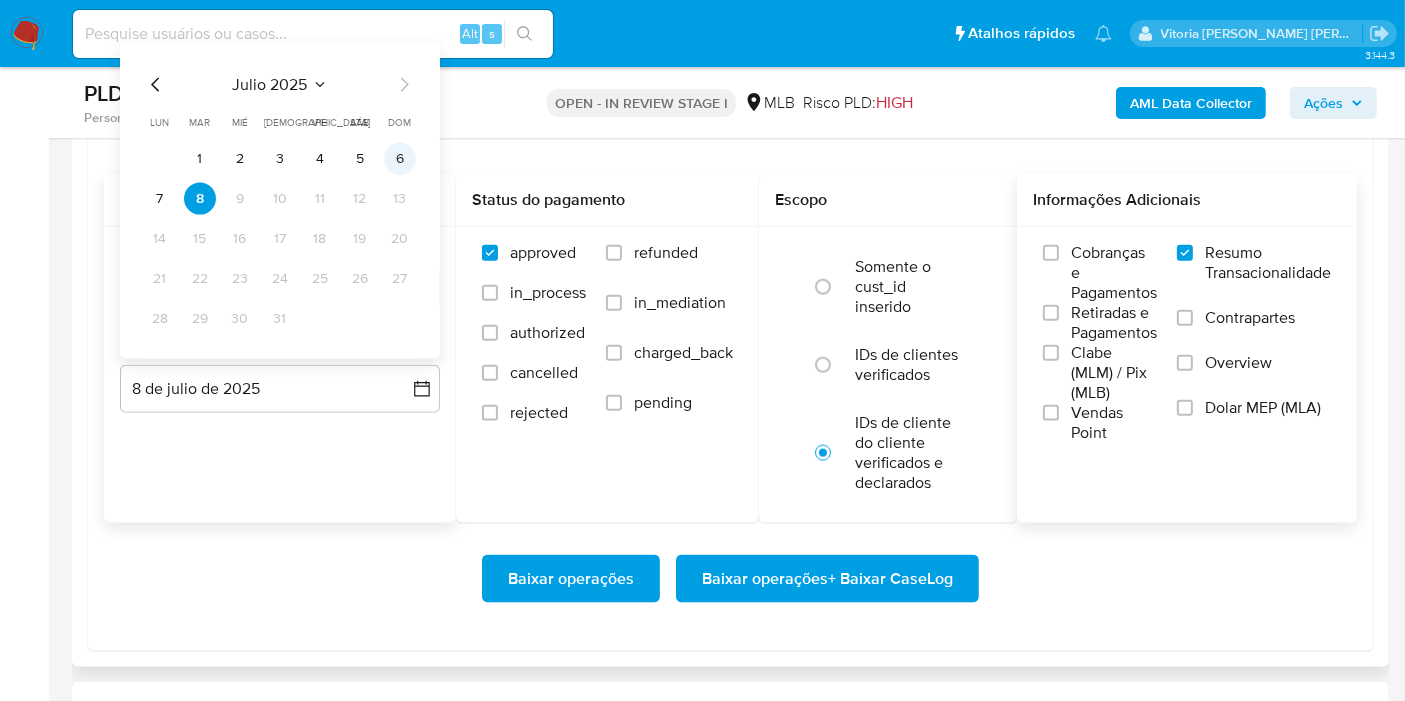 click on "6" at bounding box center (400, 159) 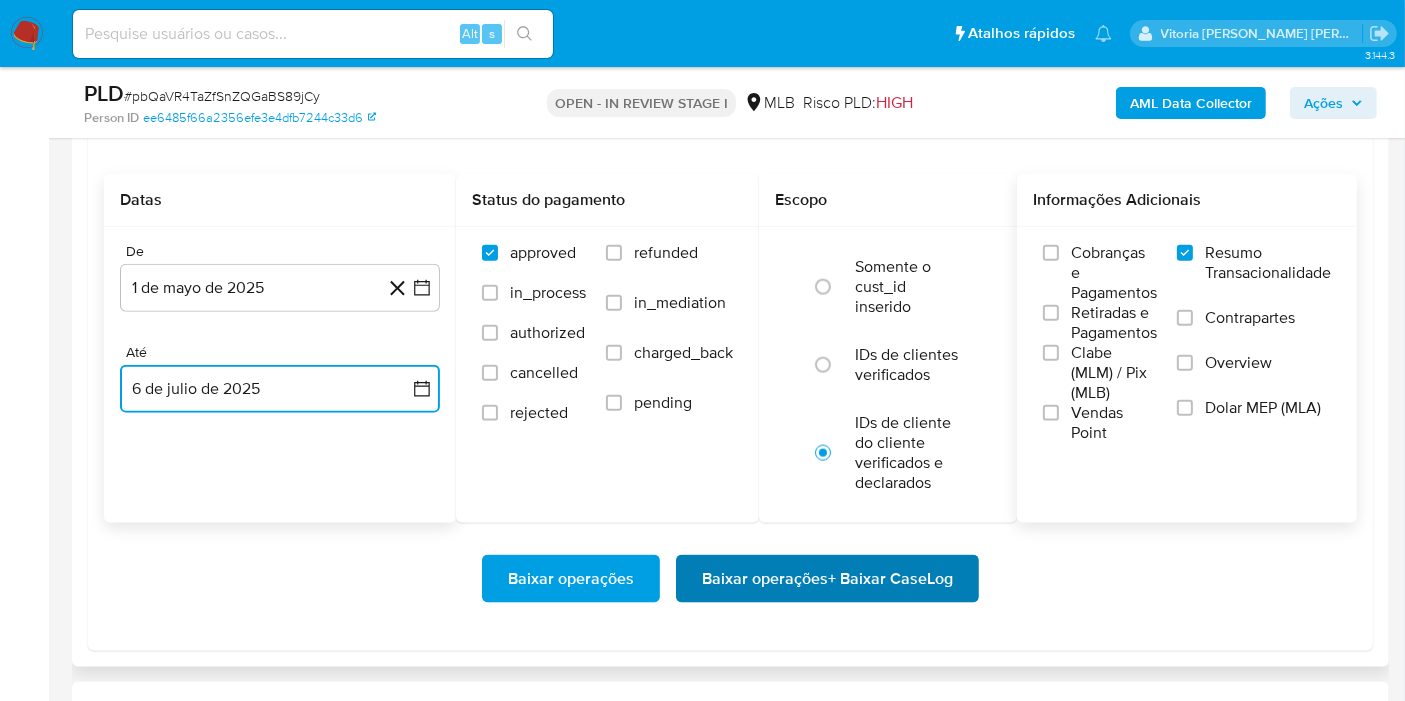 click on "Baixar operações  +   Baixar CaseLog" at bounding box center [827, 579] 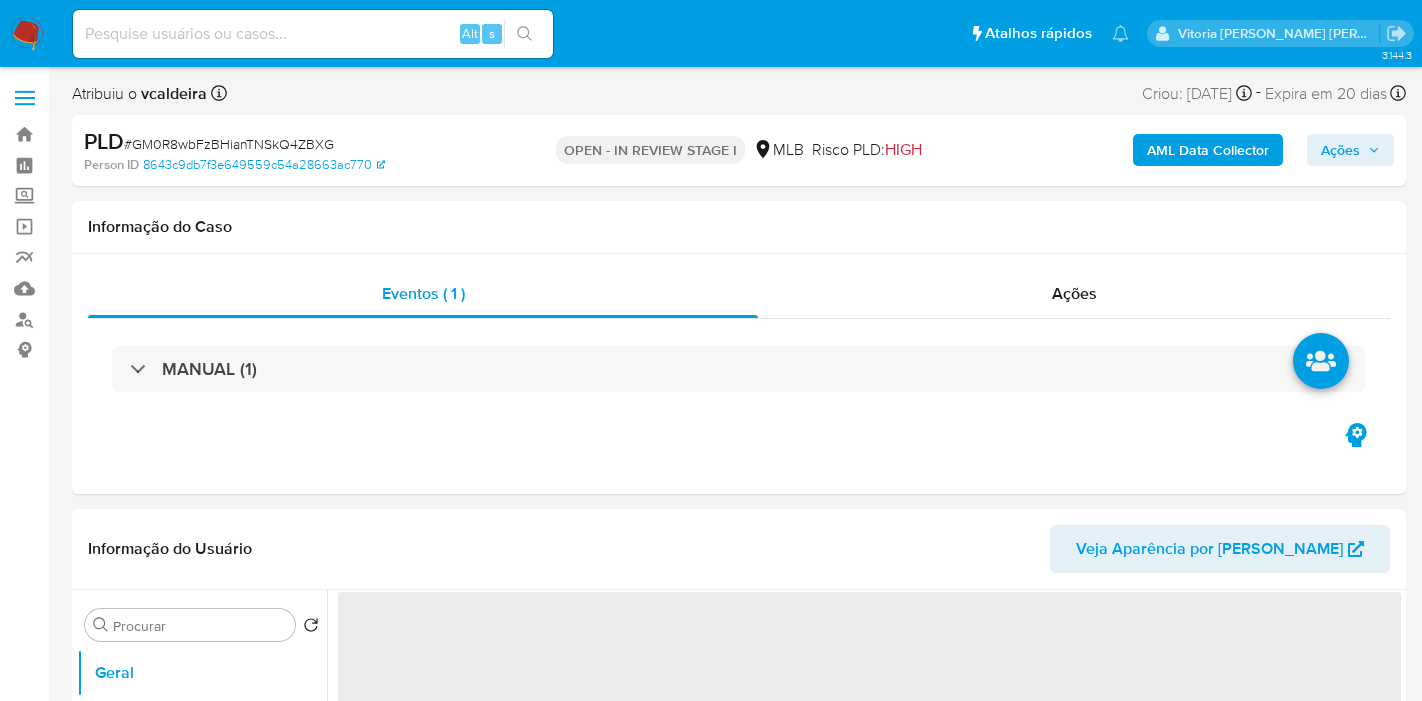 select on "10" 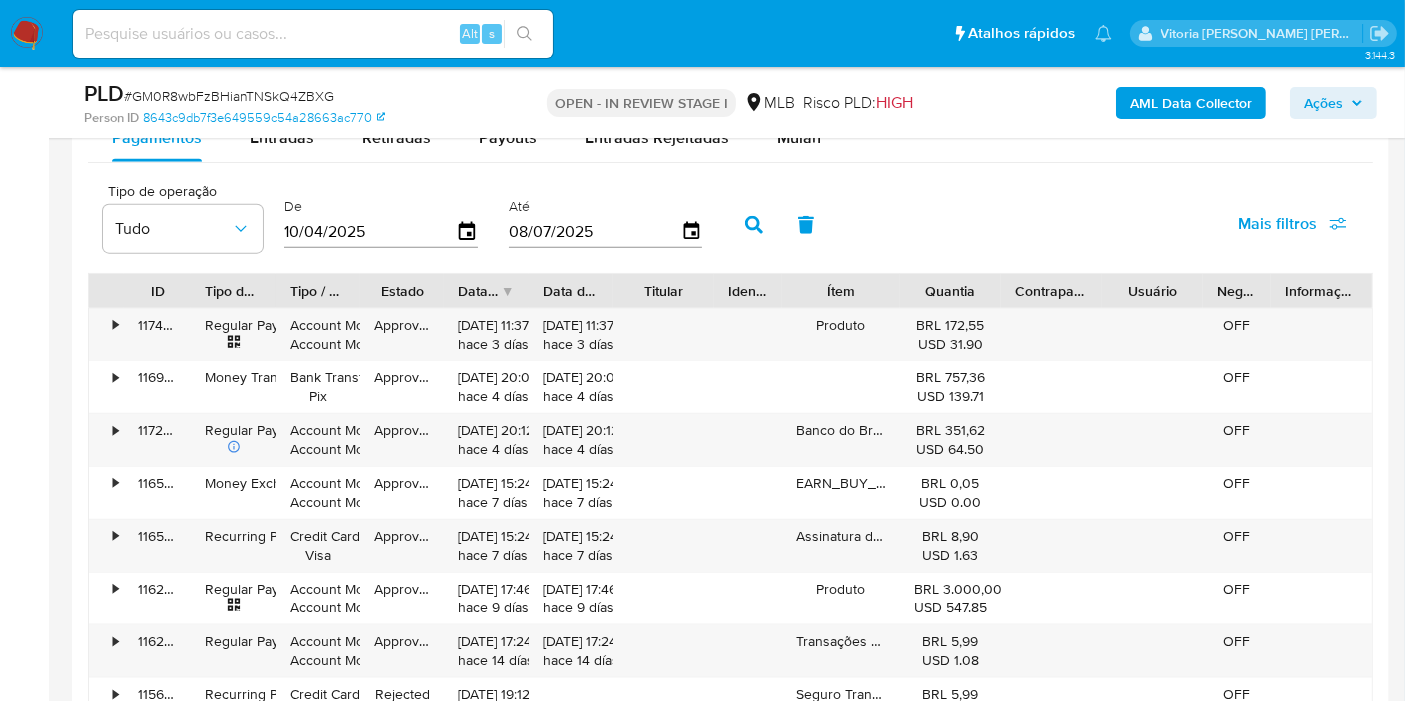 scroll, scrollTop: 2000, scrollLeft: 0, axis: vertical 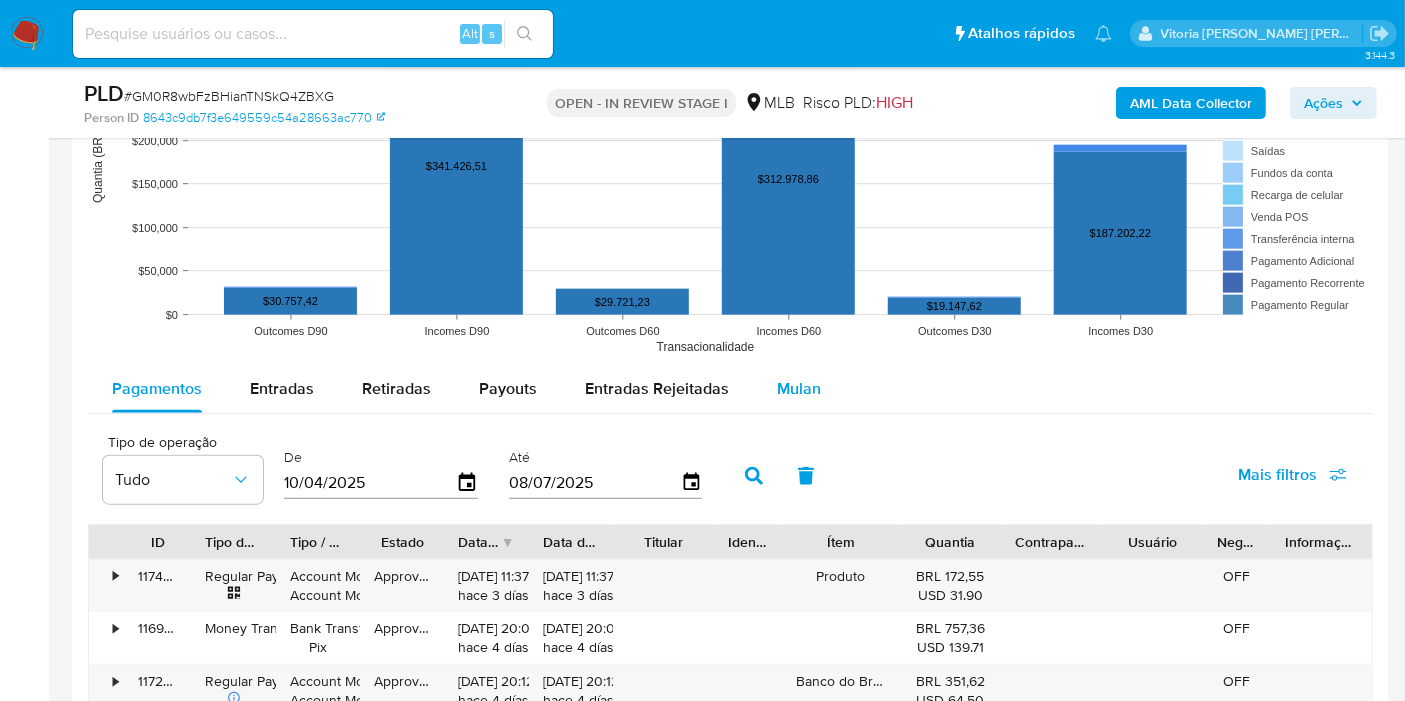 click on "Mulan" at bounding box center [799, 388] 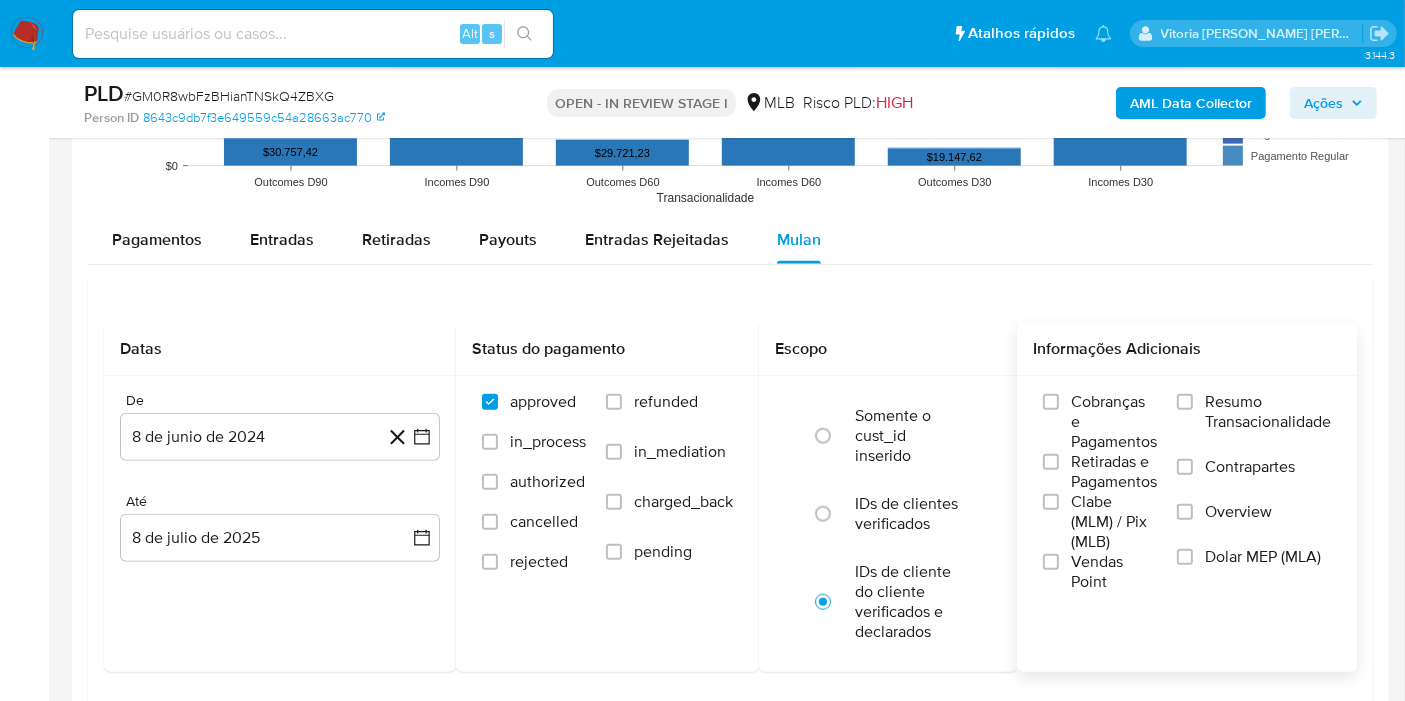 scroll, scrollTop: 2333, scrollLeft: 0, axis: vertical 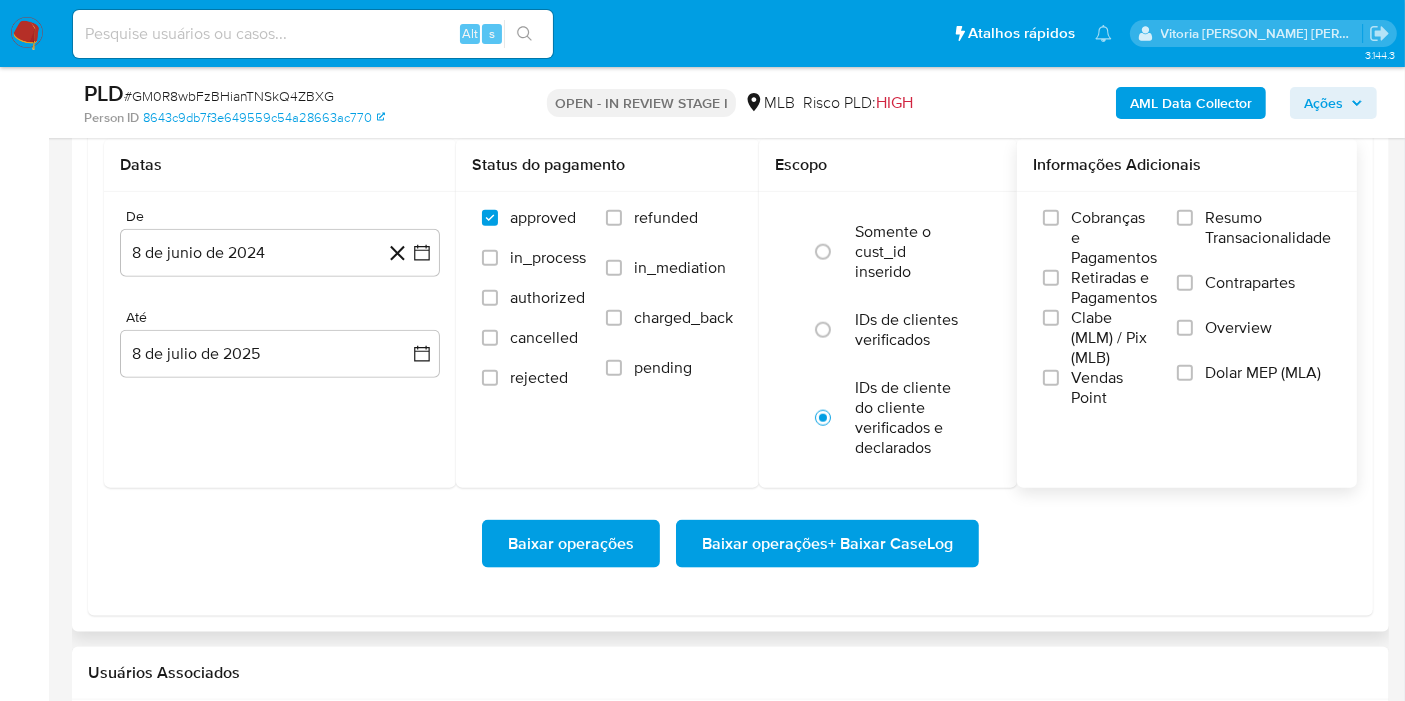 click on "Resumo Transacionalidade" at bounding box center [1268, 228] 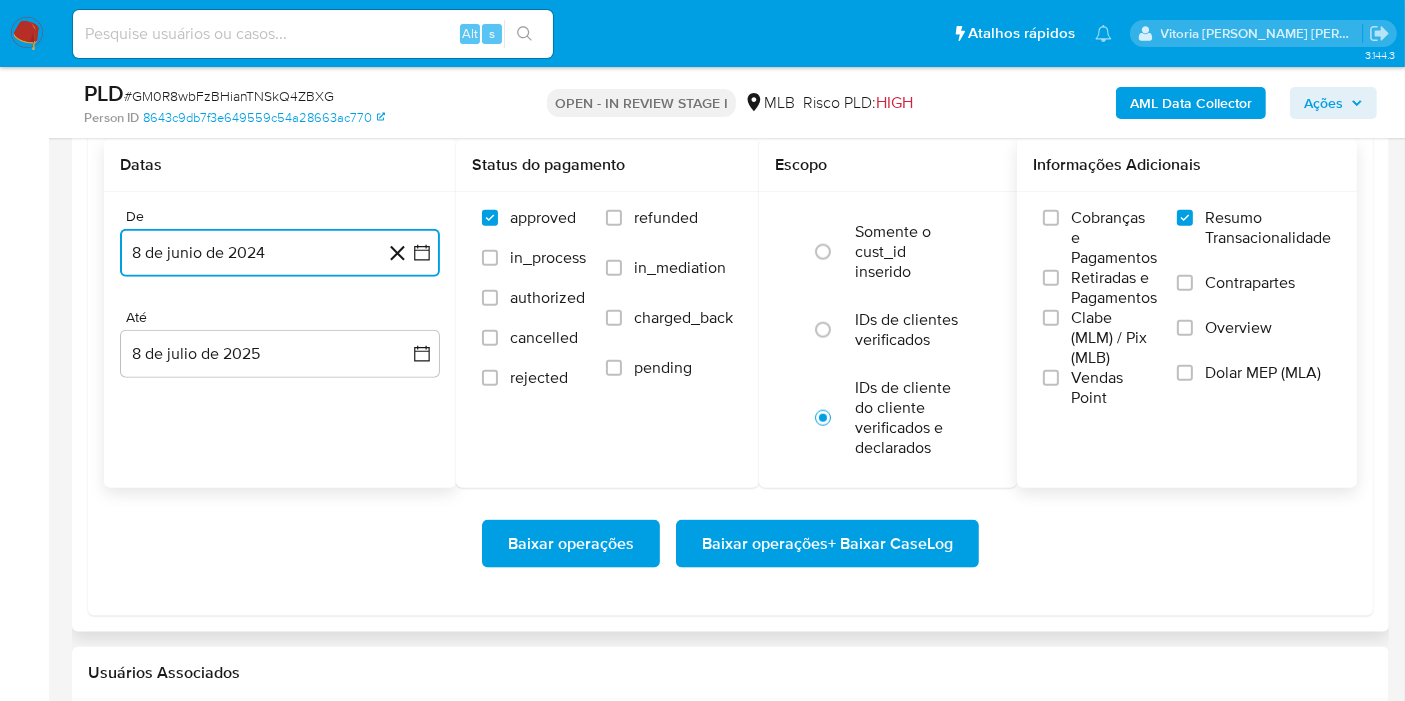 click on "8 de junio de 2024" at bounding box center [280, 253] 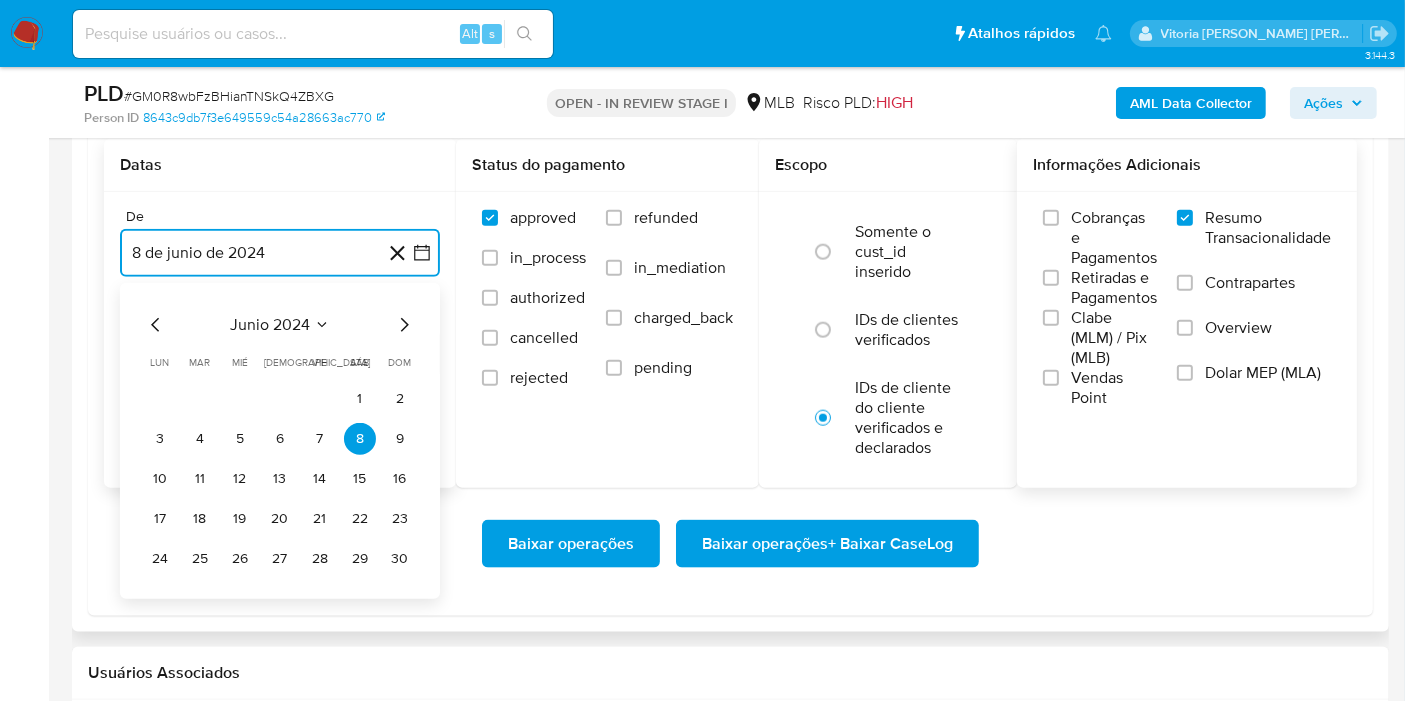 click on "junio 2024" at bounding box center [270, 325] 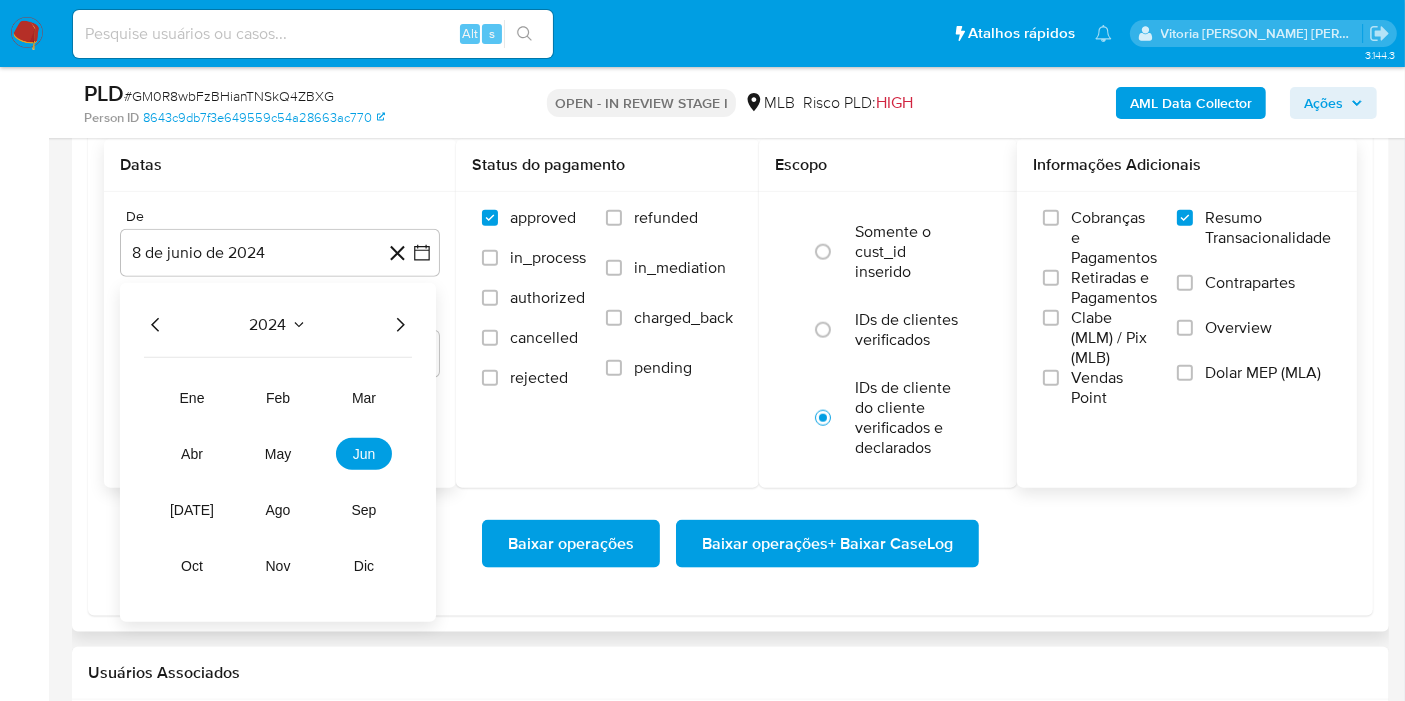 click 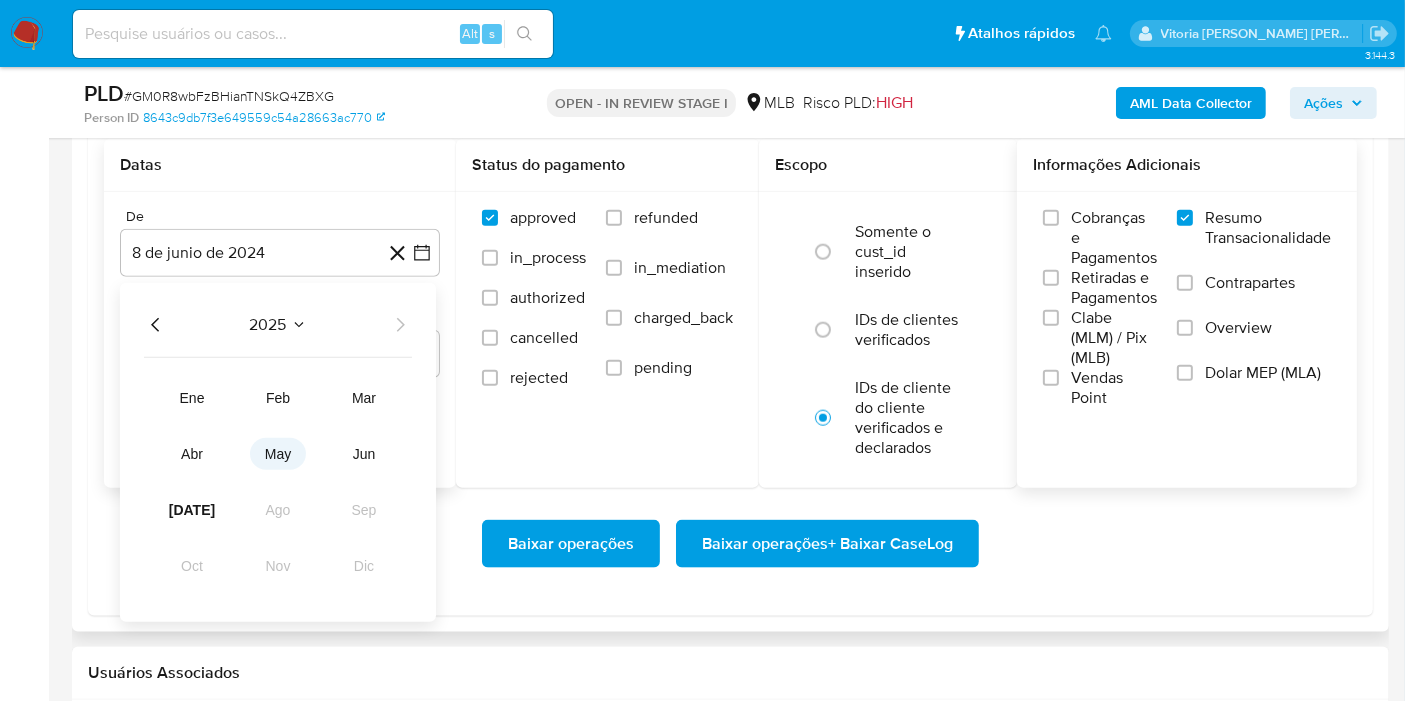 click on "may" at bounding box center [278, 454] 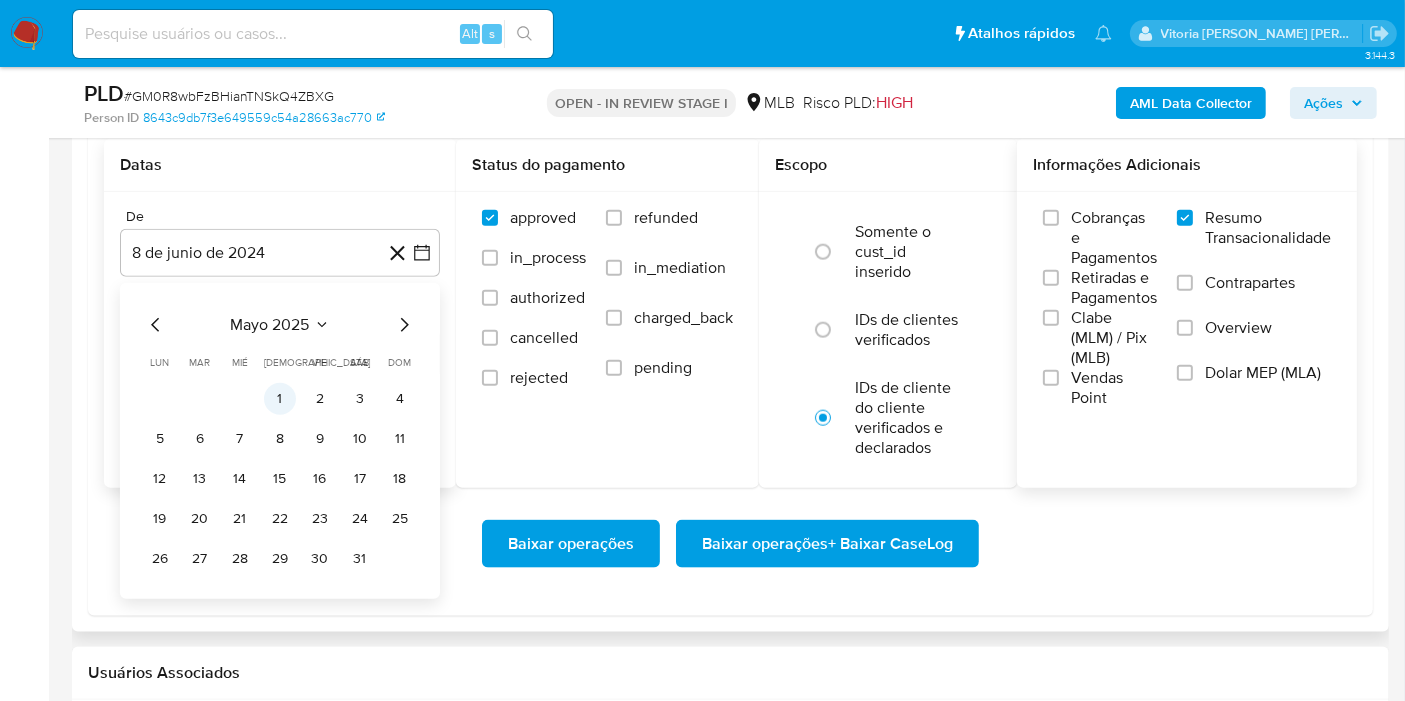 click on "1" at bounding box center (280, 399) 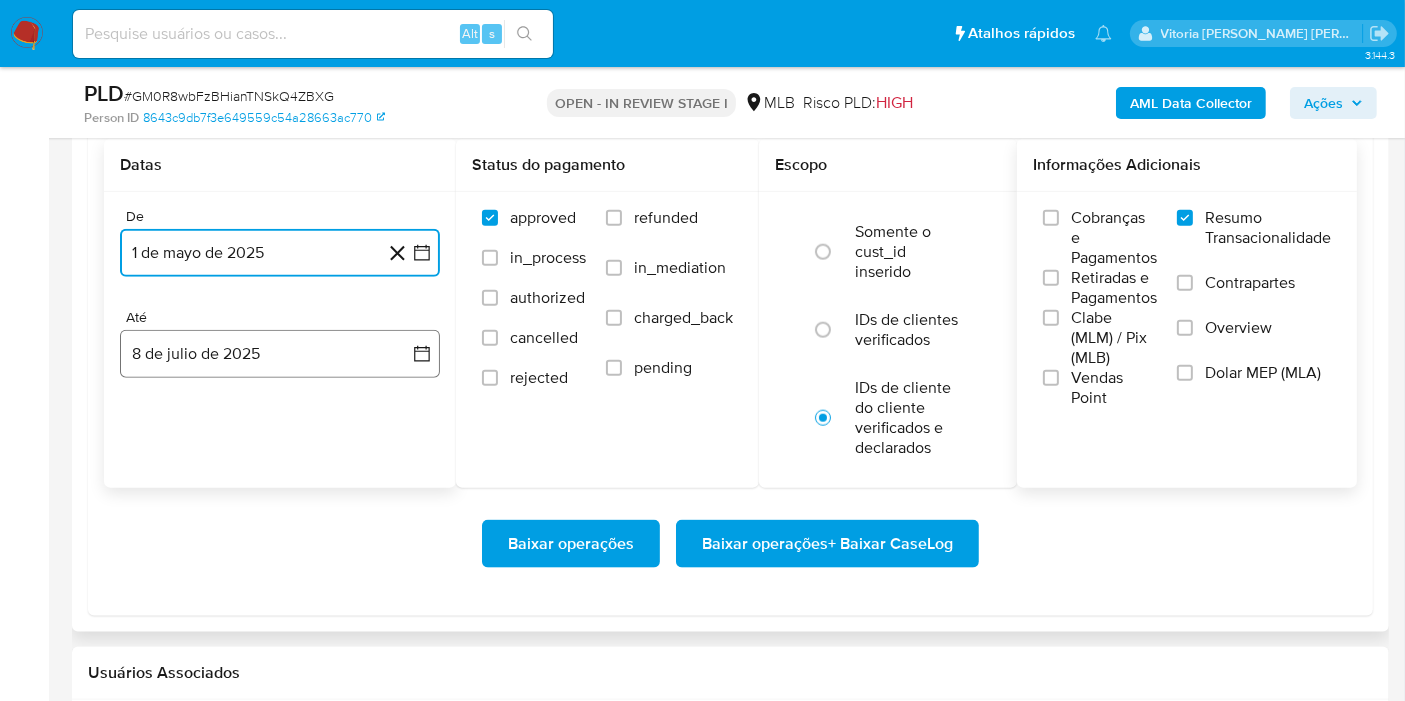 click on "8 de julio de 2025" at bounding box center [280, 354] 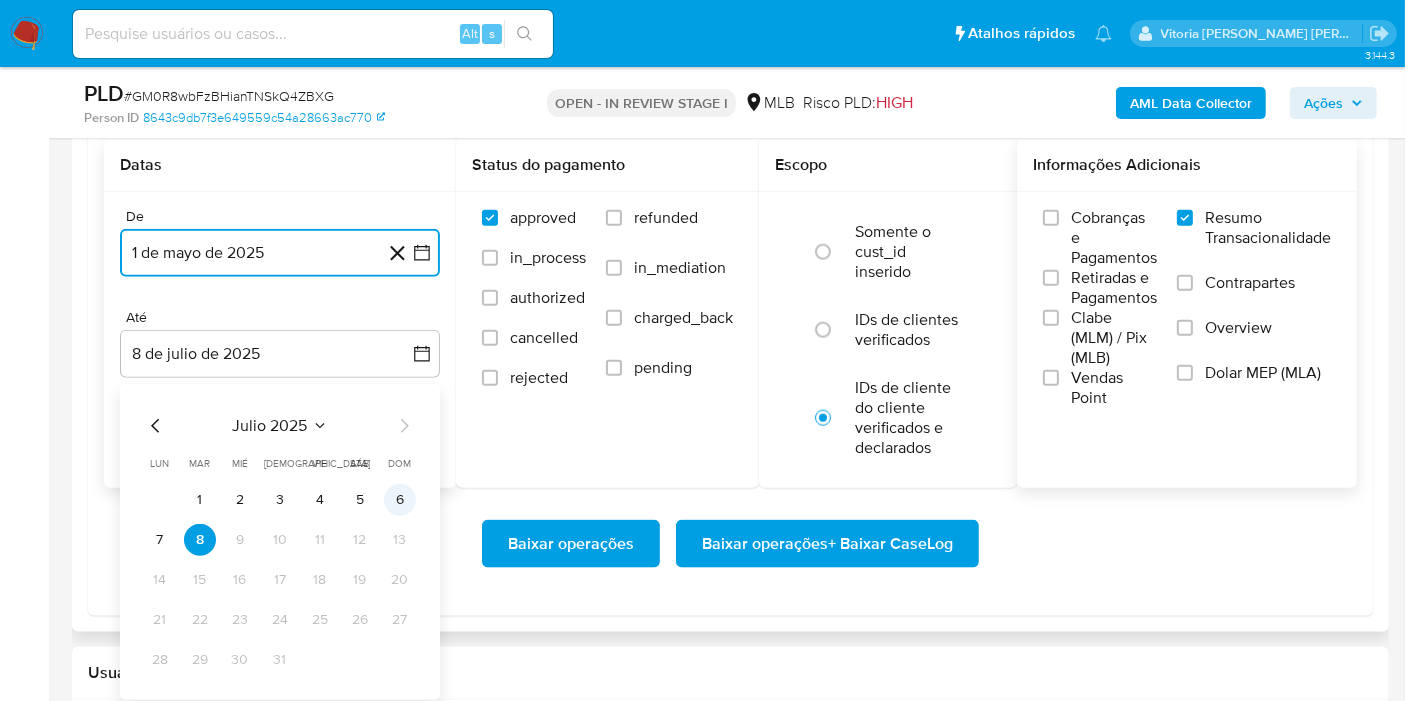 click on "6" at bounding box center (400, 500) 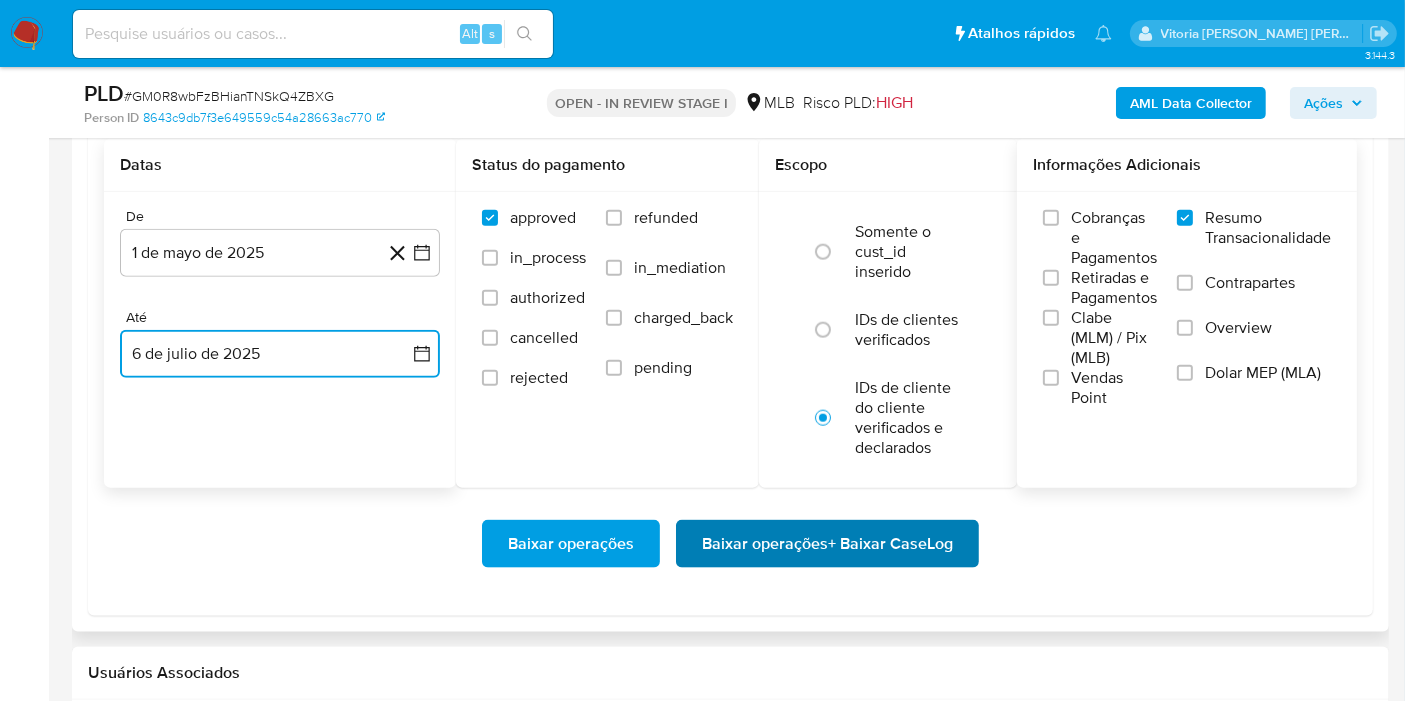 click on "Baixar operações  +   Baixar CaseLog" at bounding box center (827, 544) 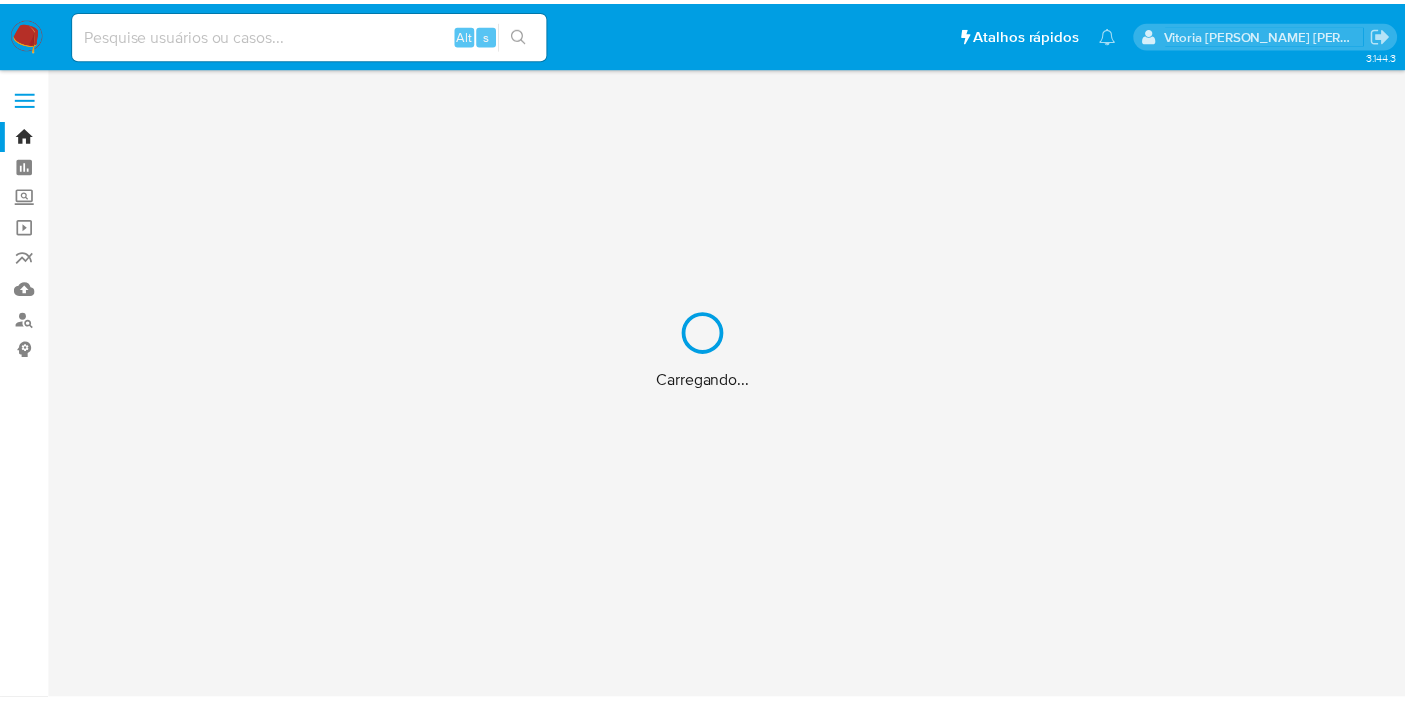 scroll, scrollTop: 0, scrollLeft: 0, axis: both 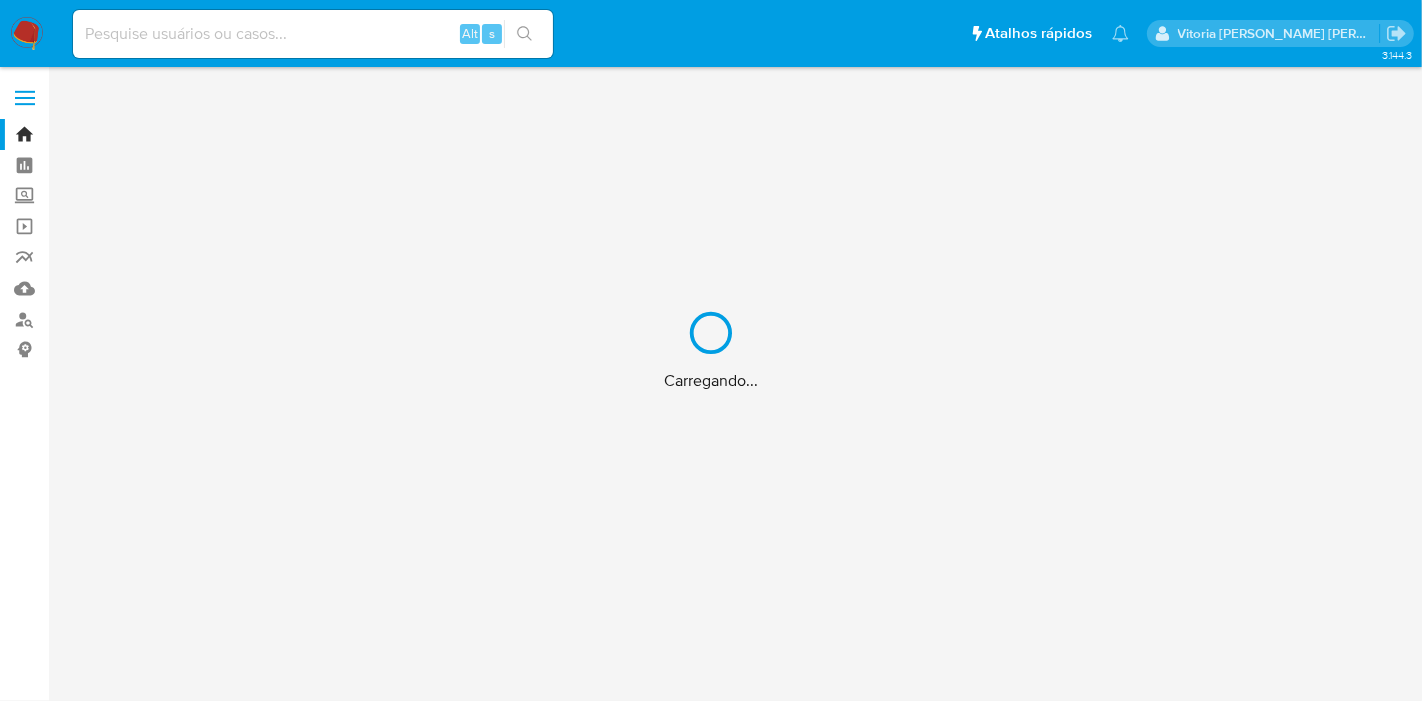 click on "Carregando..." at bounding box center (711, 350) 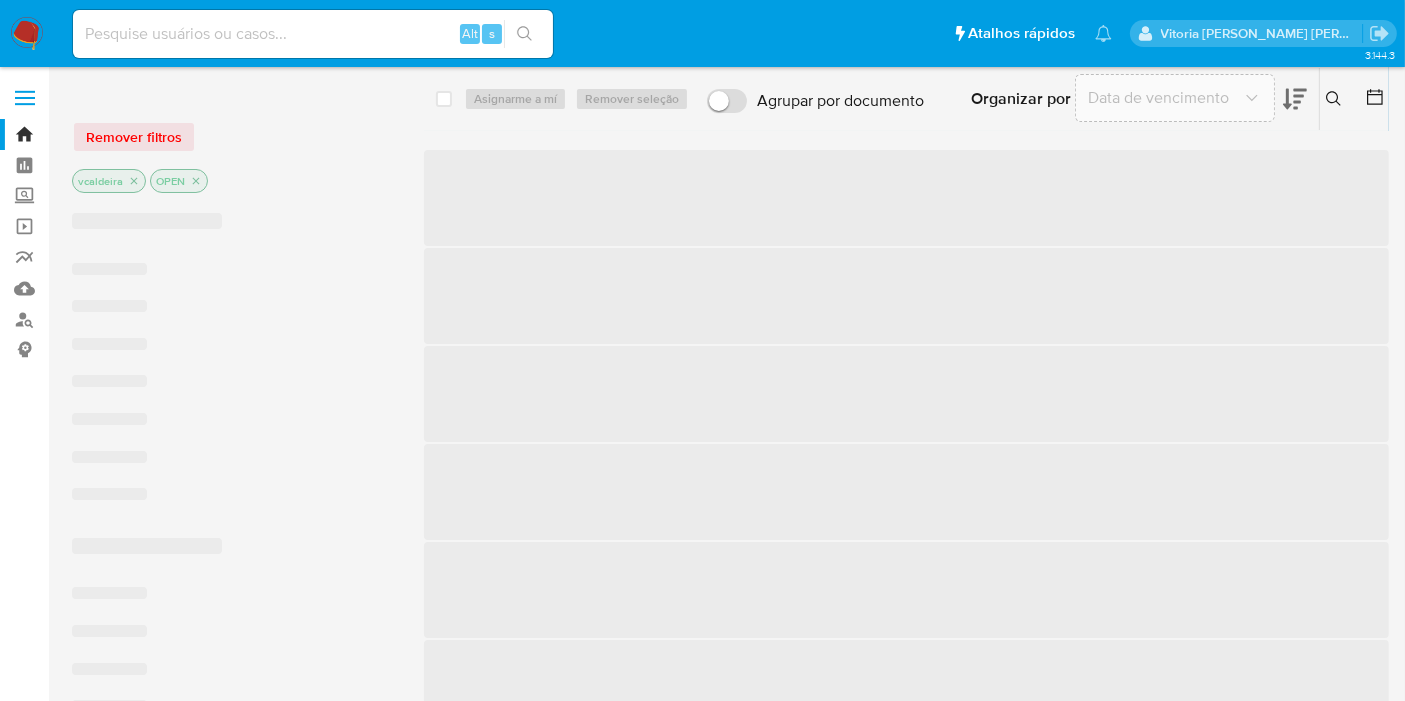 click at bounding box center [313, 34] 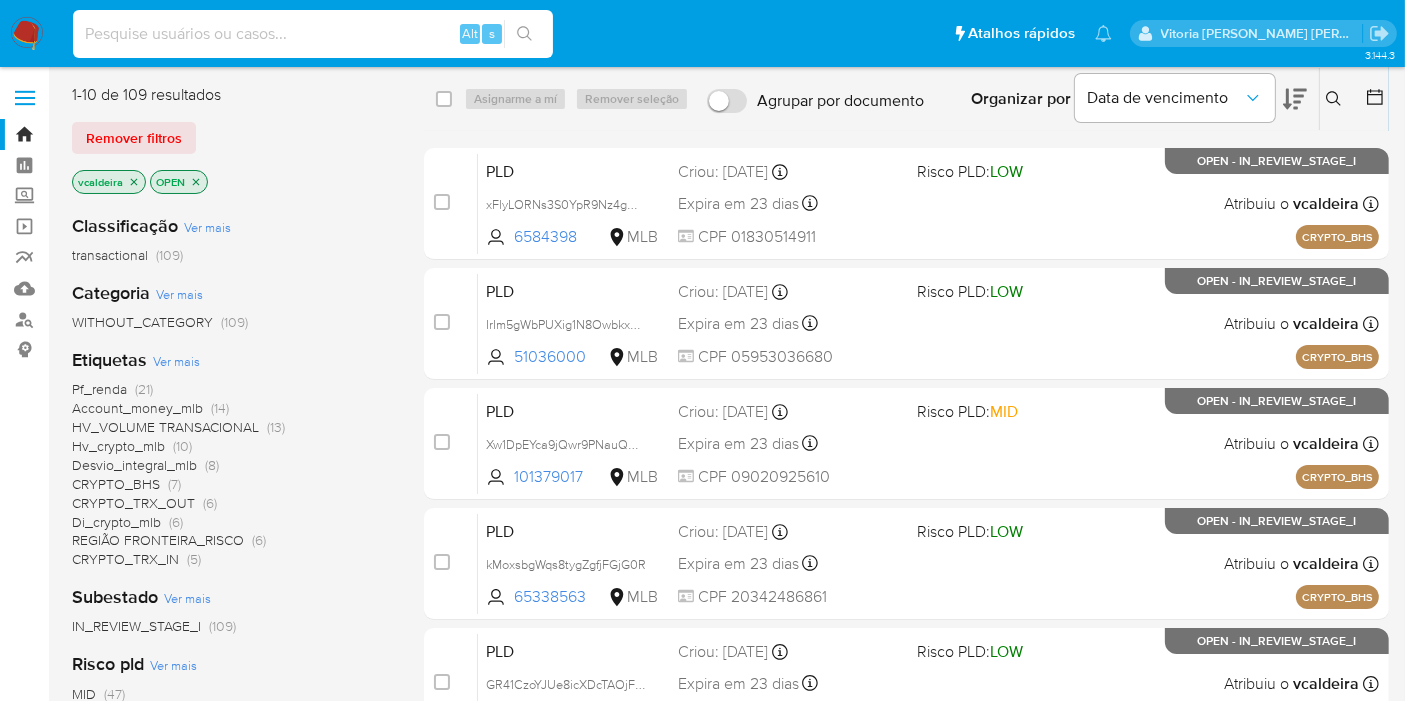 paste on "4604gvImjRWn2M7VvZeI2mdH" 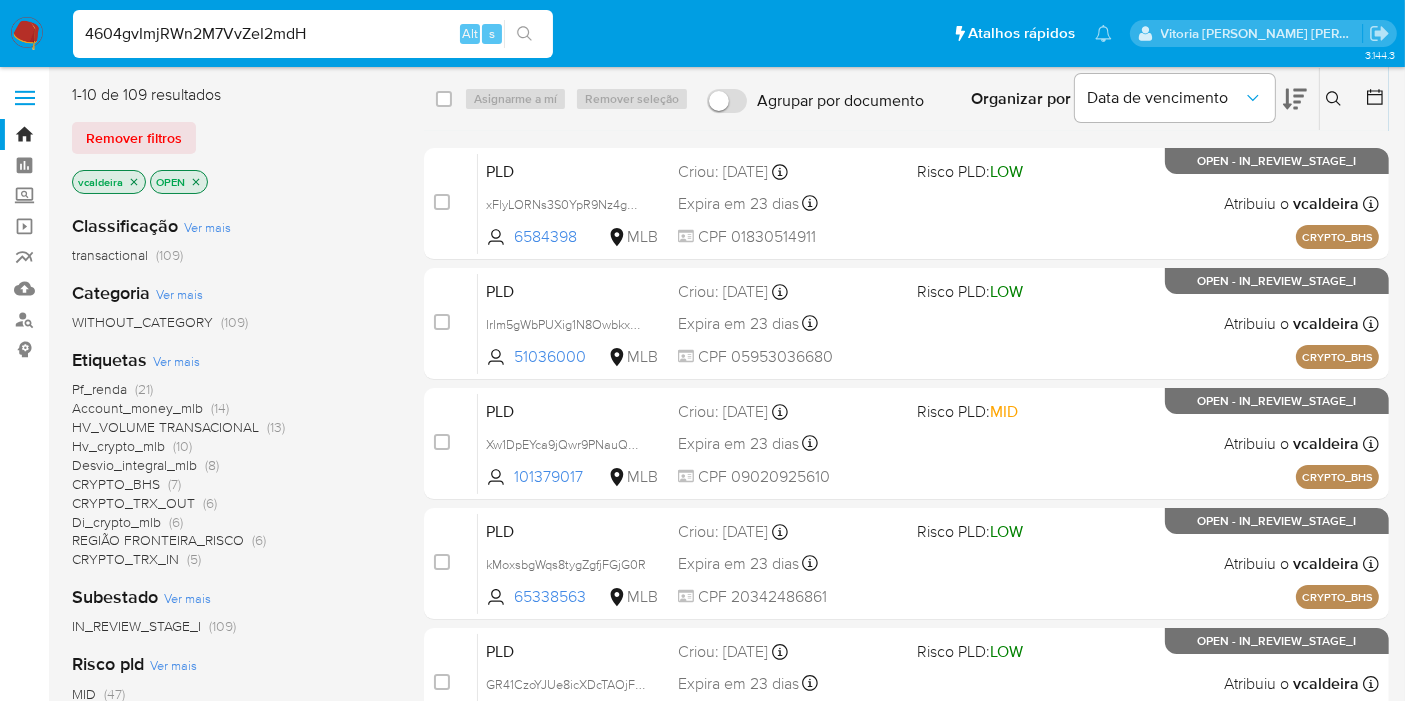 type on "4604gvImjRWn2M7VvZeI2mdH" 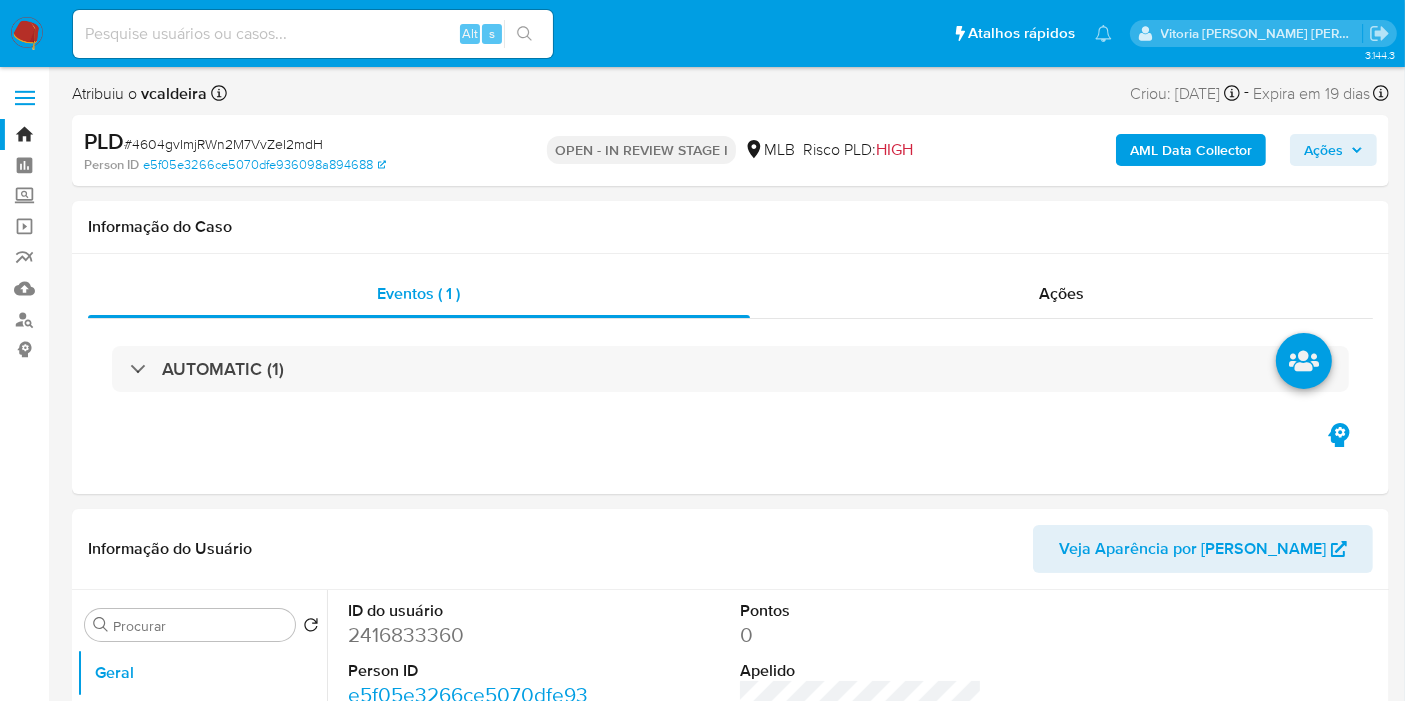 select on "10" 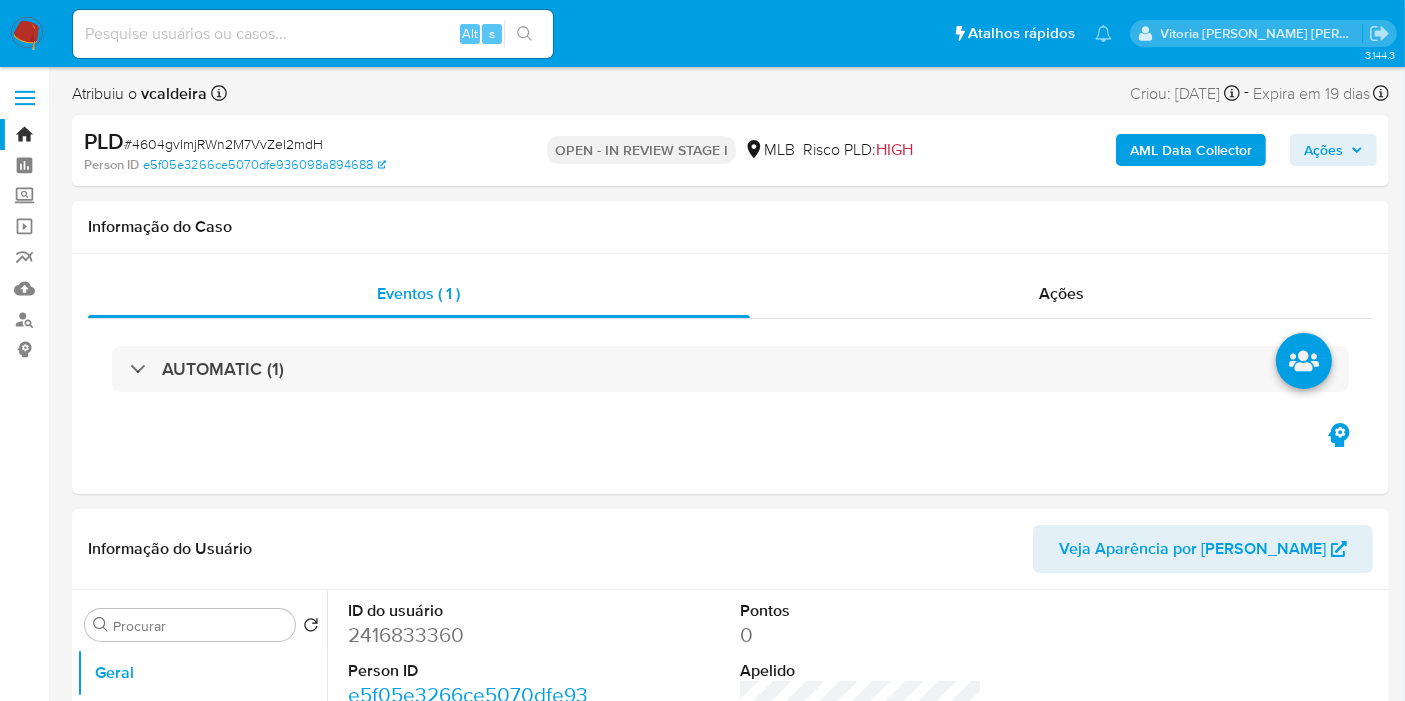 click on "2416833360" at bounding box center [469, 635] 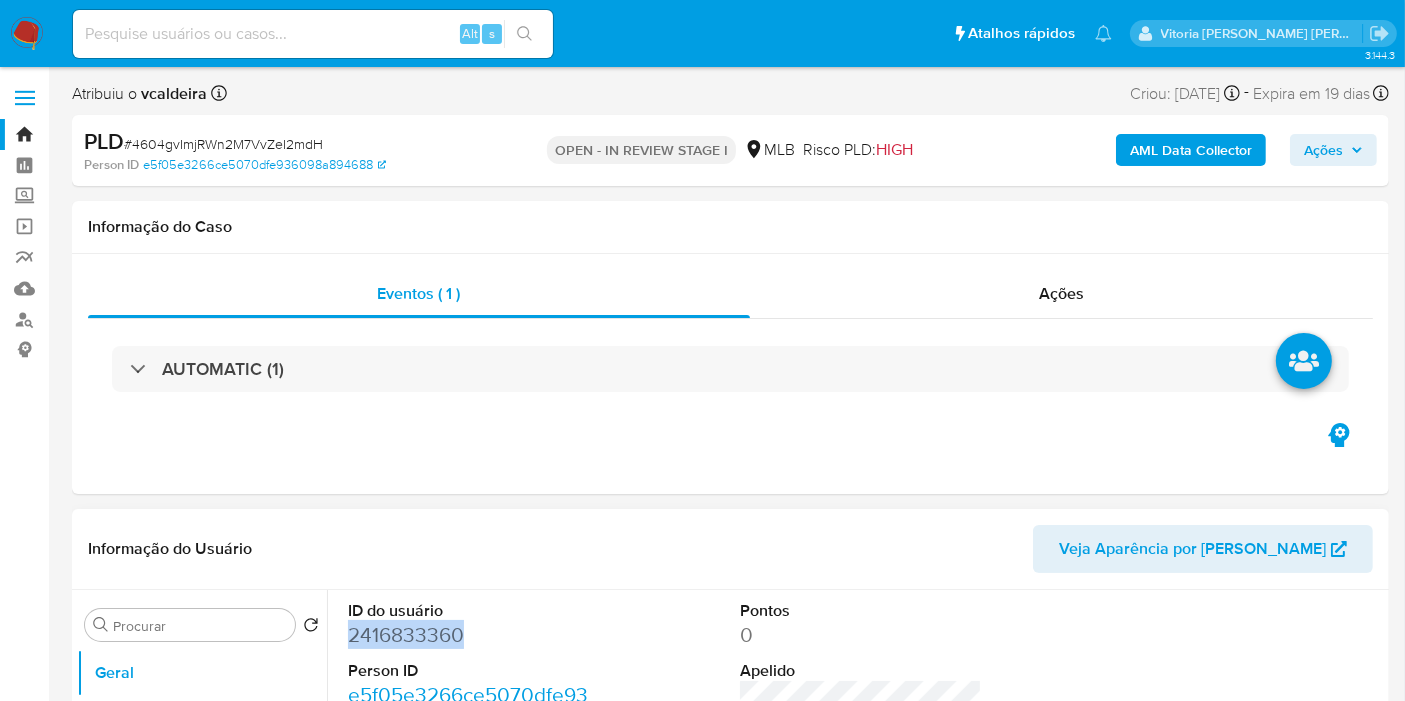 click on "2416833360" at bounding box center [469, 635] 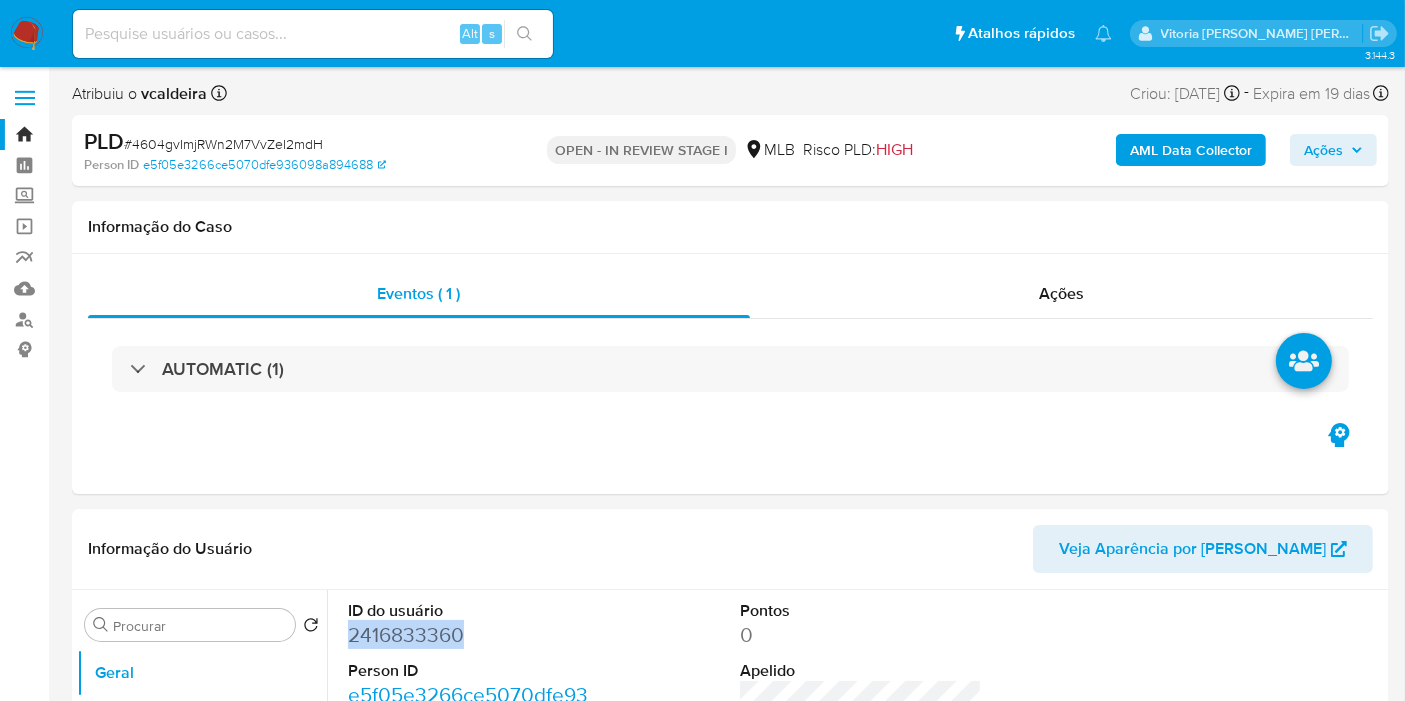copy on "2416833360" 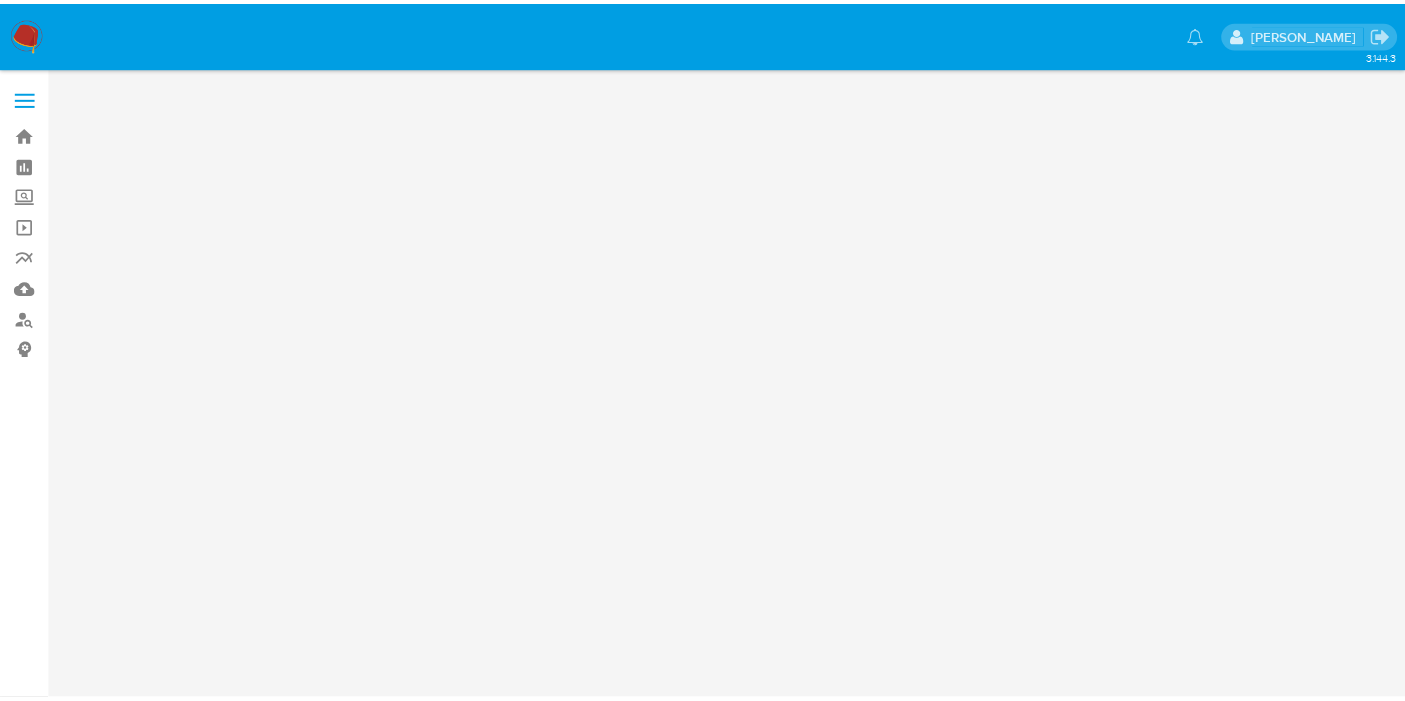 scroll, scrollTop: 0, scrollLeft: 0, axis: both 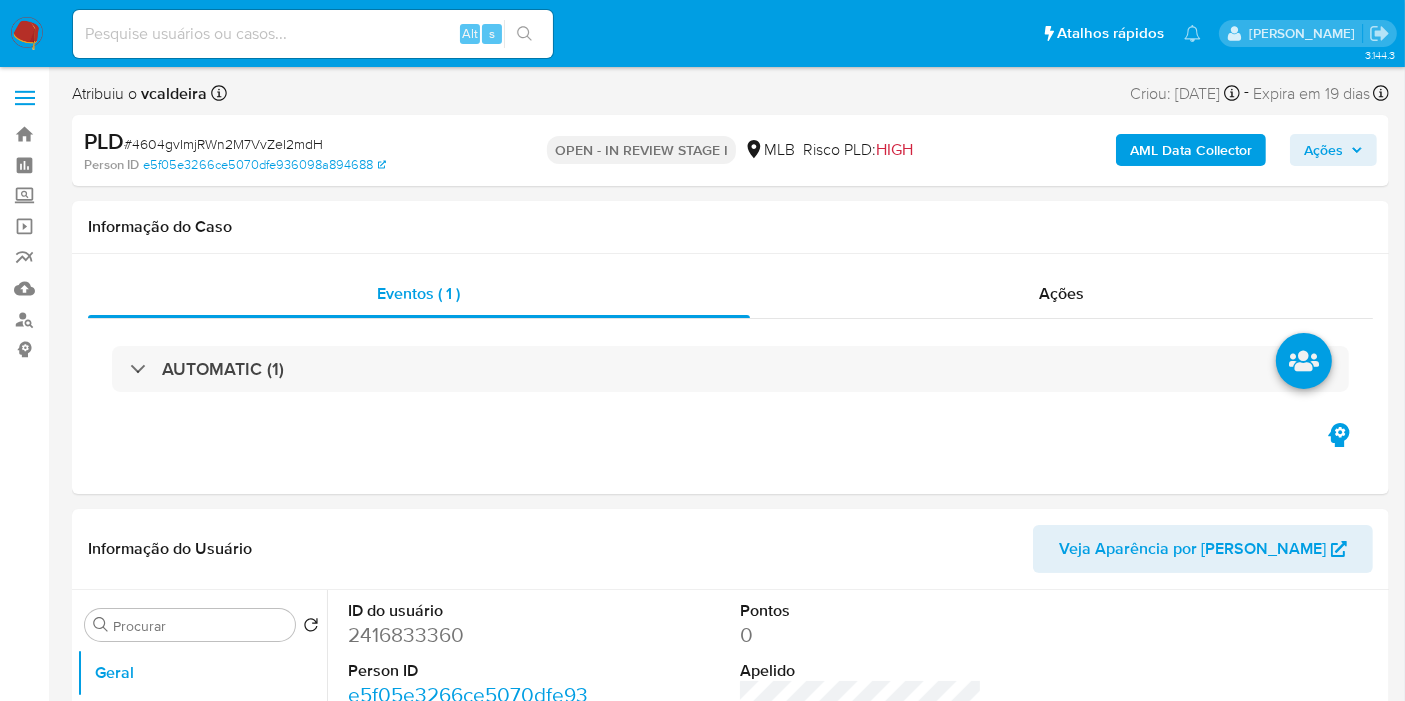 select on "10" 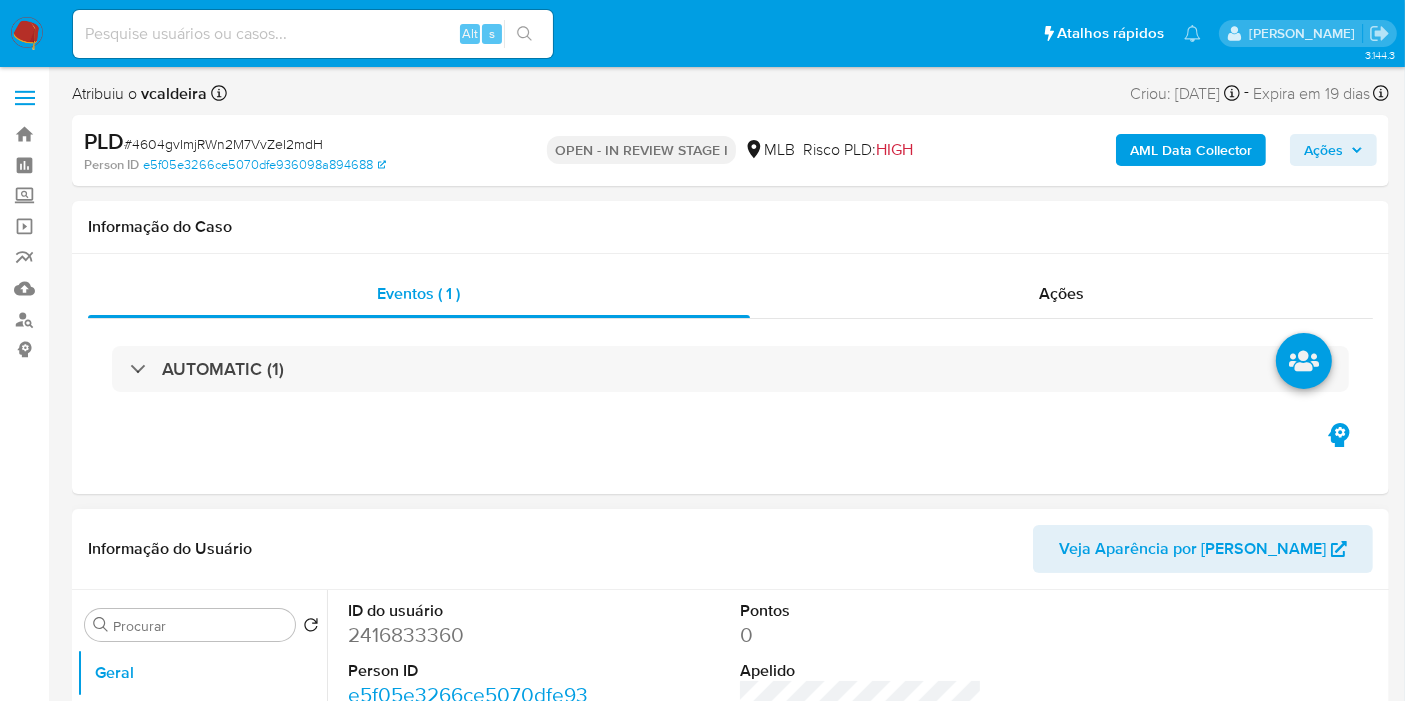 click on "2416833360" at bounding box center (469, 635) 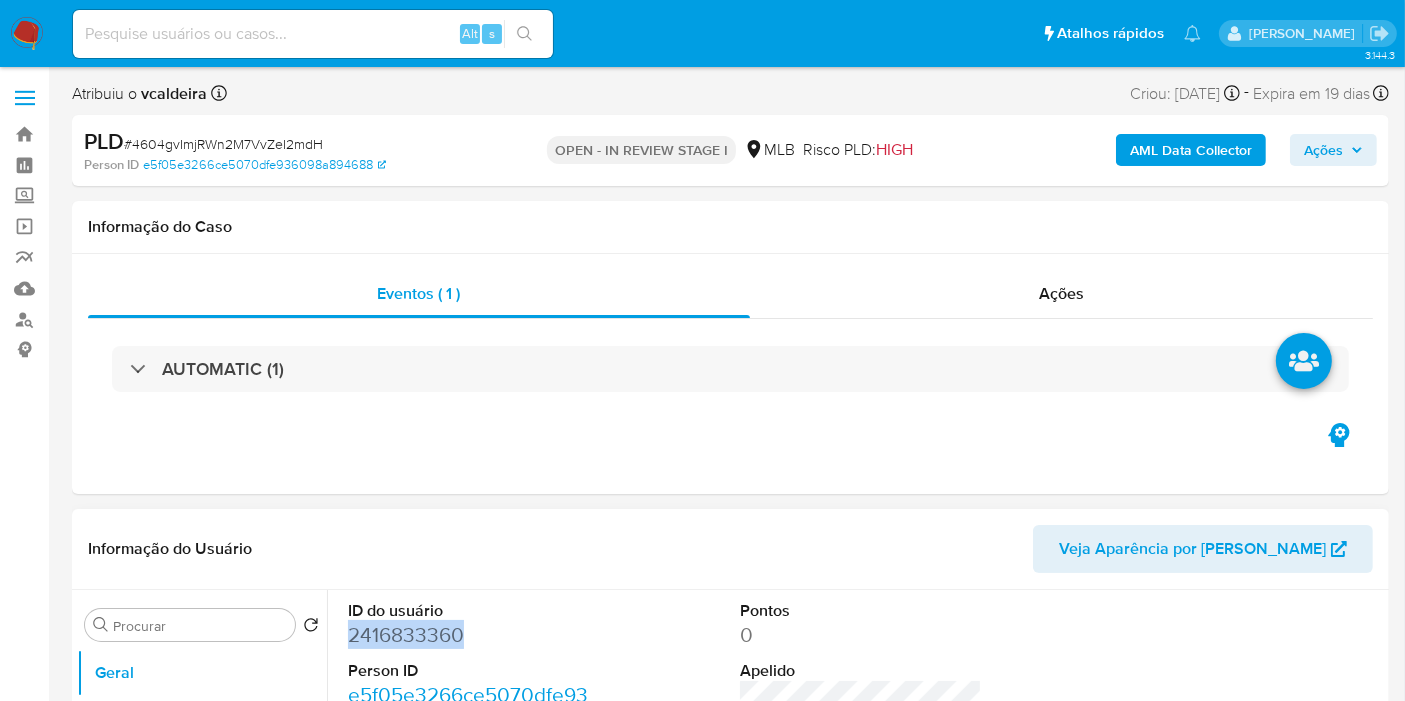 click on "2416833360" at bounding box center [469, 635] 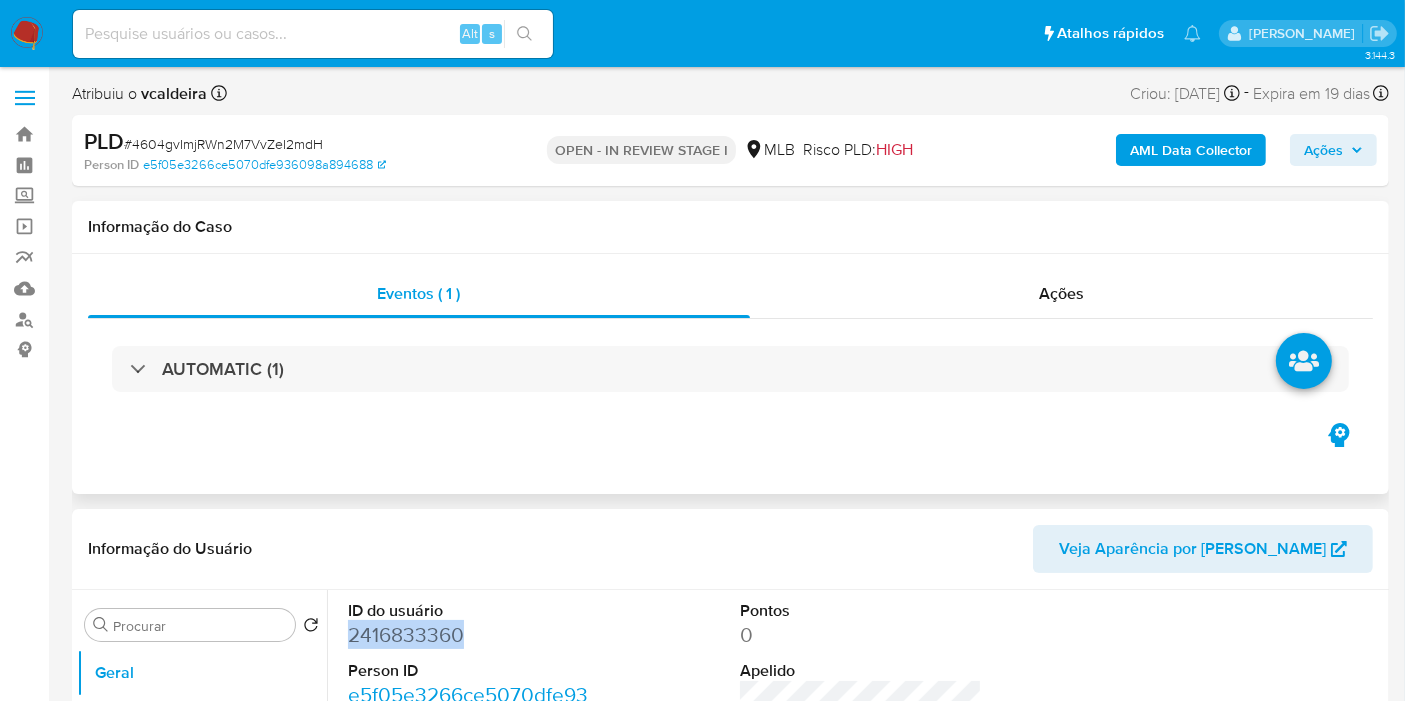 copy on "2416833360" 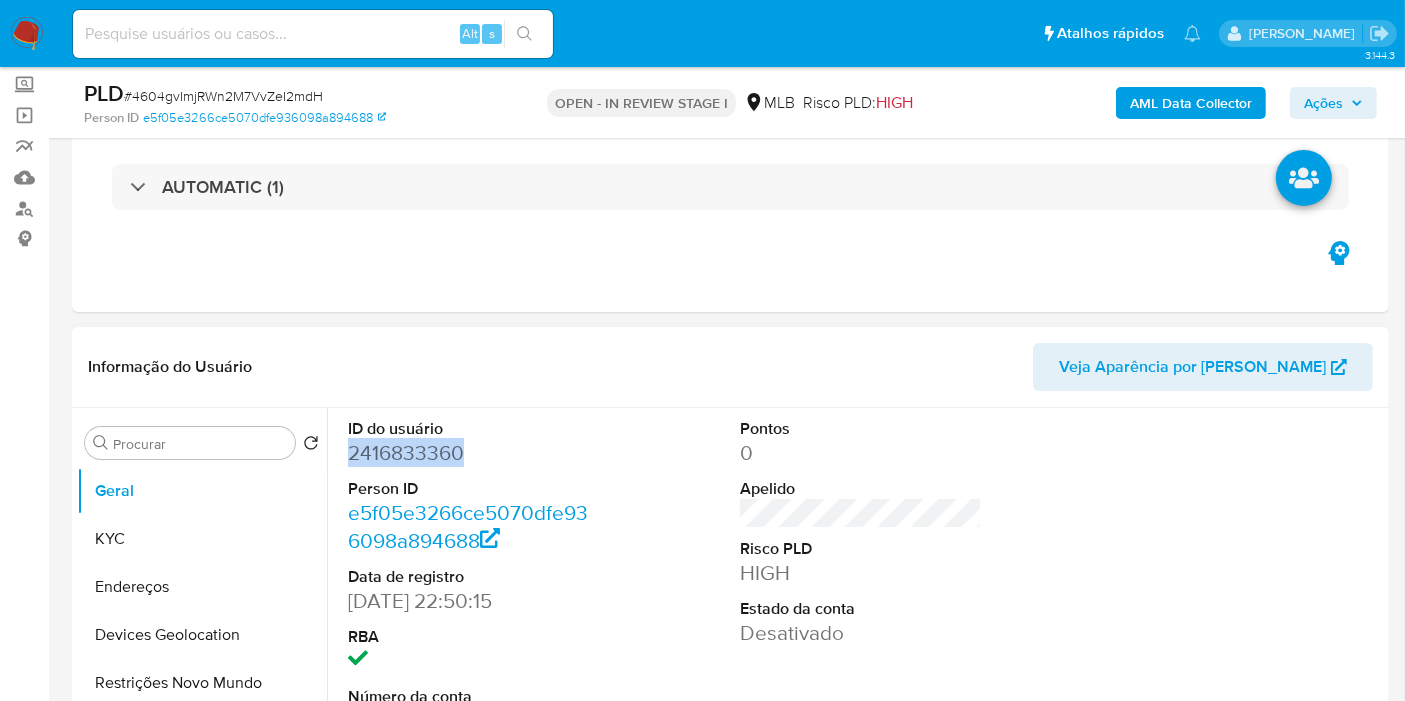 scroll, scrollTop: 111, scrollLeft: 0, axis: vertical 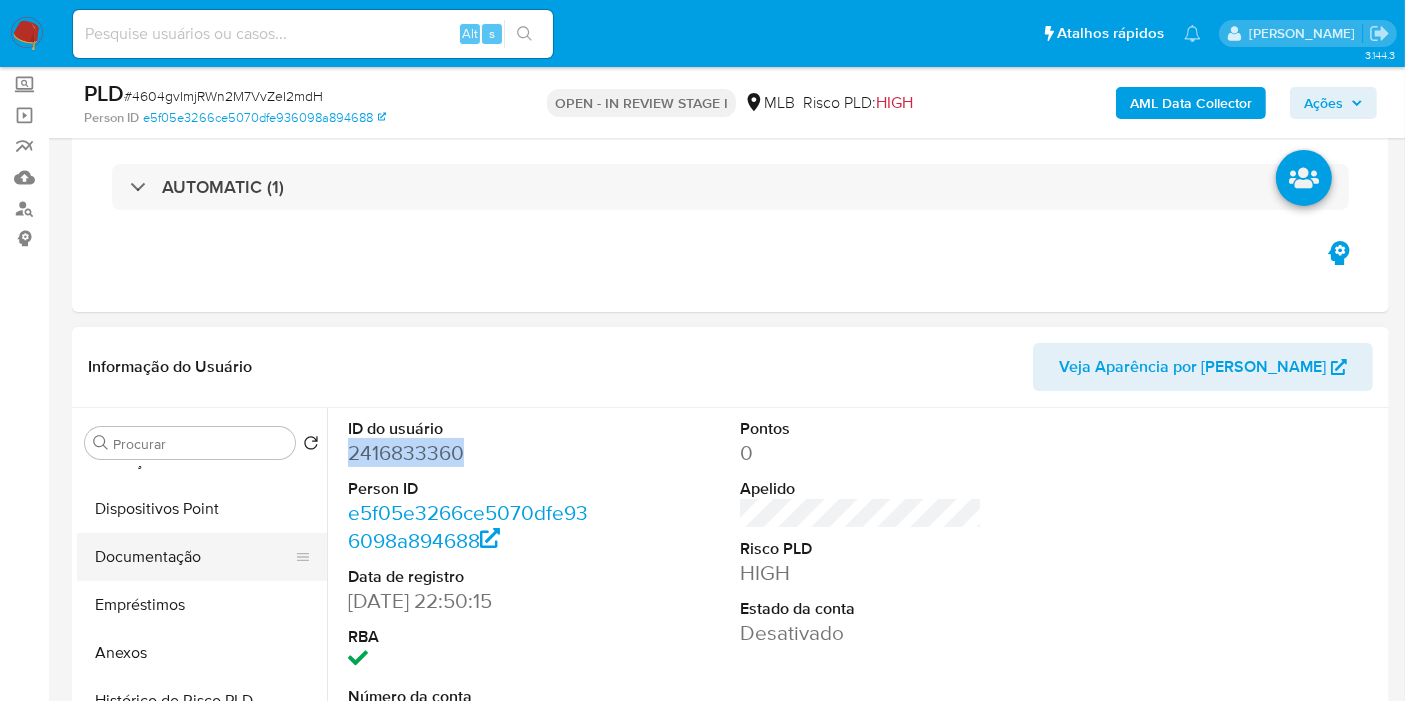 click on "Documentação" at bounding box center [194, 557] 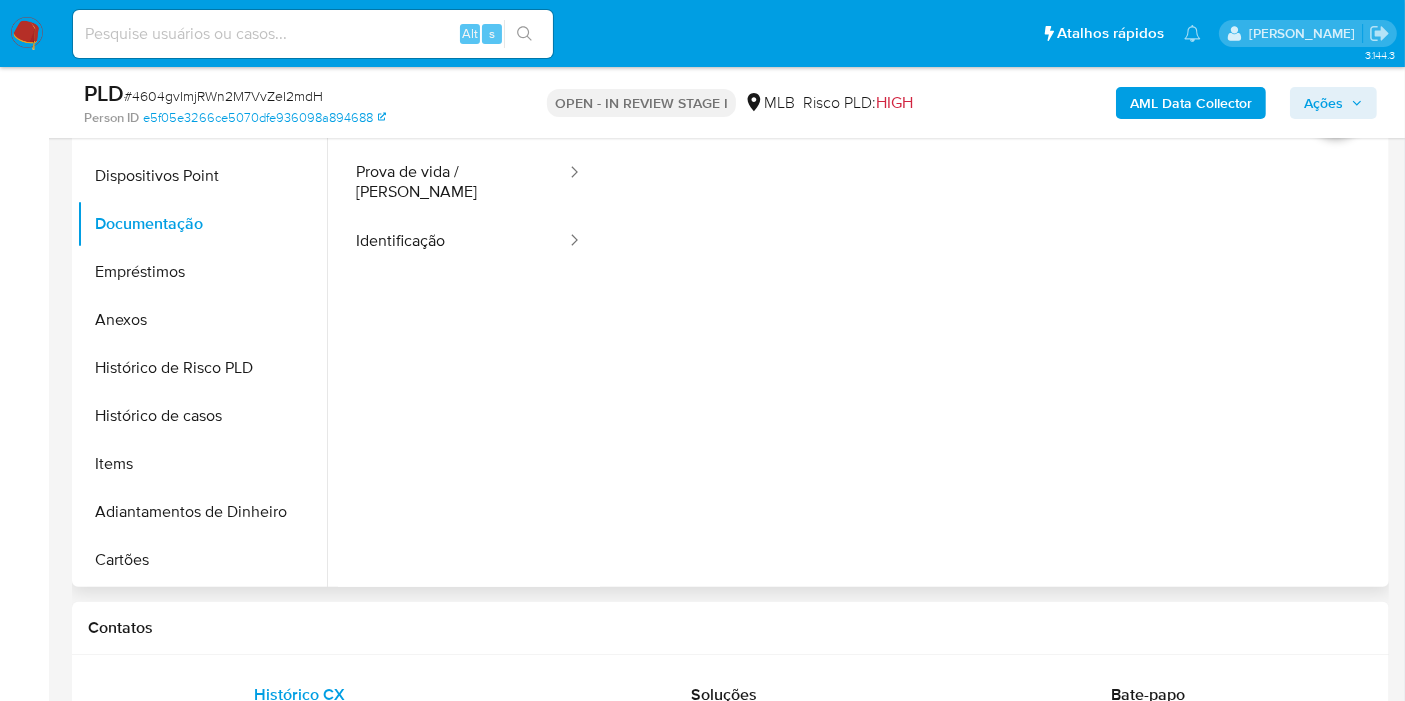scroll, scrollTop: 222, scrollLeft: 0, axis: vertical 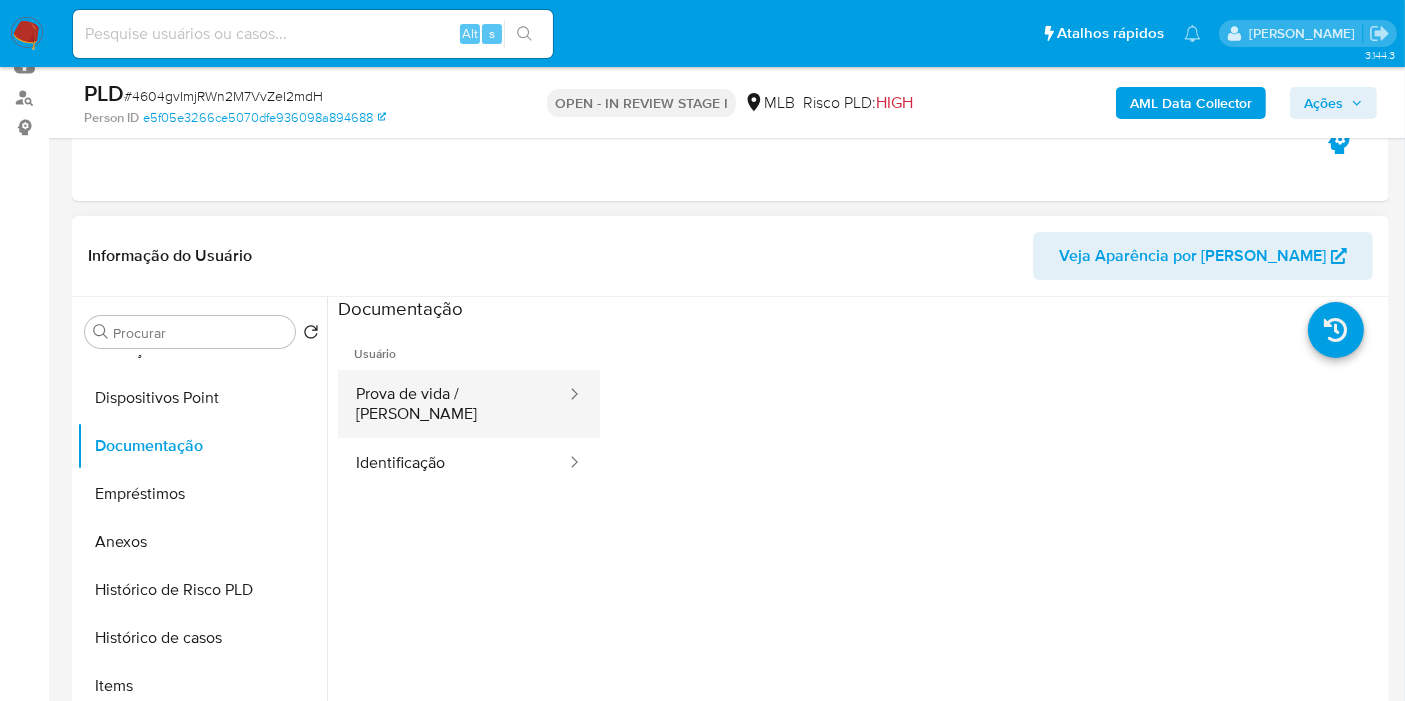 click on "Prova de vida / Selfie" at bounding box center (453, 404) 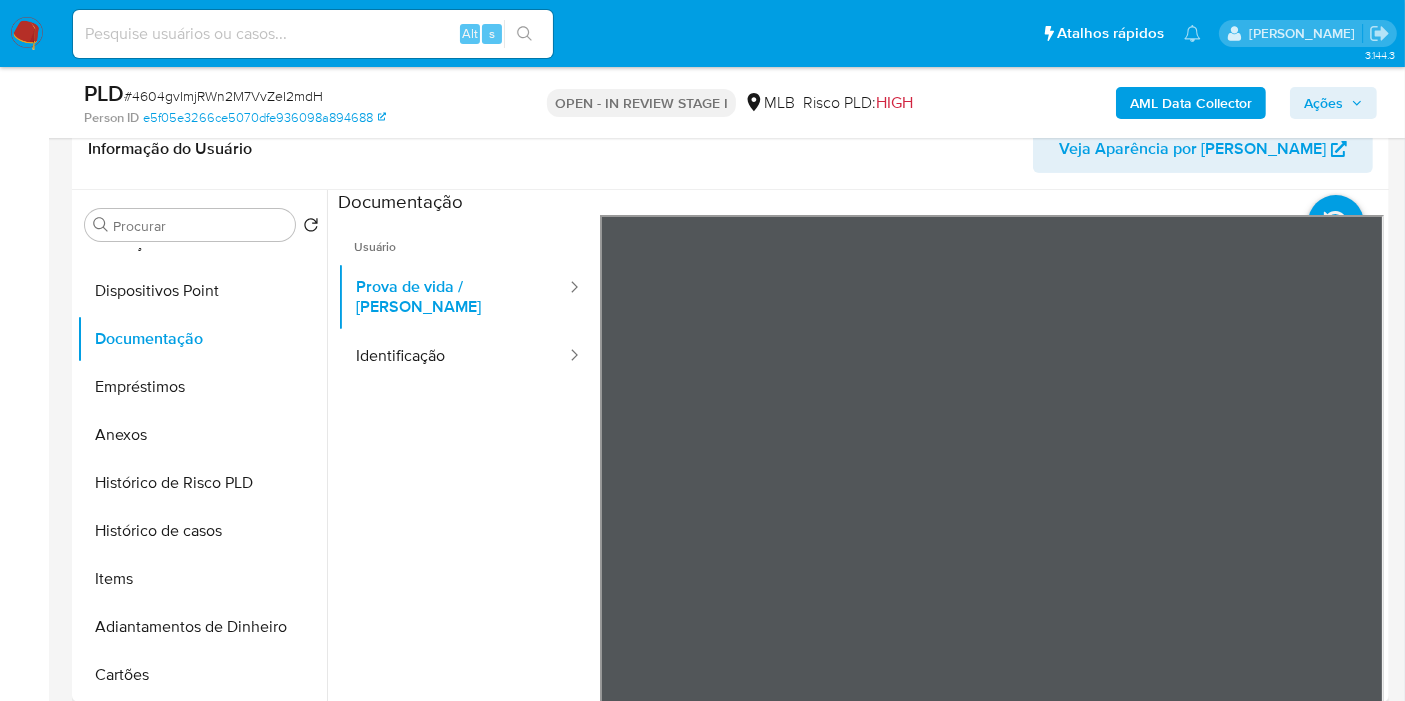 scroll, scrollTop: 333, scrollLeft: 0, axis: vertical 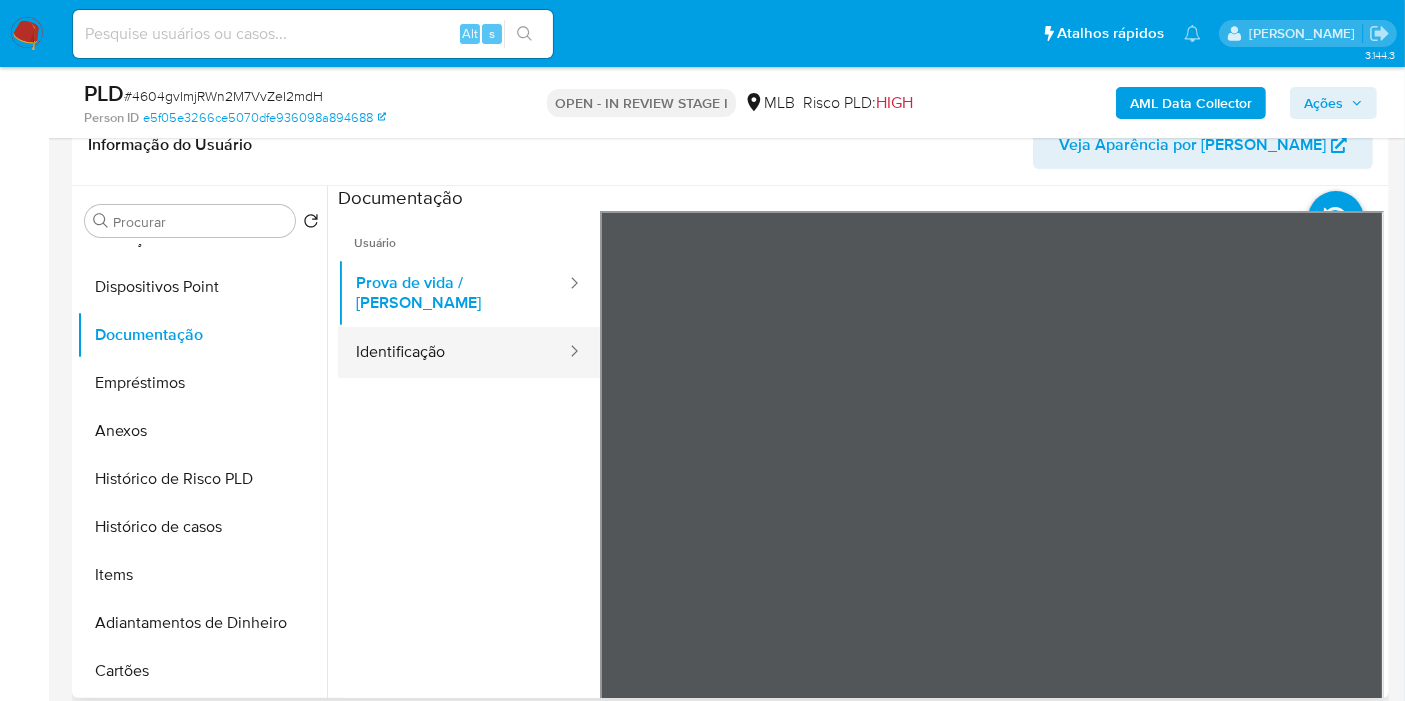 click on "Identificação" at bounding box center [453, 352] 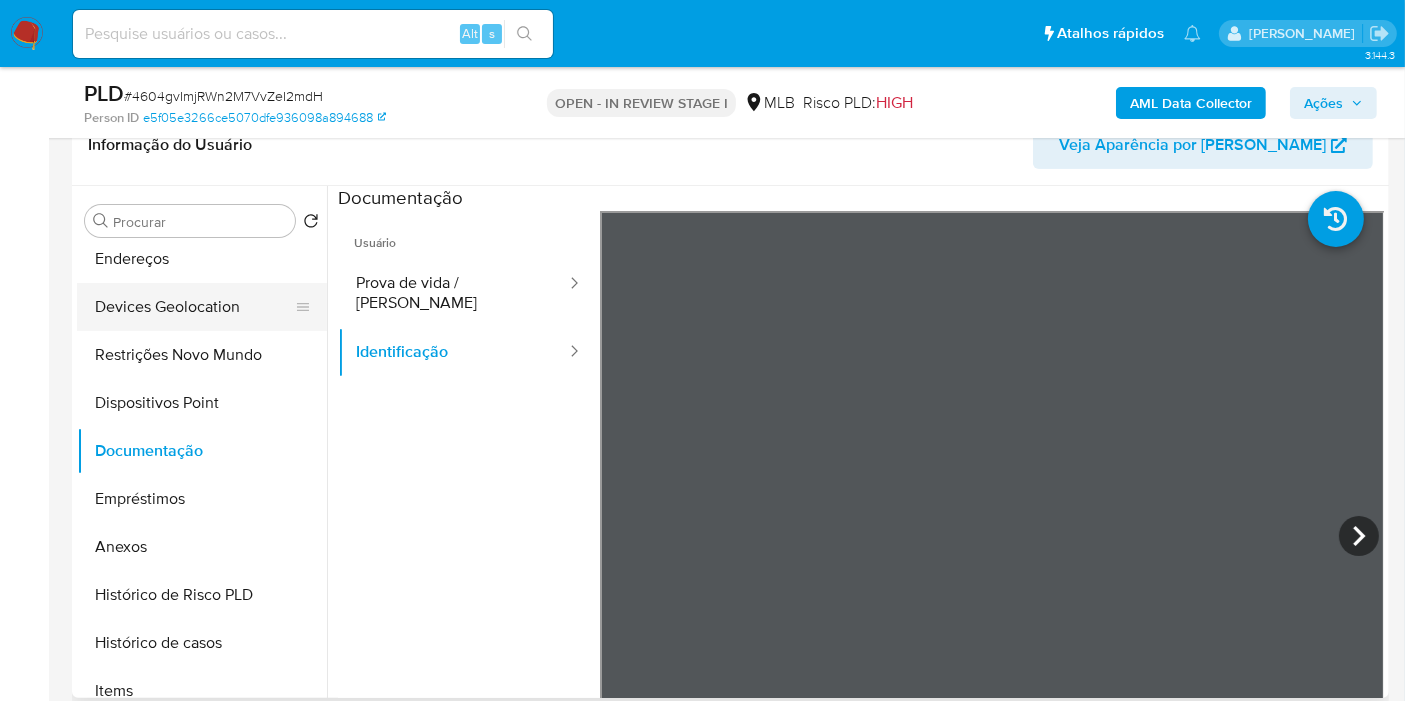 scroll, scrollTop: 0, scrollLeft: 0, axis: both 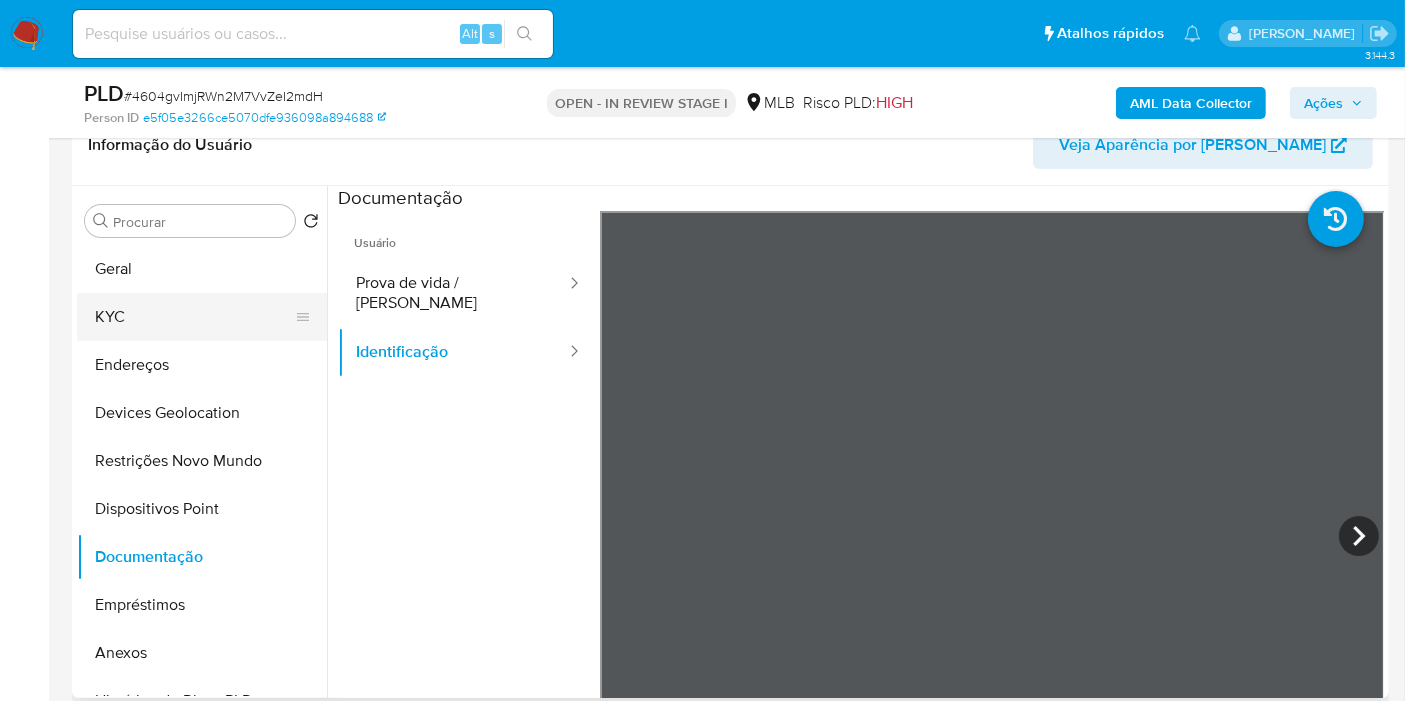click on "KYC" at bounding box center [194, 317] 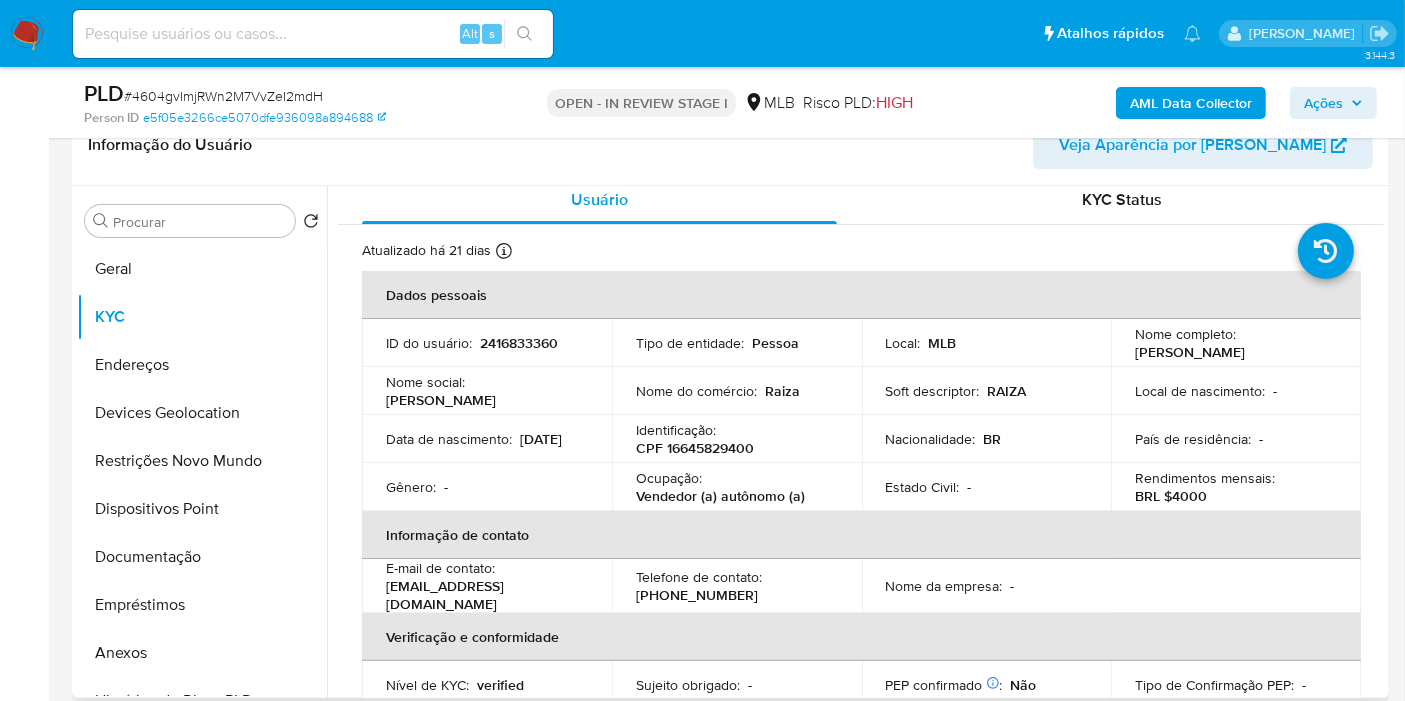 scroll, scrollTop: 0, scrollLeft: 0, axis: both 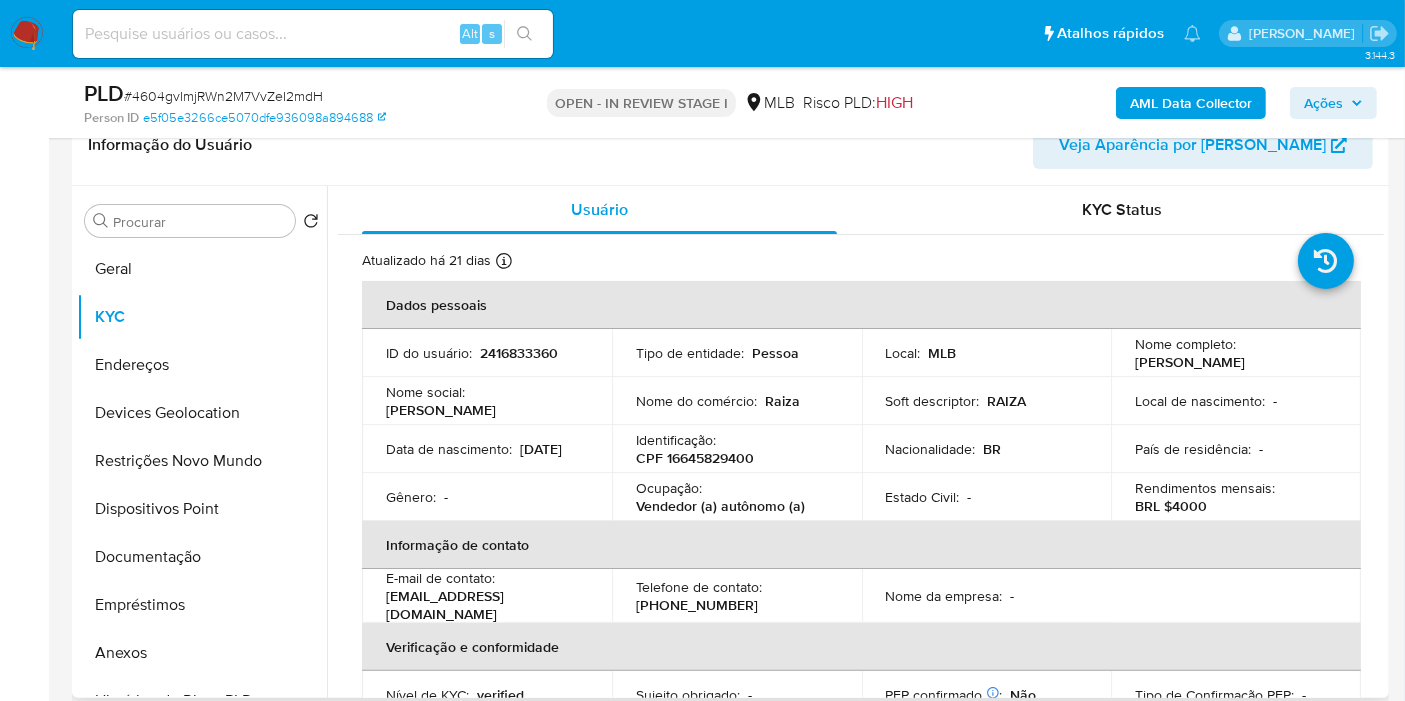 click on "CPF 16645829400" at bounding box center [695, 458] 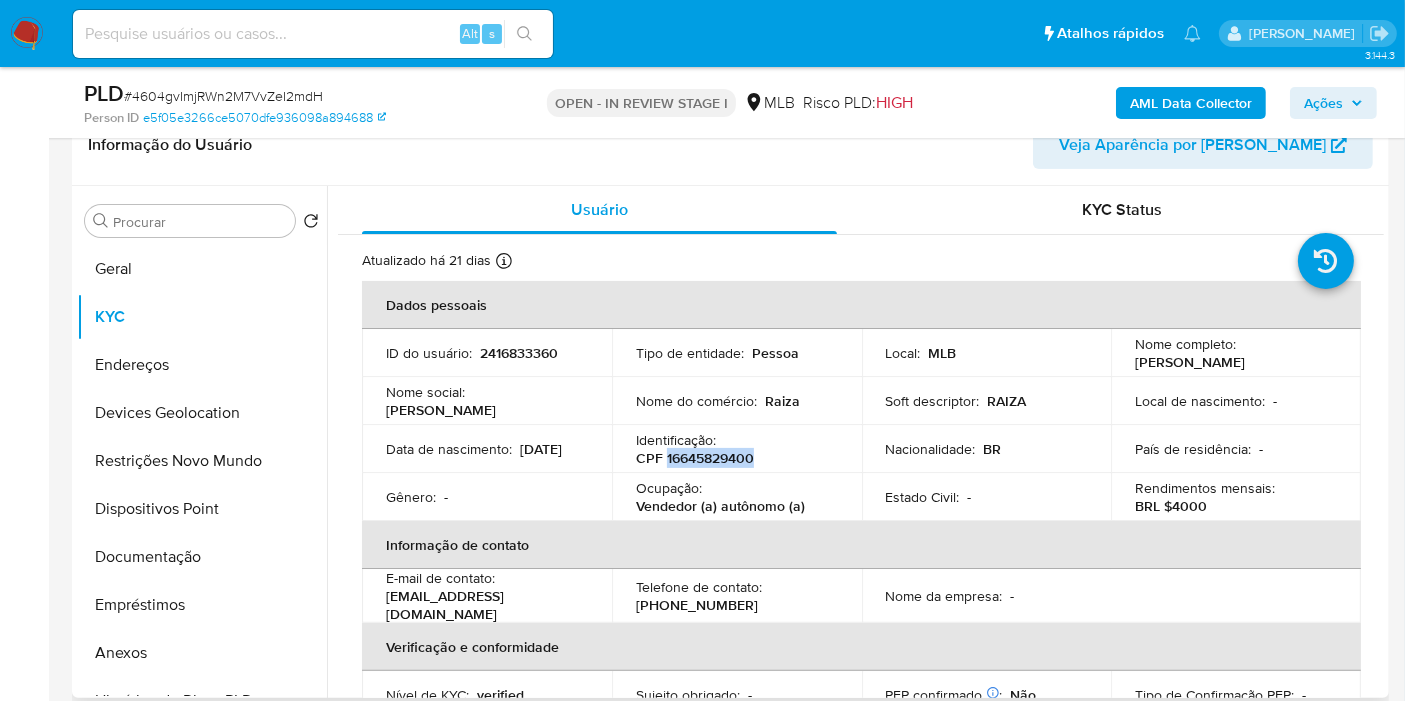 click on "CPF 16645829400" at bounding box center (695, 458) 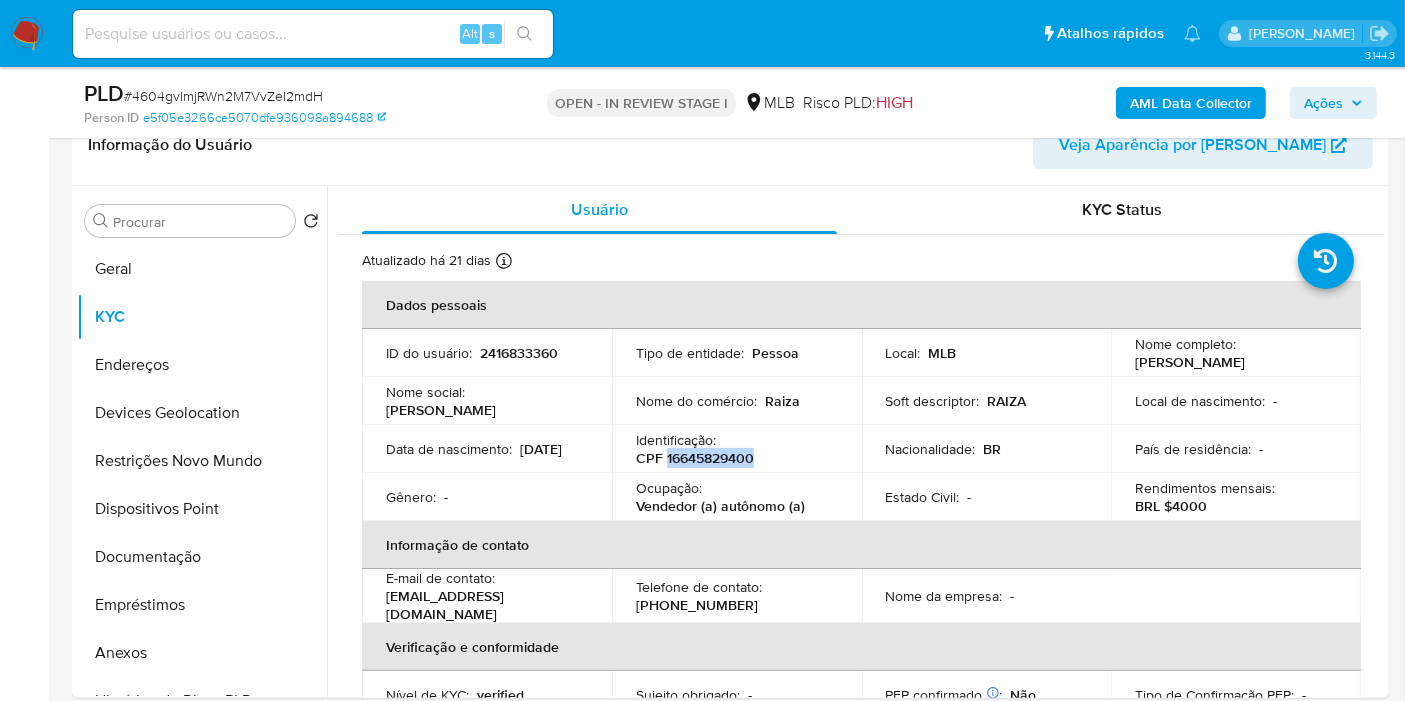 copy on "16645829400" 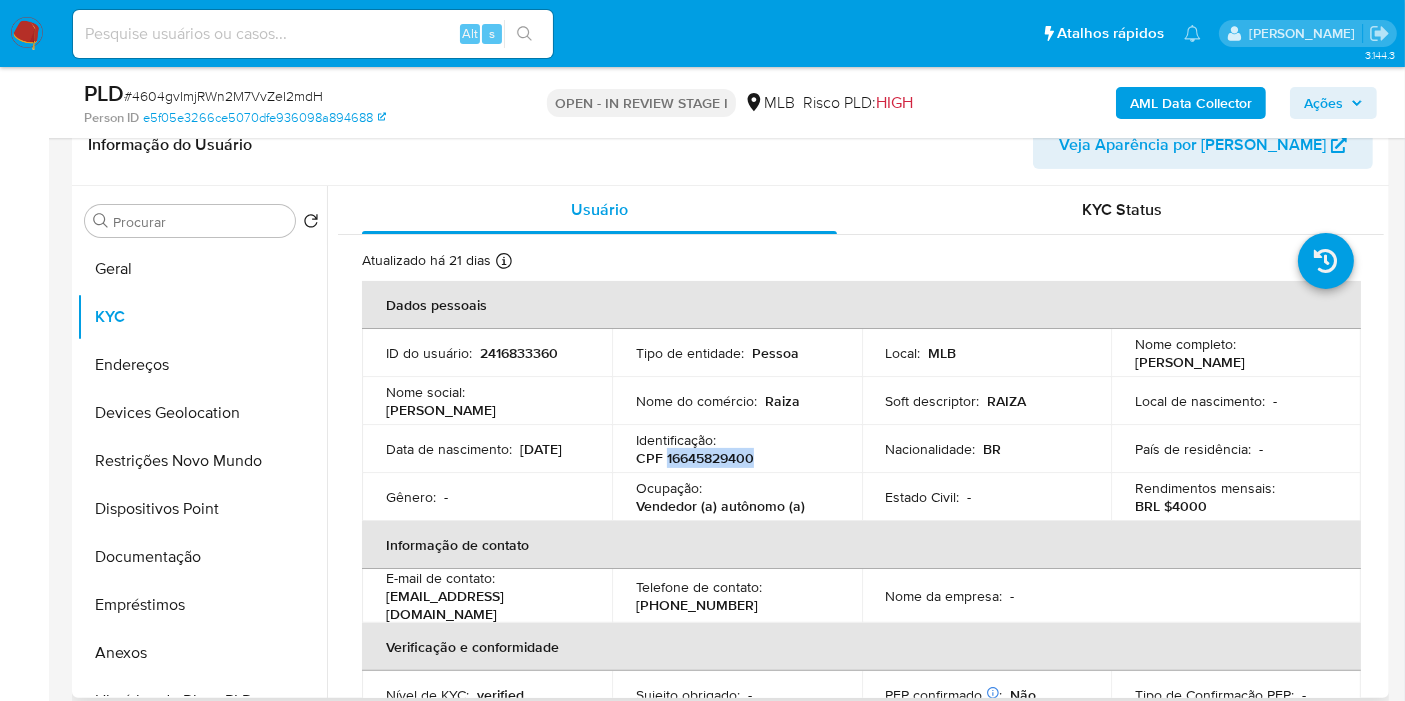 click on "CPF 16645829400" at bounding box center (695, 458) 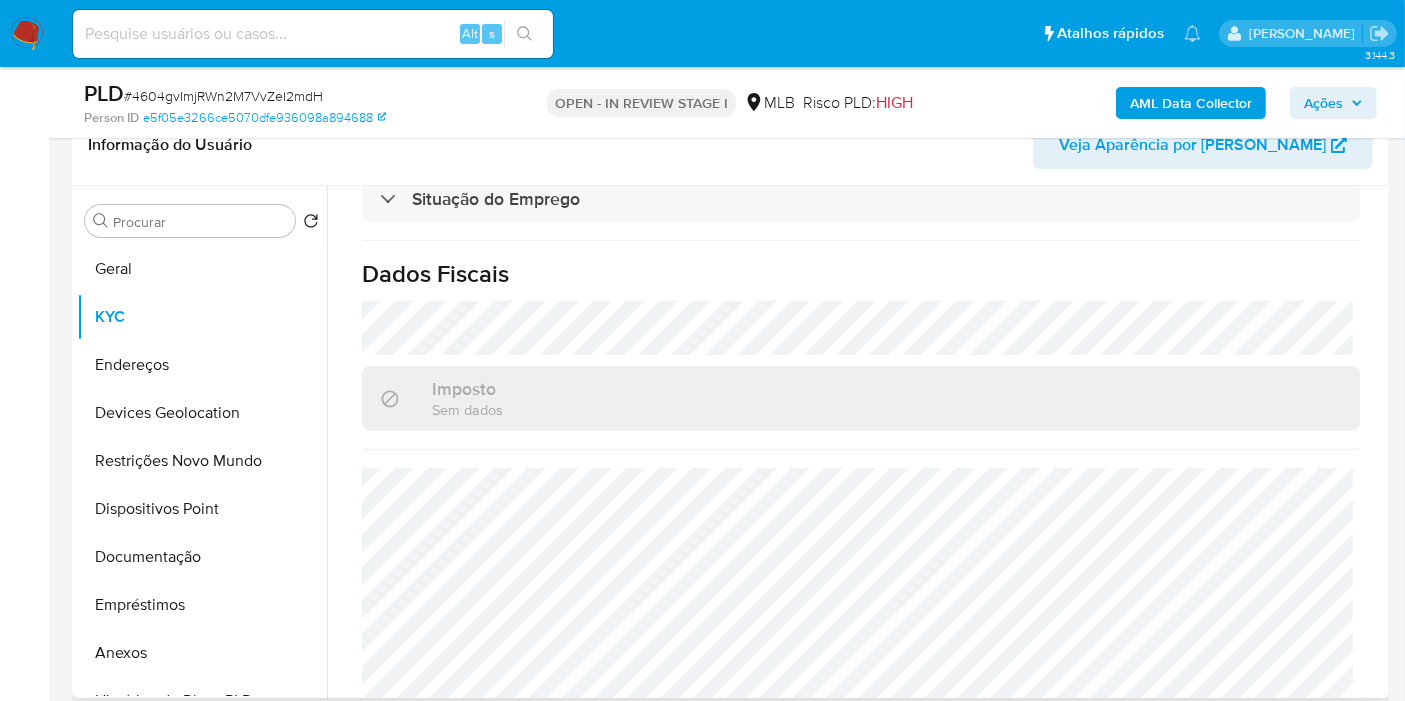 scroll, scrollTop: 928, scrollLeft: 0, axis: vertical 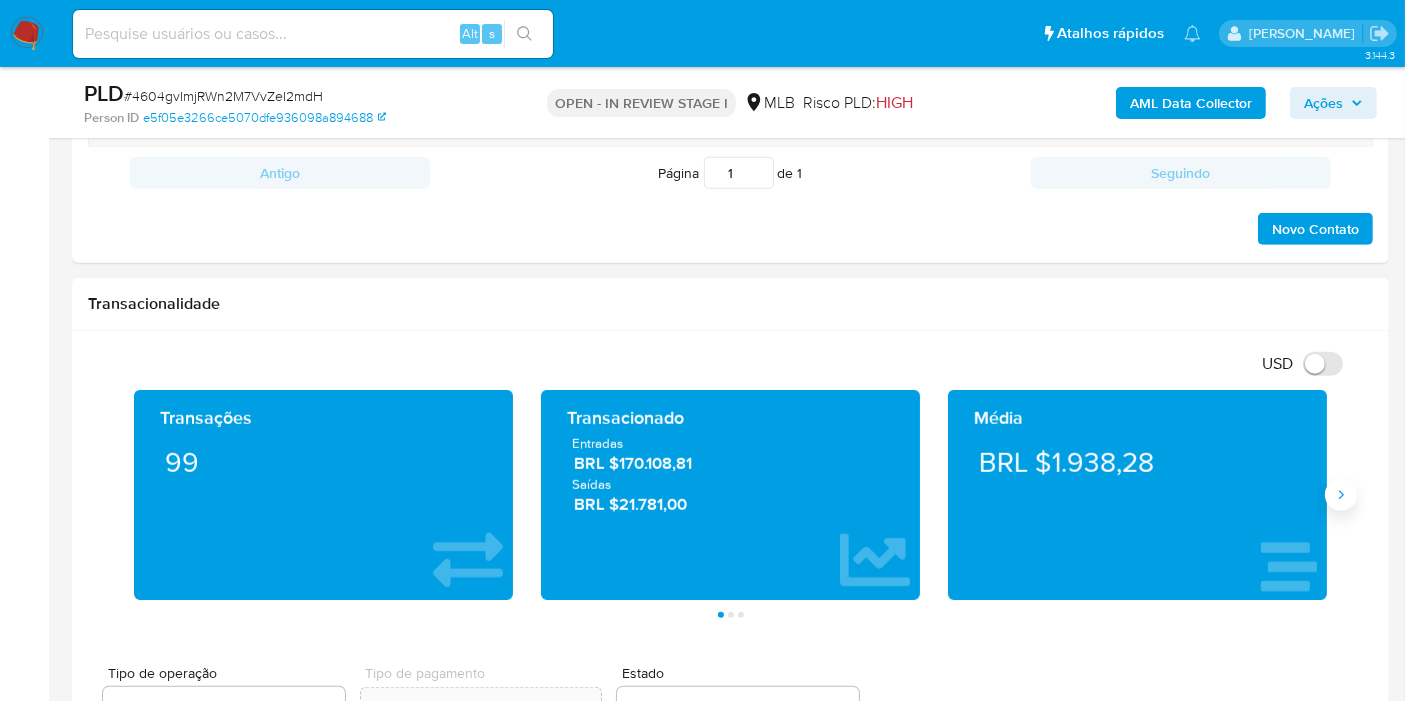 click 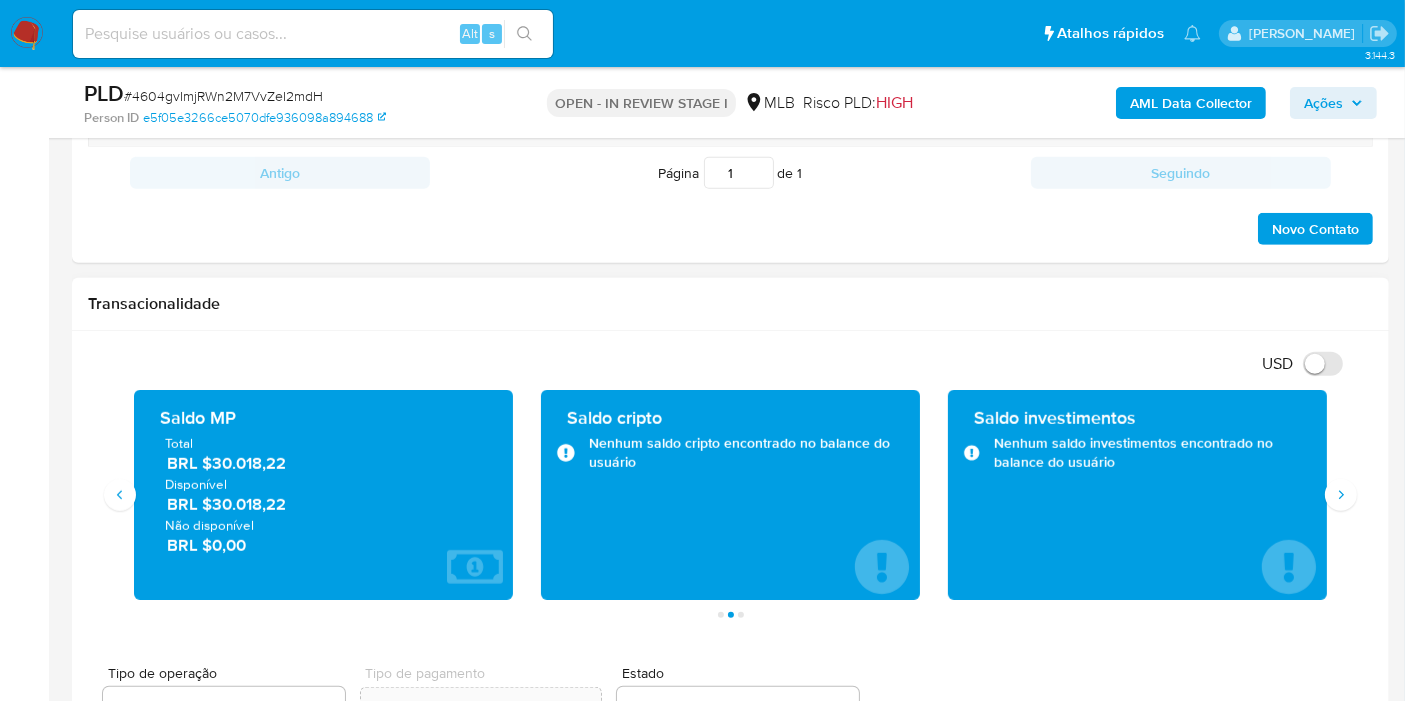 drag, startPoint x: 272, startPoint y: 508, endPoint x: 211, endPoint y: 499, distance: 61.66036 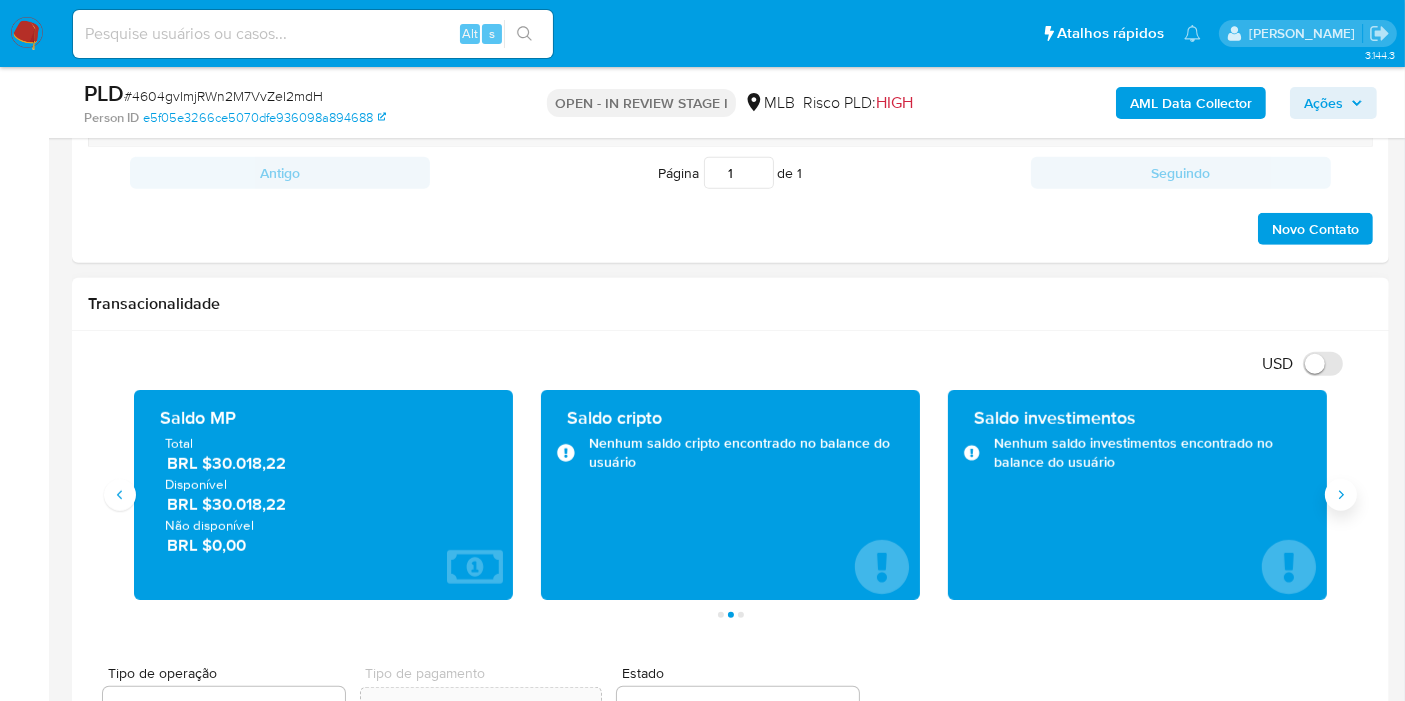 click 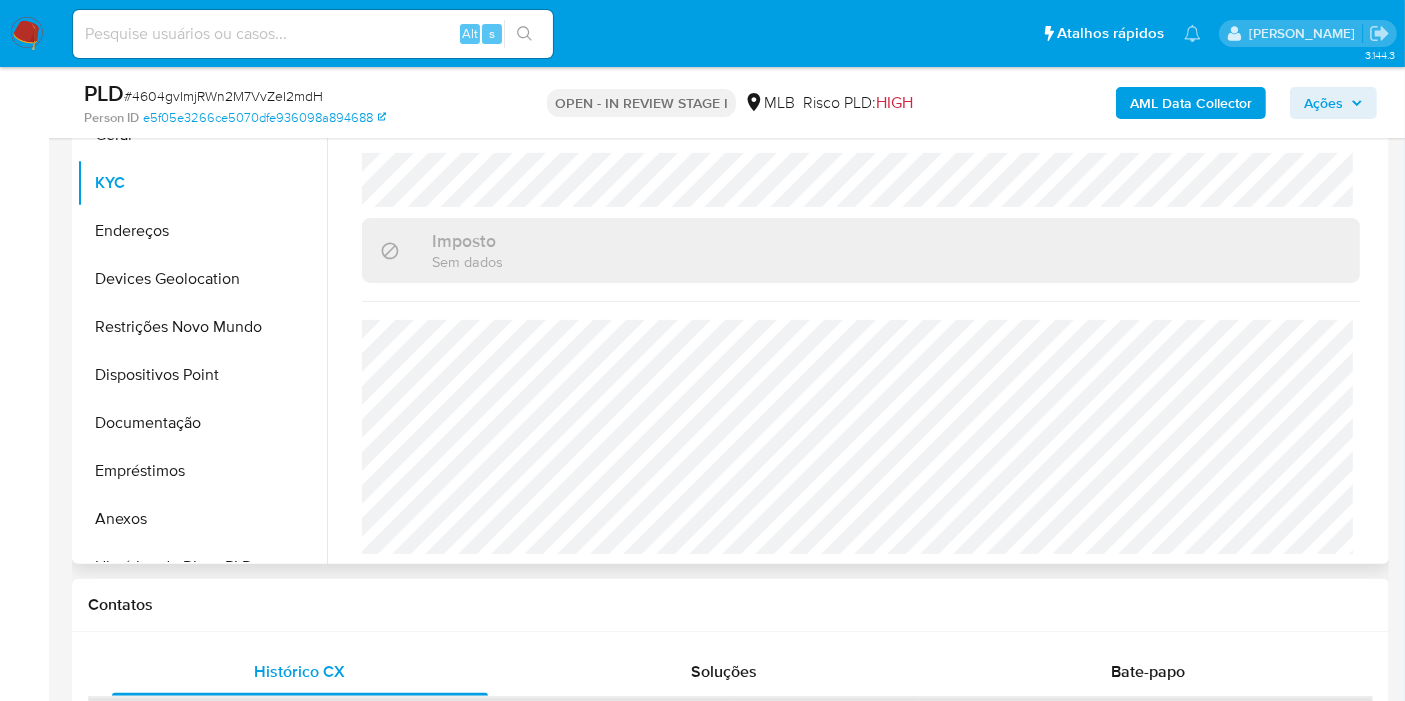 scroll, scrollTop: 444, scrollLeft: 0, axis: vertical 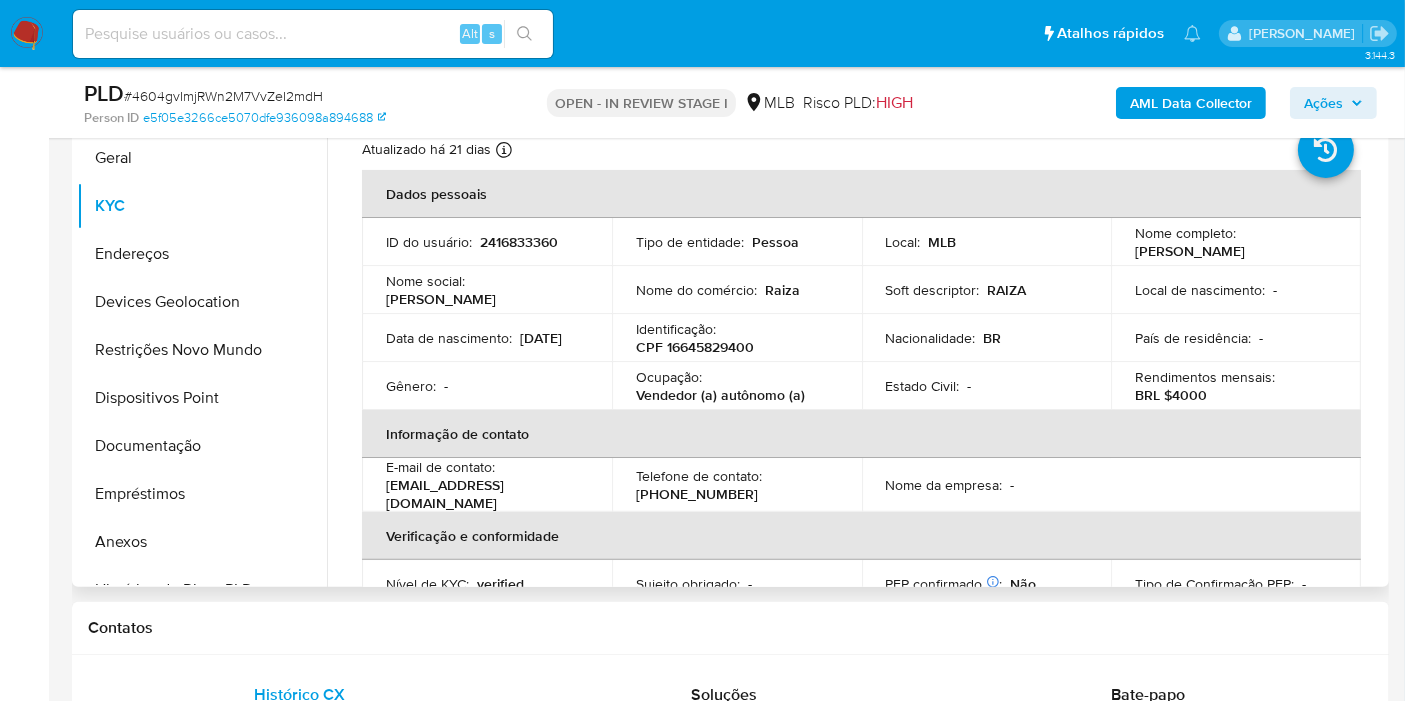 click on "CPF 16645829400" at bounding box center [695, 347] 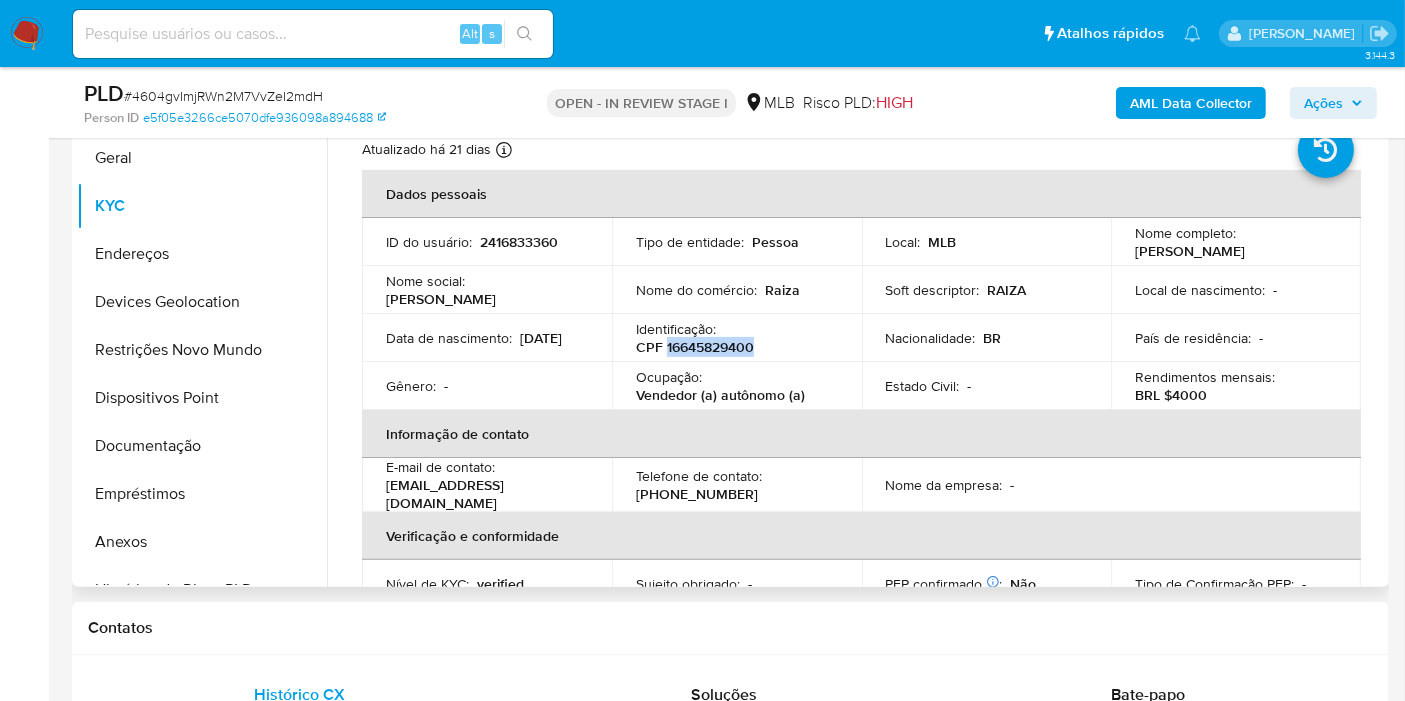click on "CPF 16645829400" at bounding box center (695, 347) 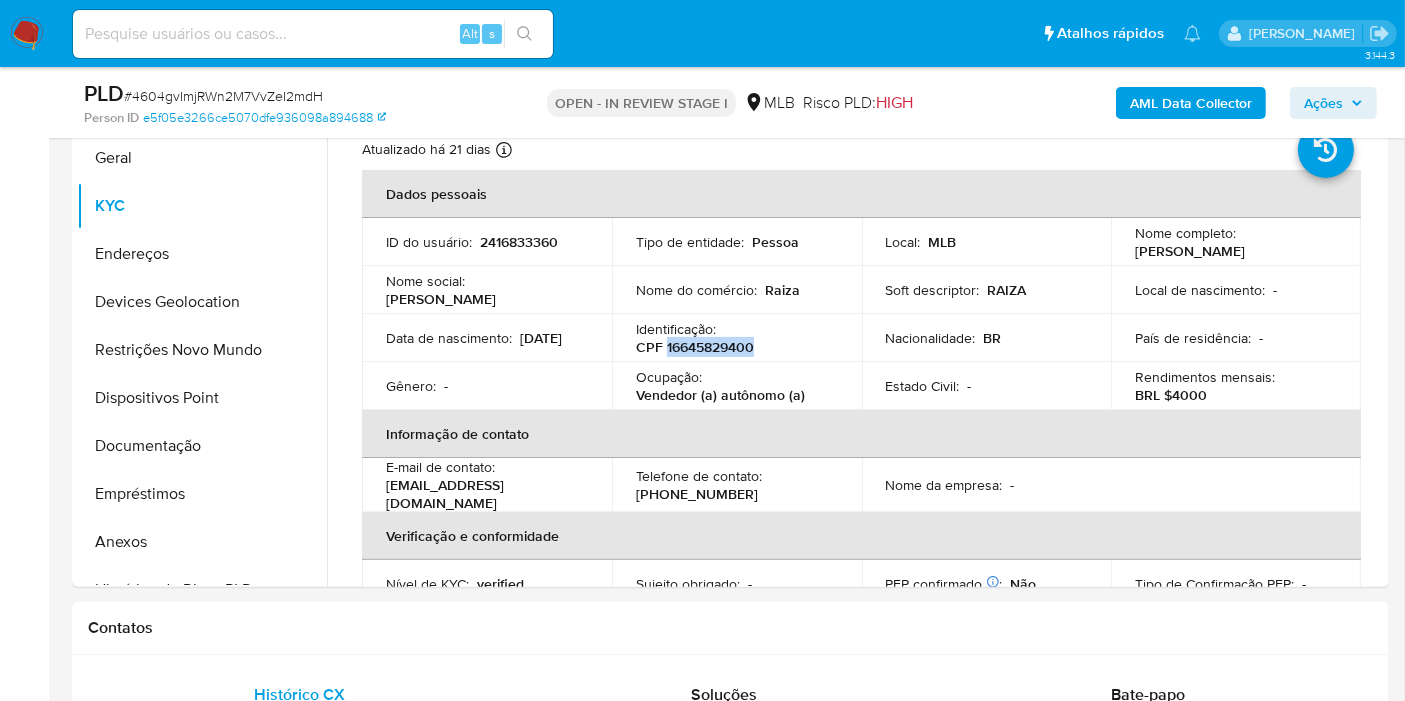 click on "AML Data Collector" at bounding box center (1191, 103) 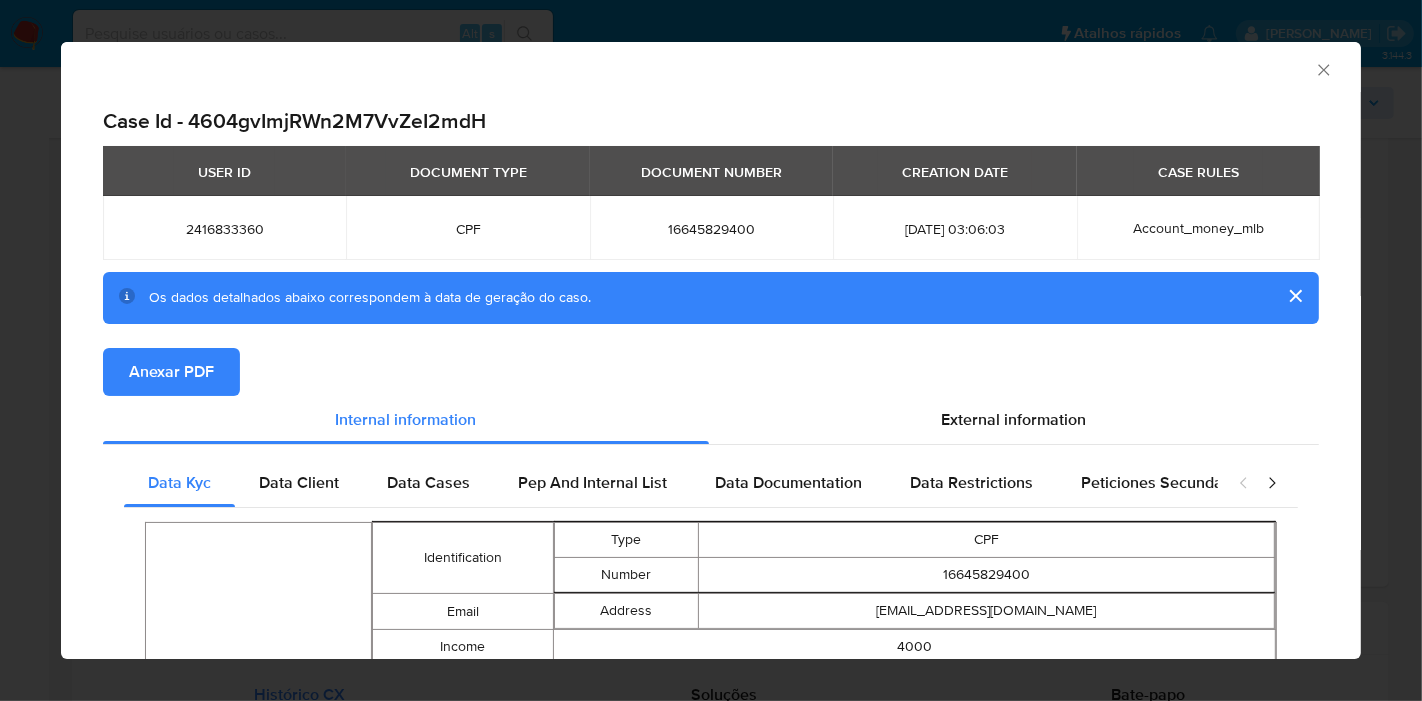 click 